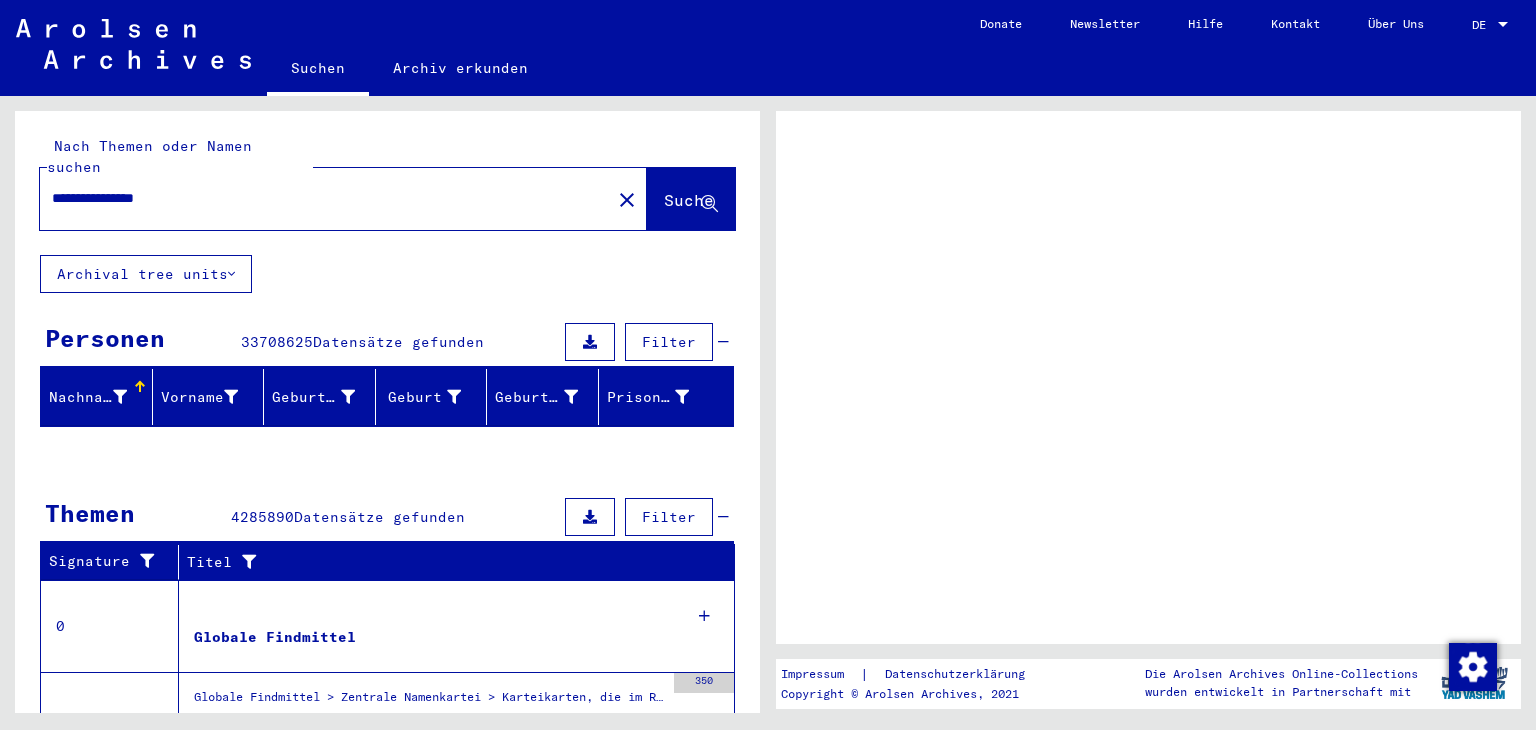 scroll, scrollTop: 0, scrollLeft: 0, axis: both 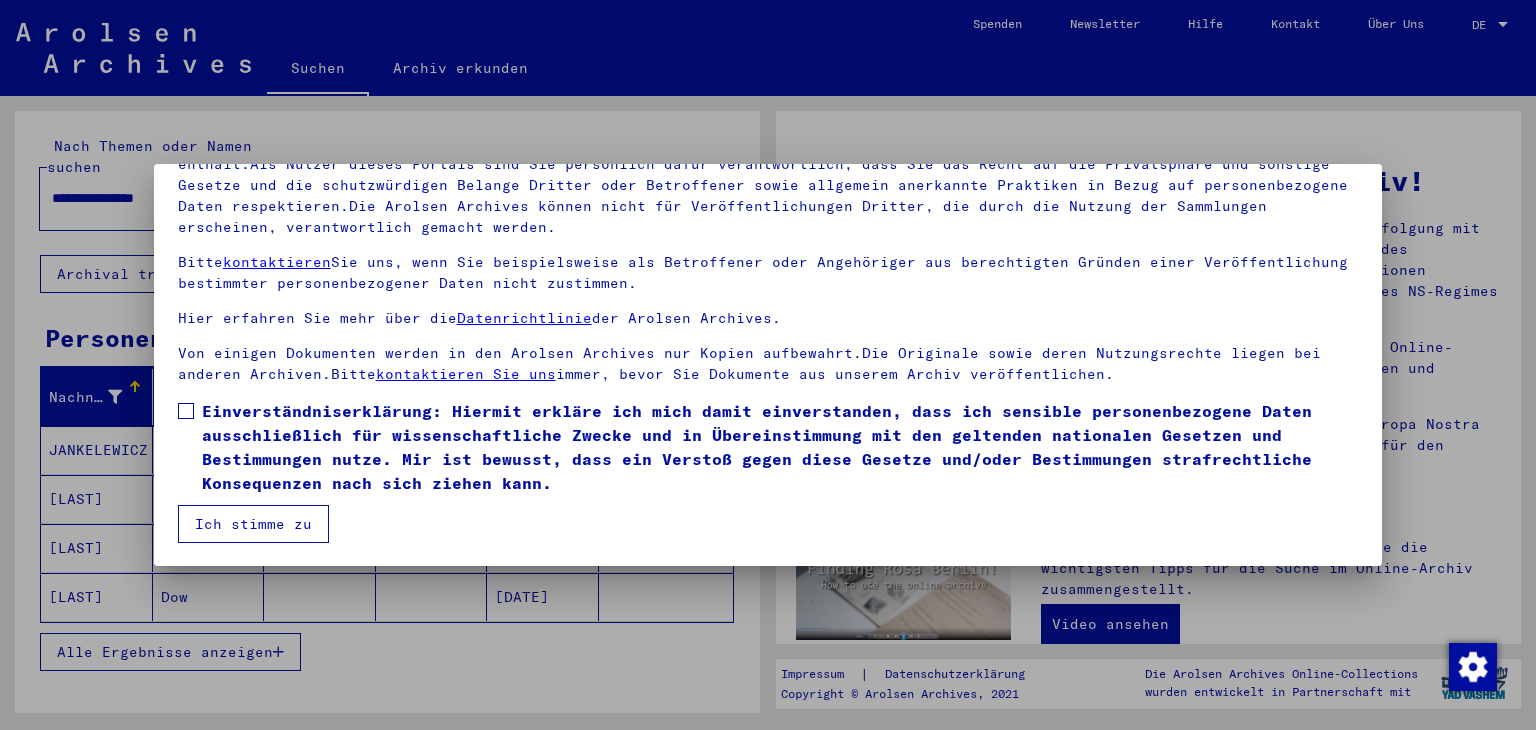click at bounding box center (186, 411) 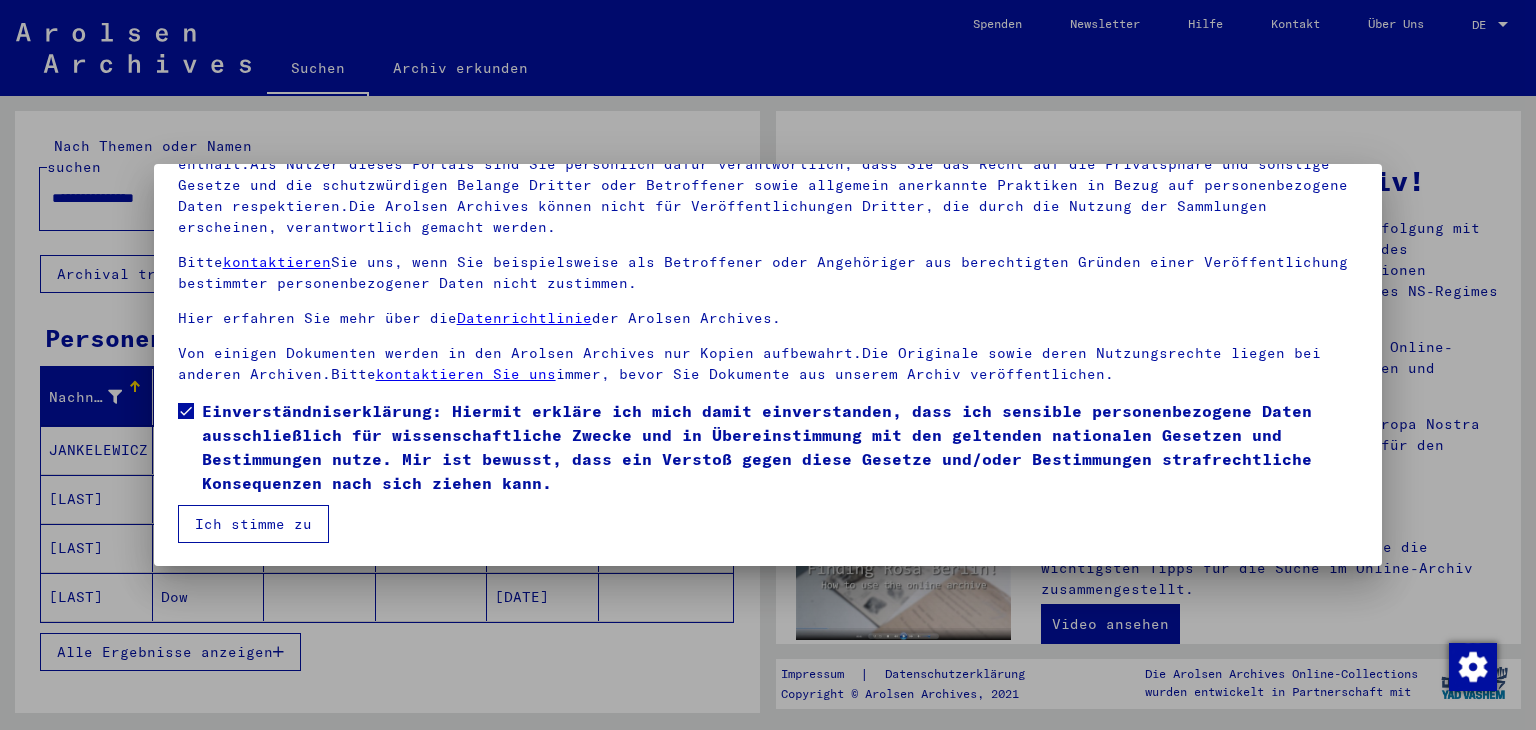 click on "Ich stimme zu" at bounding box center (253, 524) 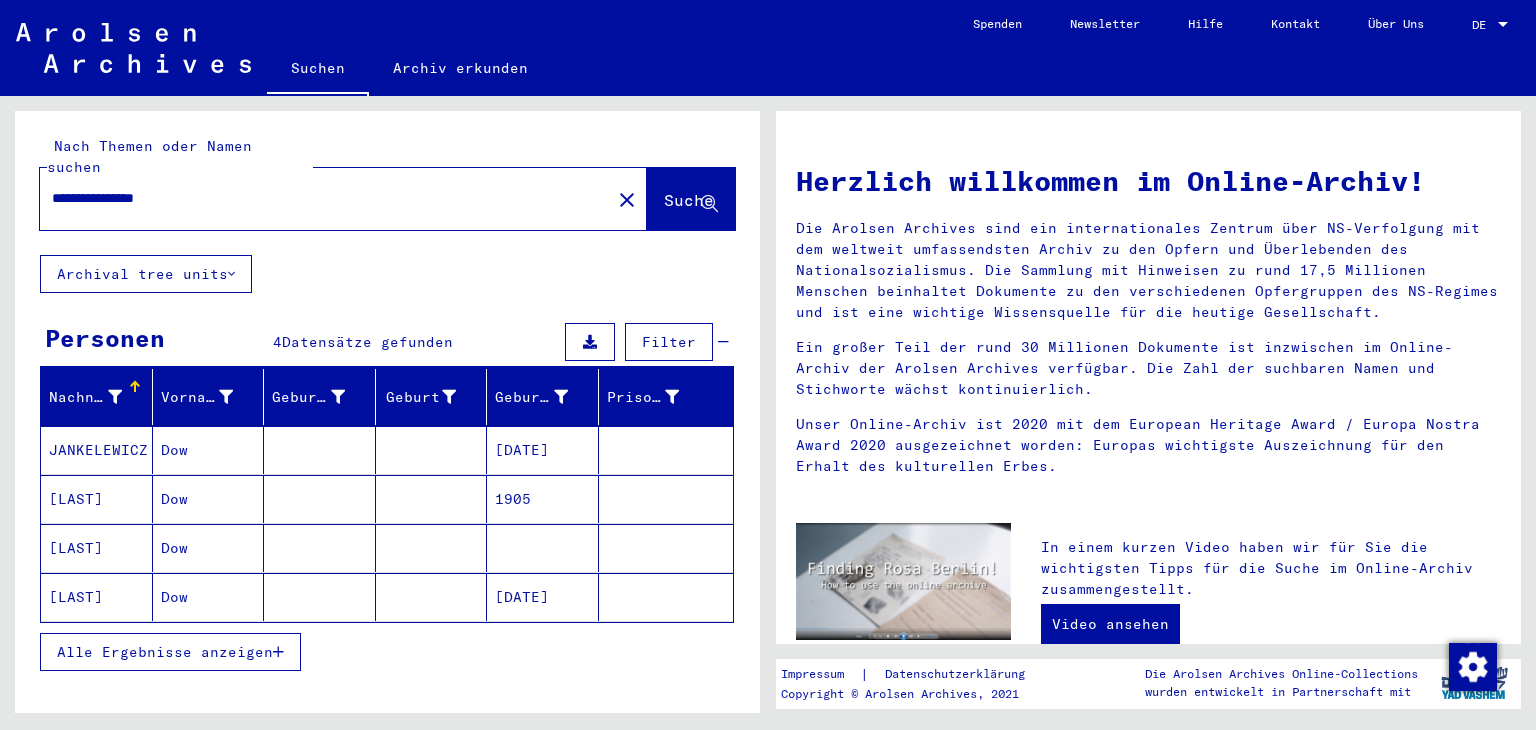 click on "JANKELEWICZ" at bounding box center (97, 499) 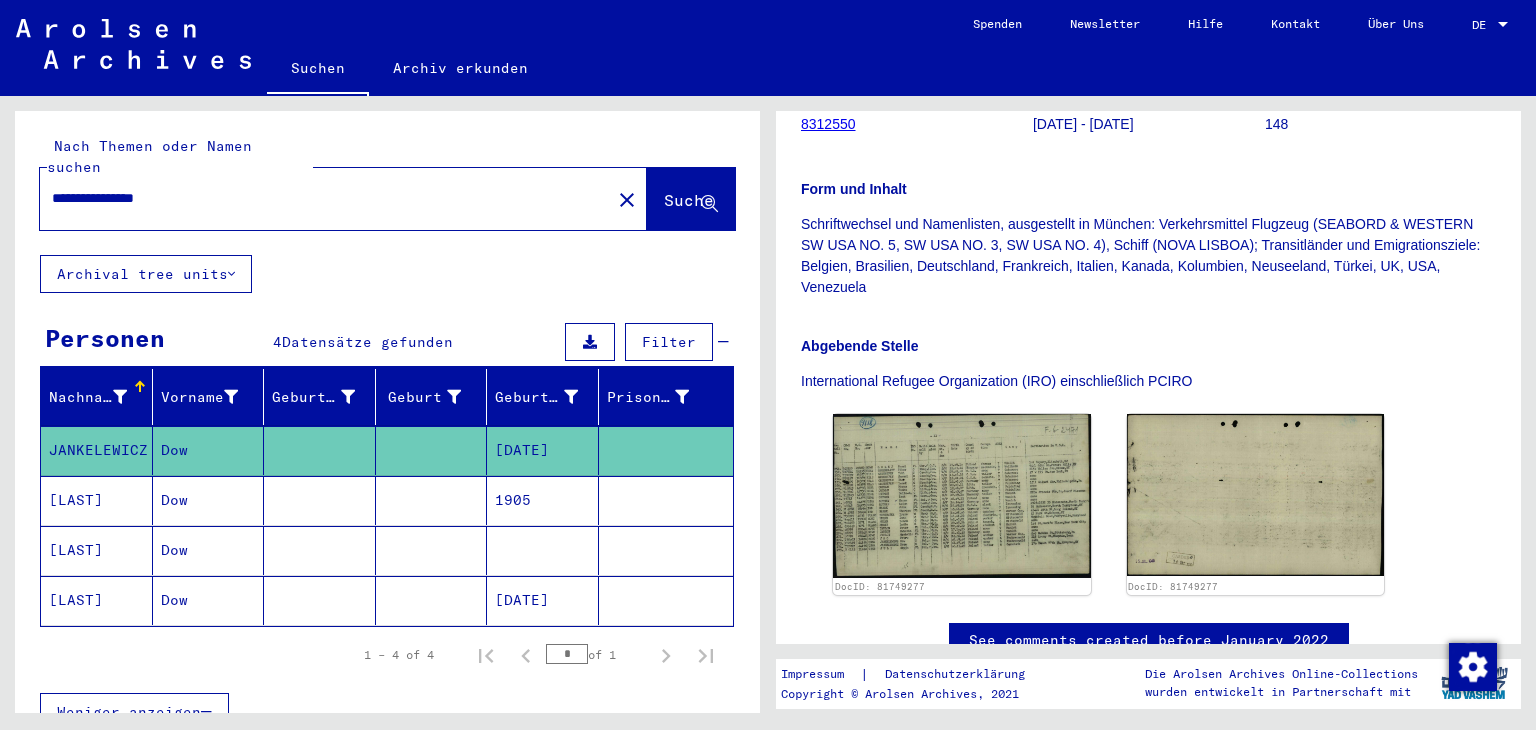 scroll, scrollTop: 396, scrollLeft: 0, axis: vertical 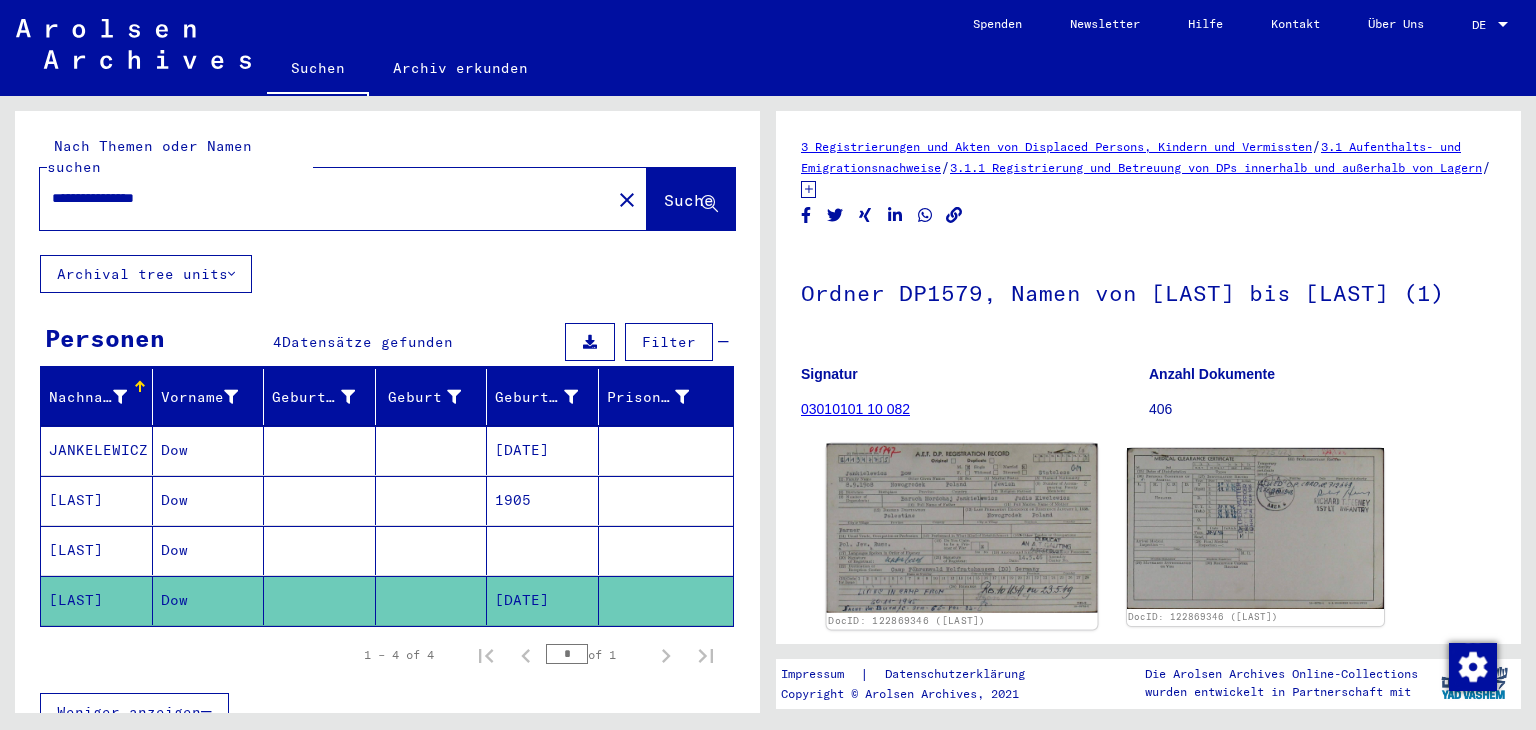 click 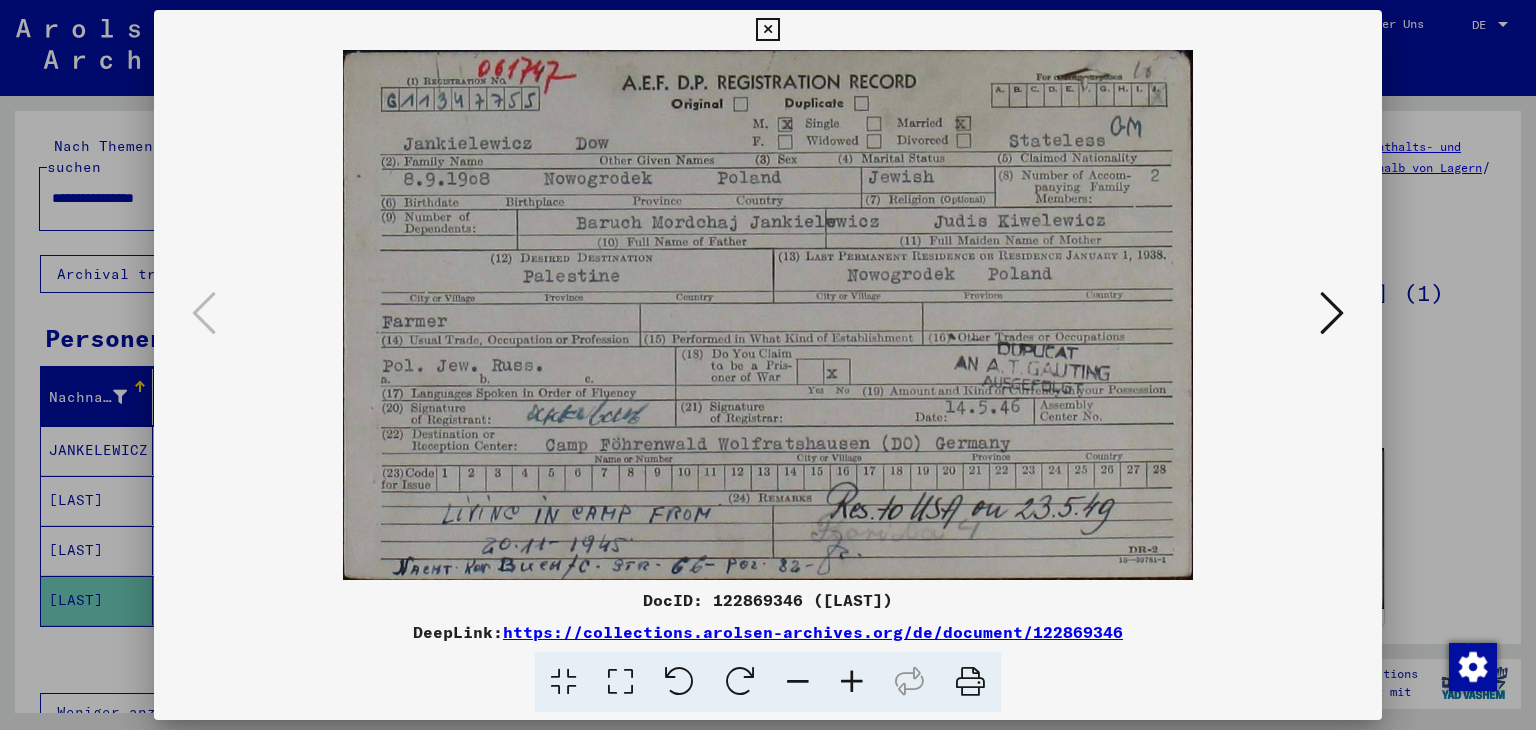 click at bounding box center [1332, 313] 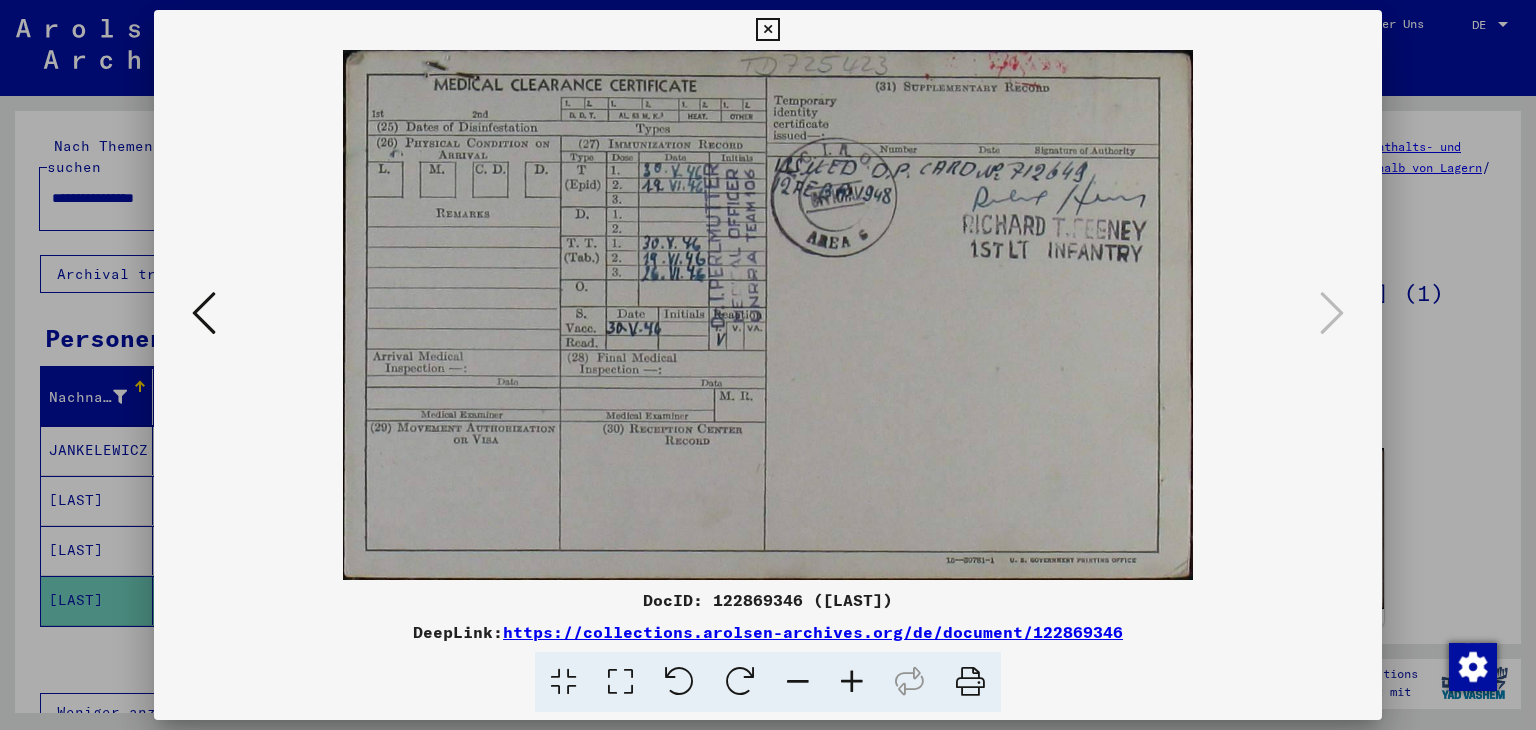 click at bounding box center [767, 30] 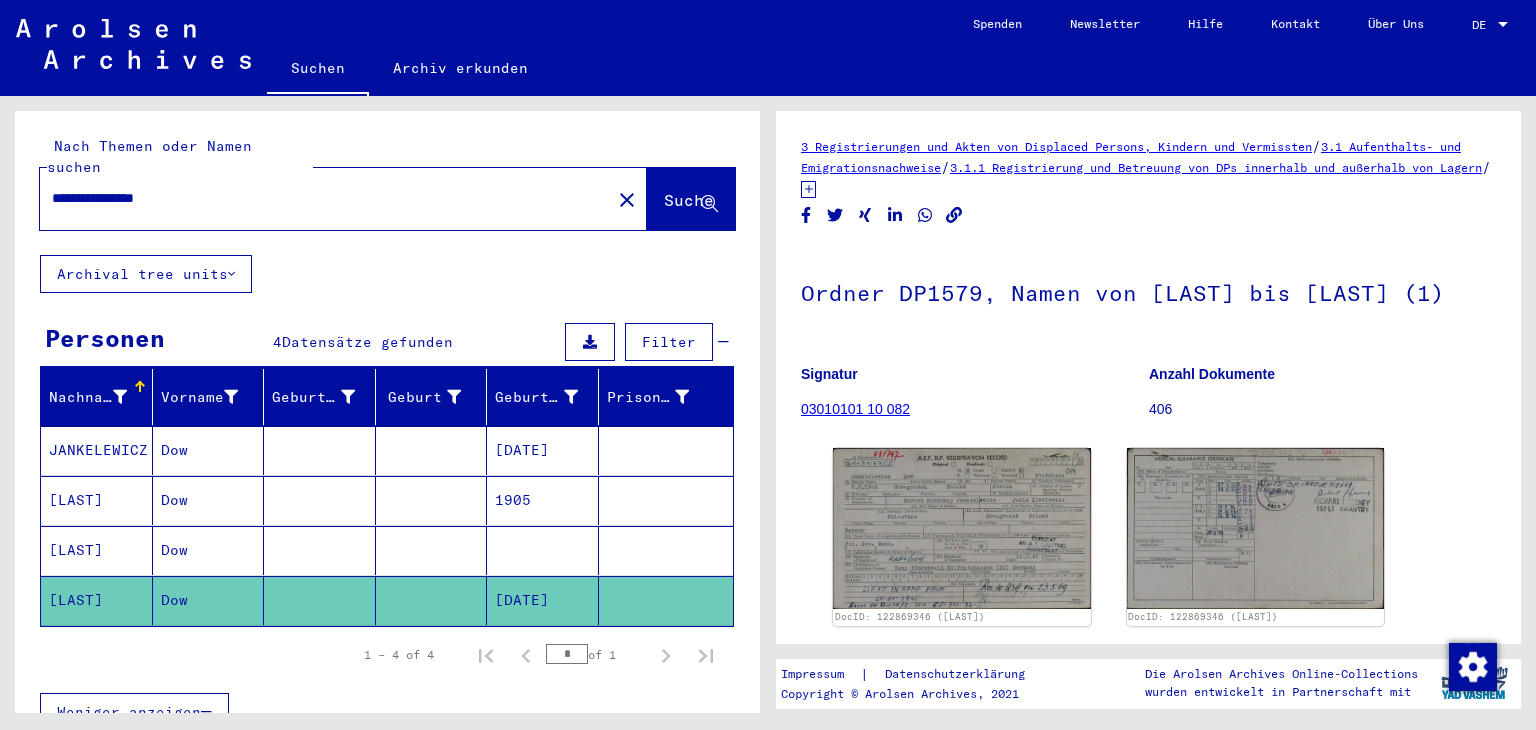click on "[LAST]" at bounding box center [97, 550] 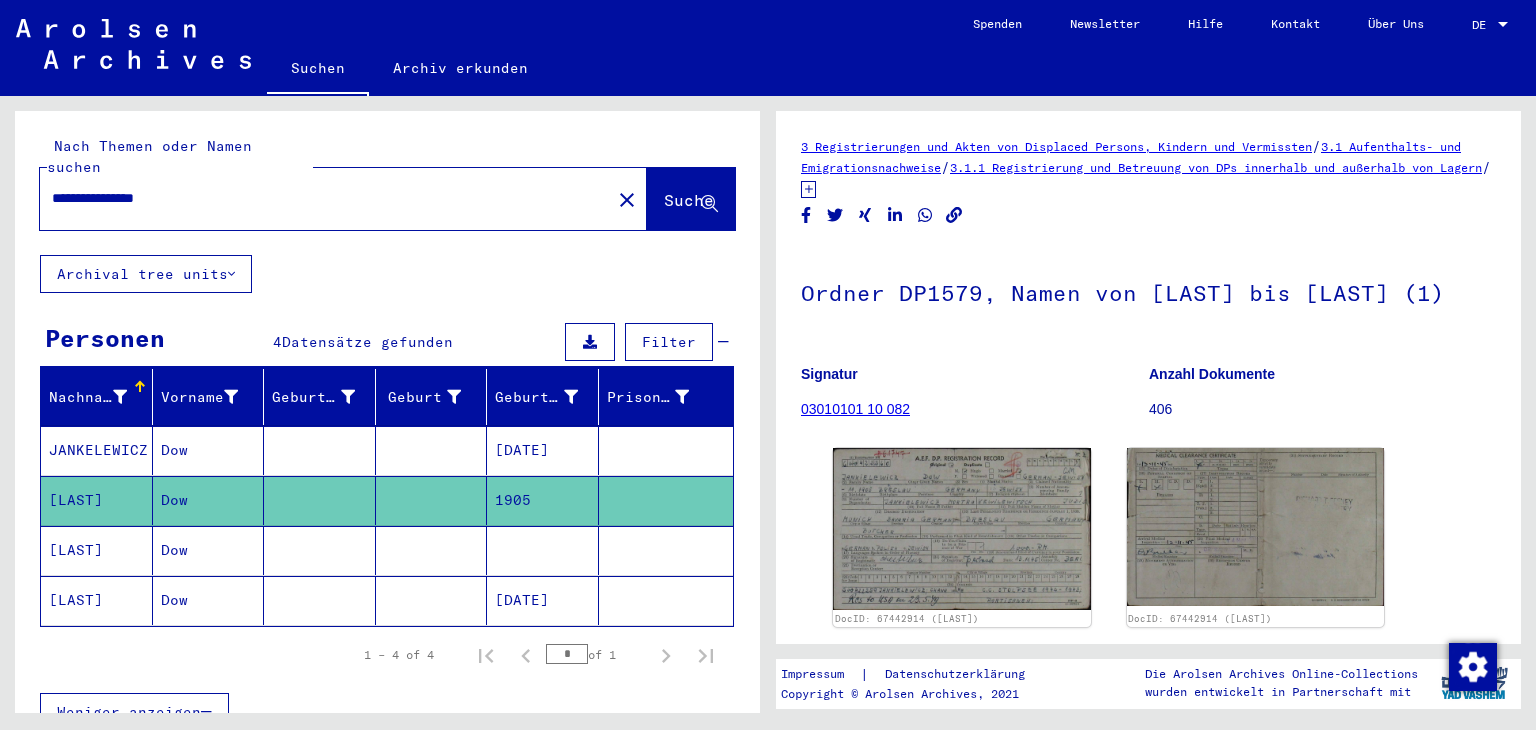 scroll, scrollTop: 0, scrollLeft: 0, axis: both 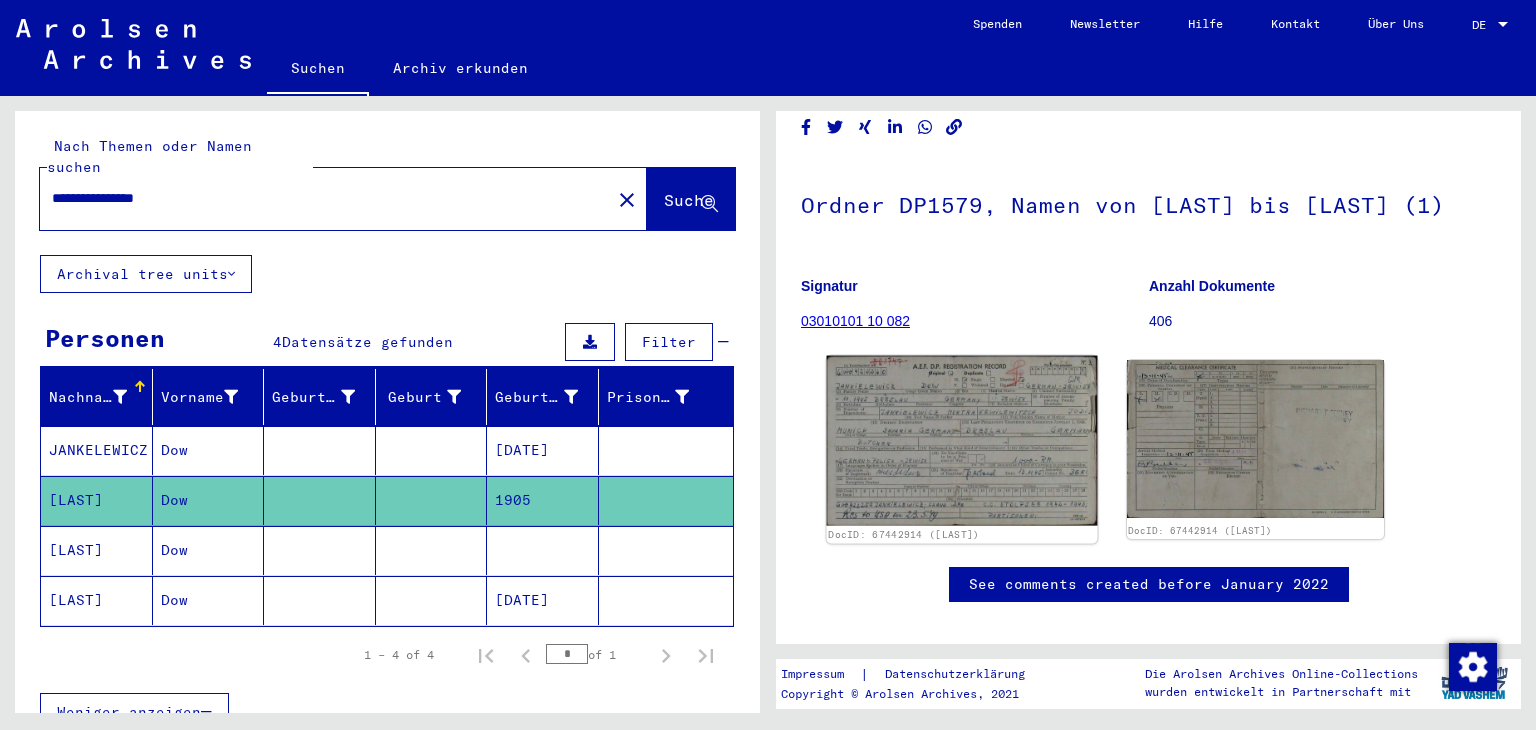 click 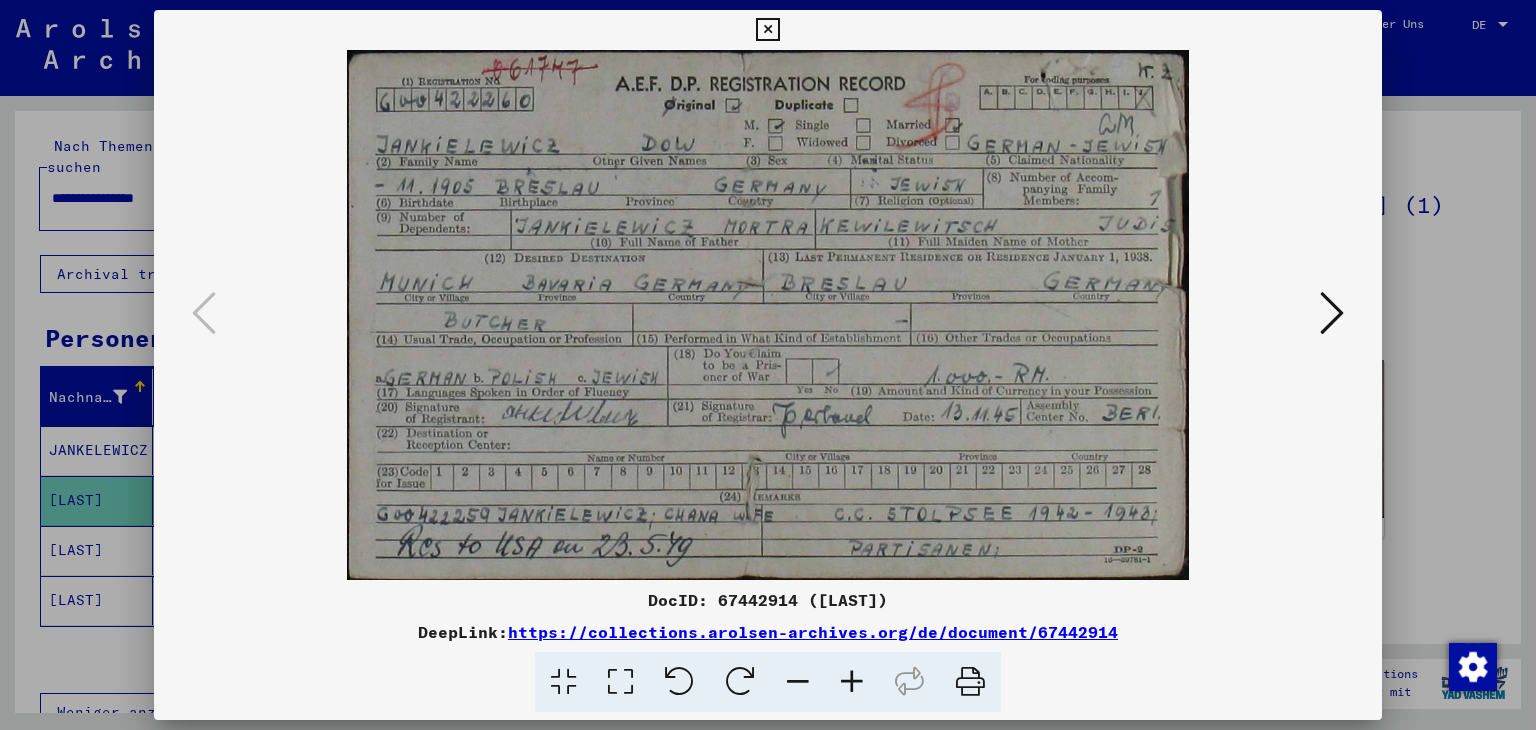 click at bounding box center [767, 30] 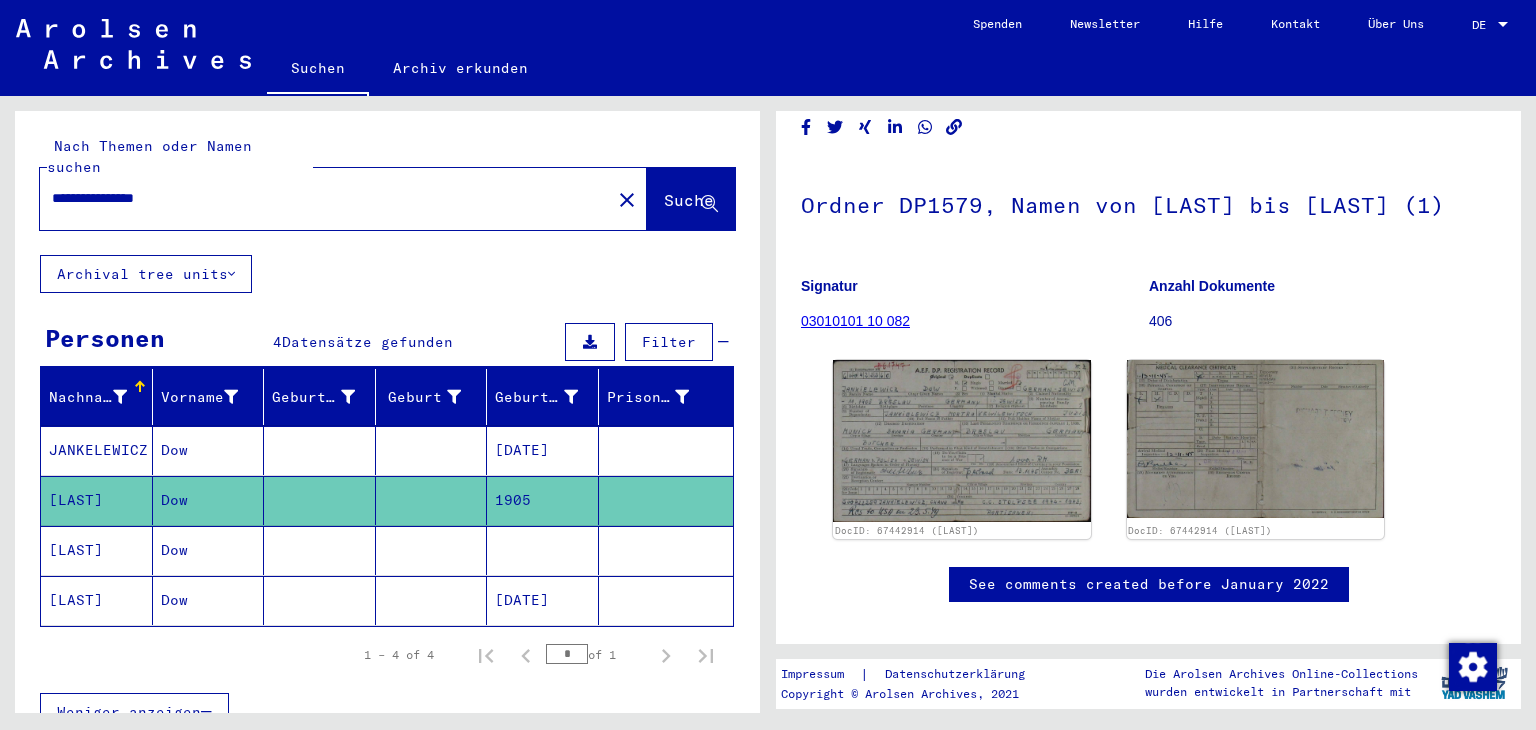 click on "JANKELEWICZ" at bounding box center (97, 500) 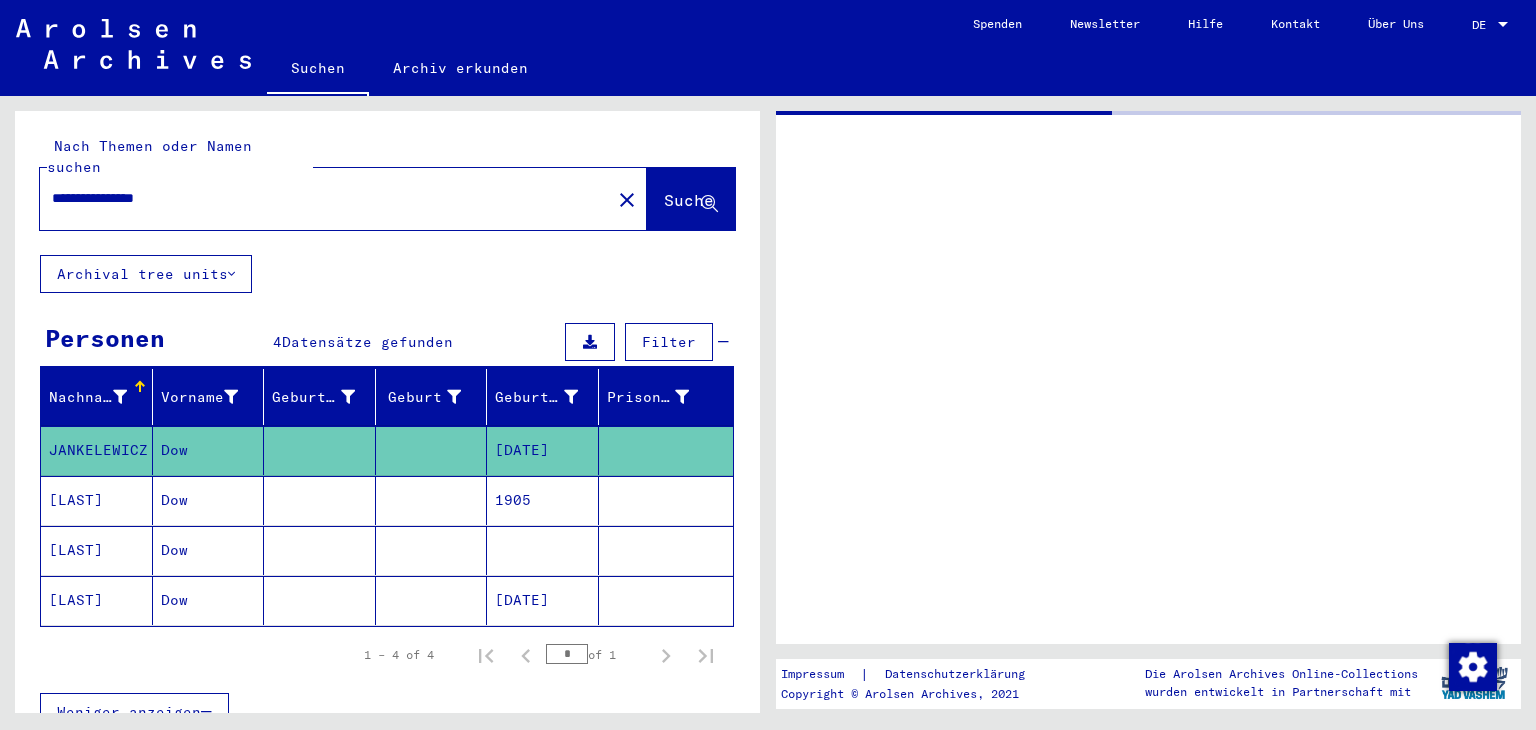 scroll, scrollTop: 0, scrollLeft: 0, axis: both 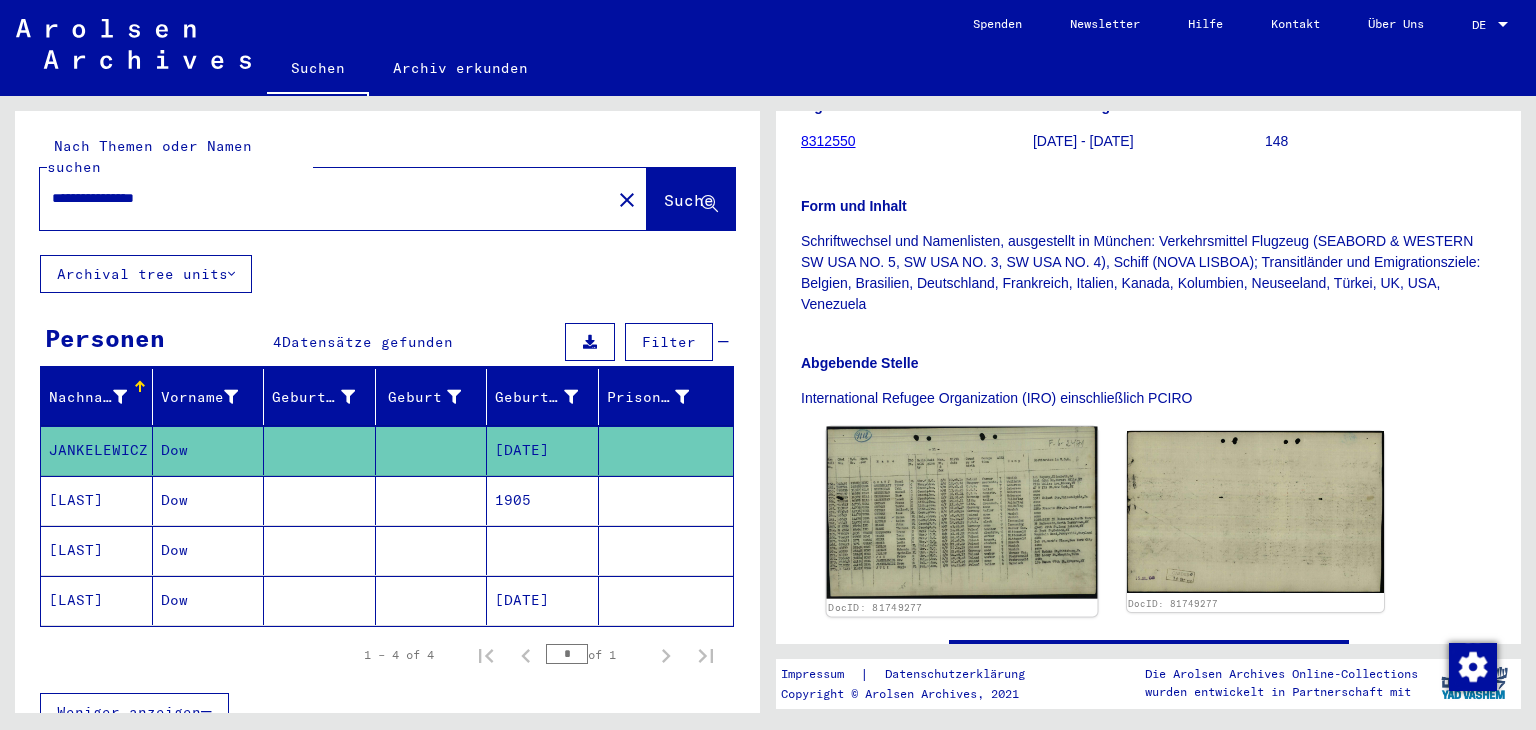 click 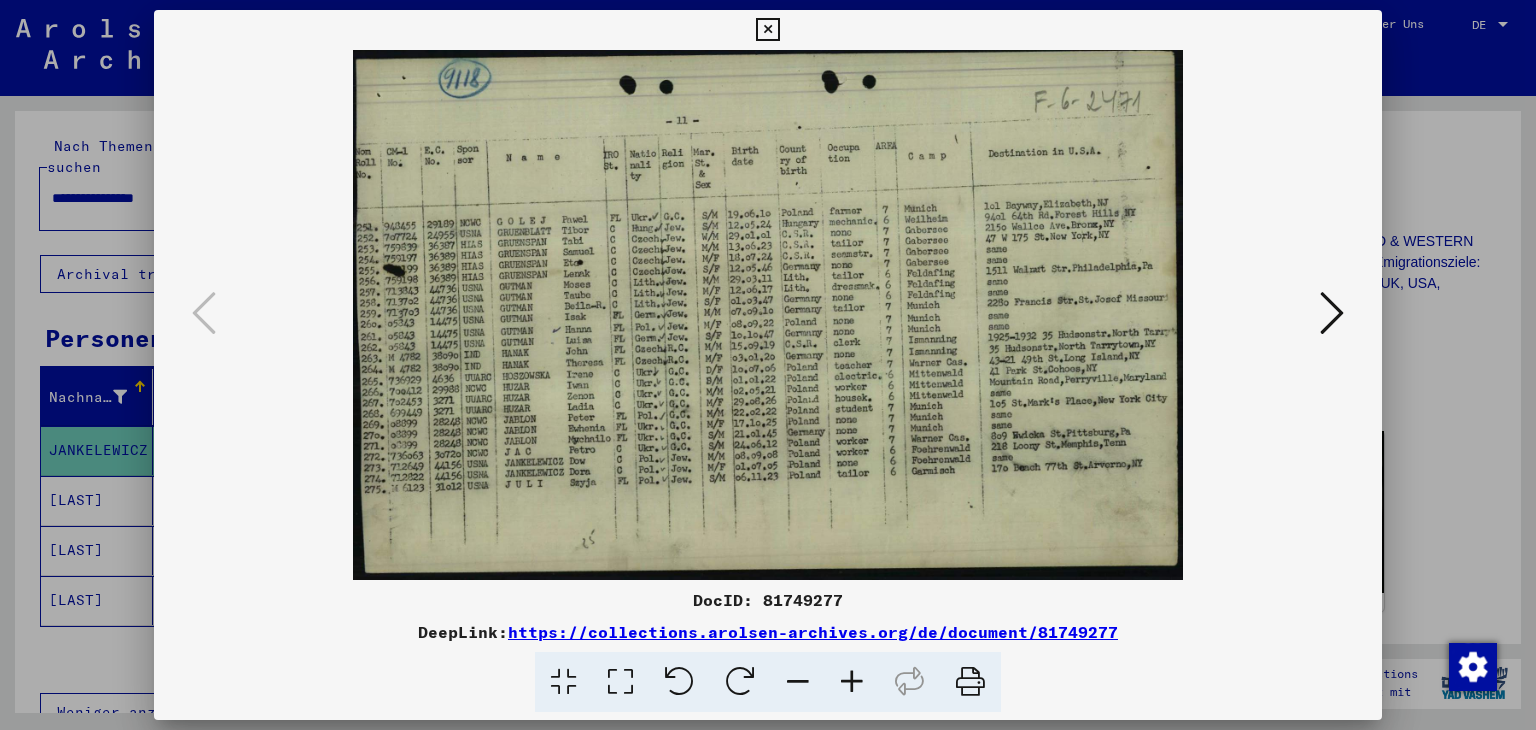 drag, startPoint x: 634, startPoint y: 352, endPoint x: 747, endPoint y: 273, distance: 137.87675 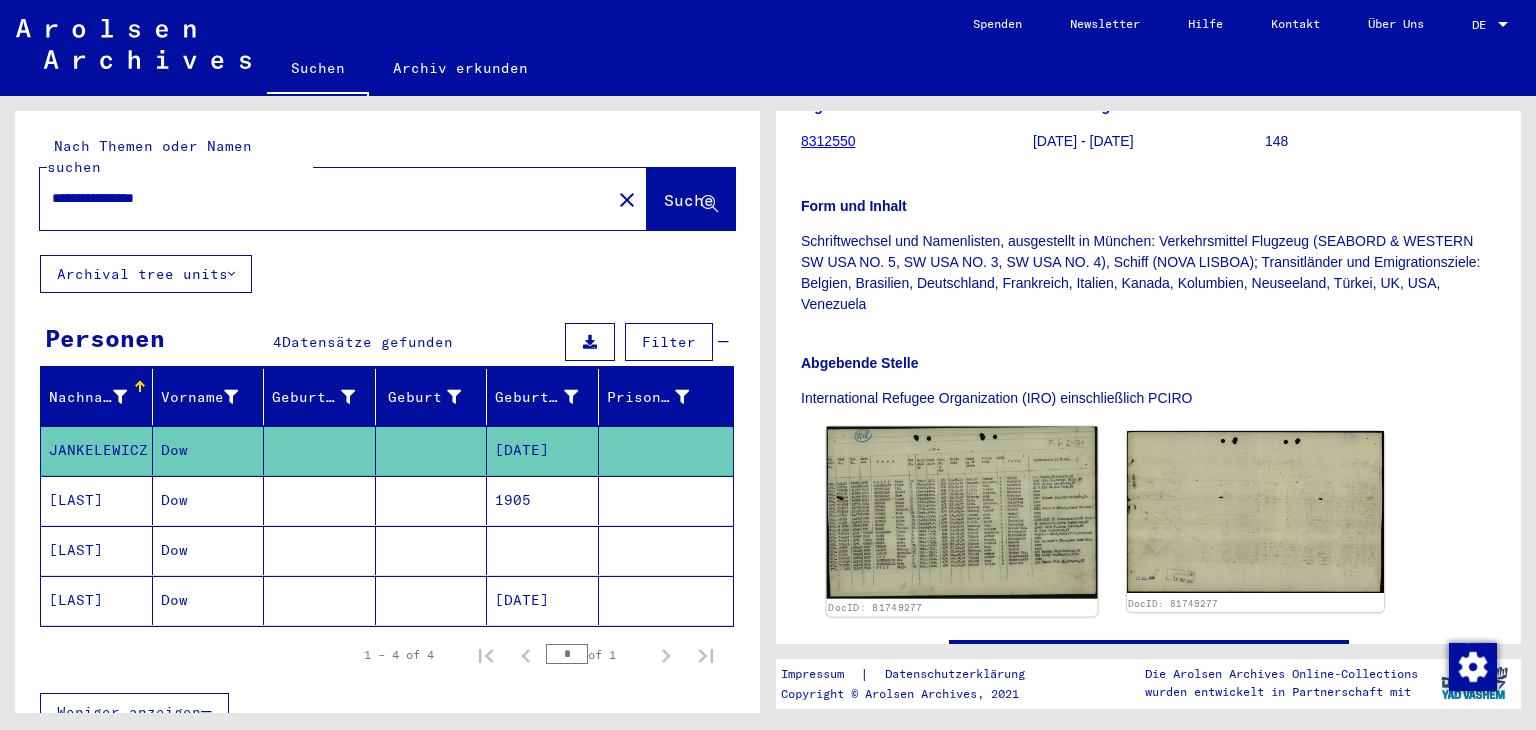click 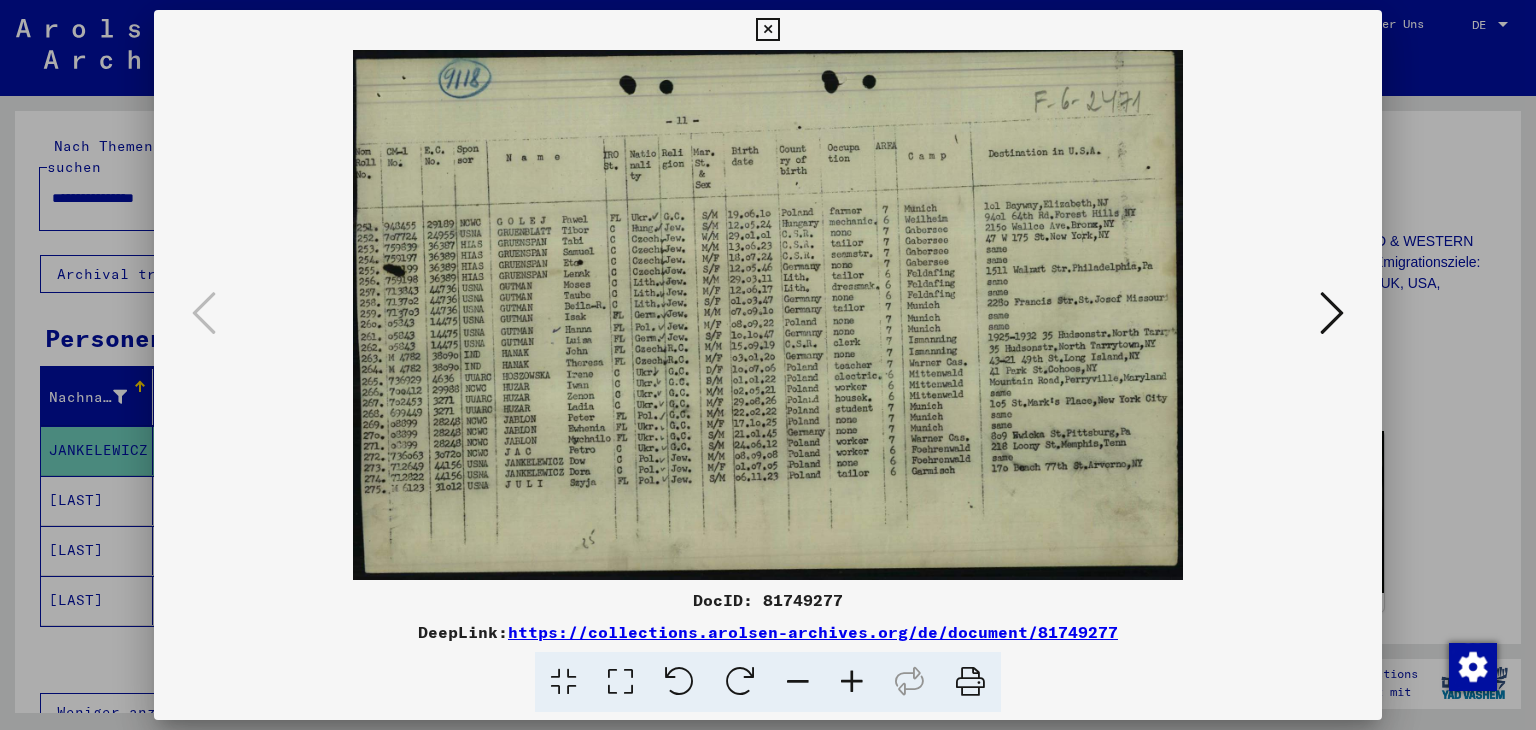 click at bounding box center [767, 30] 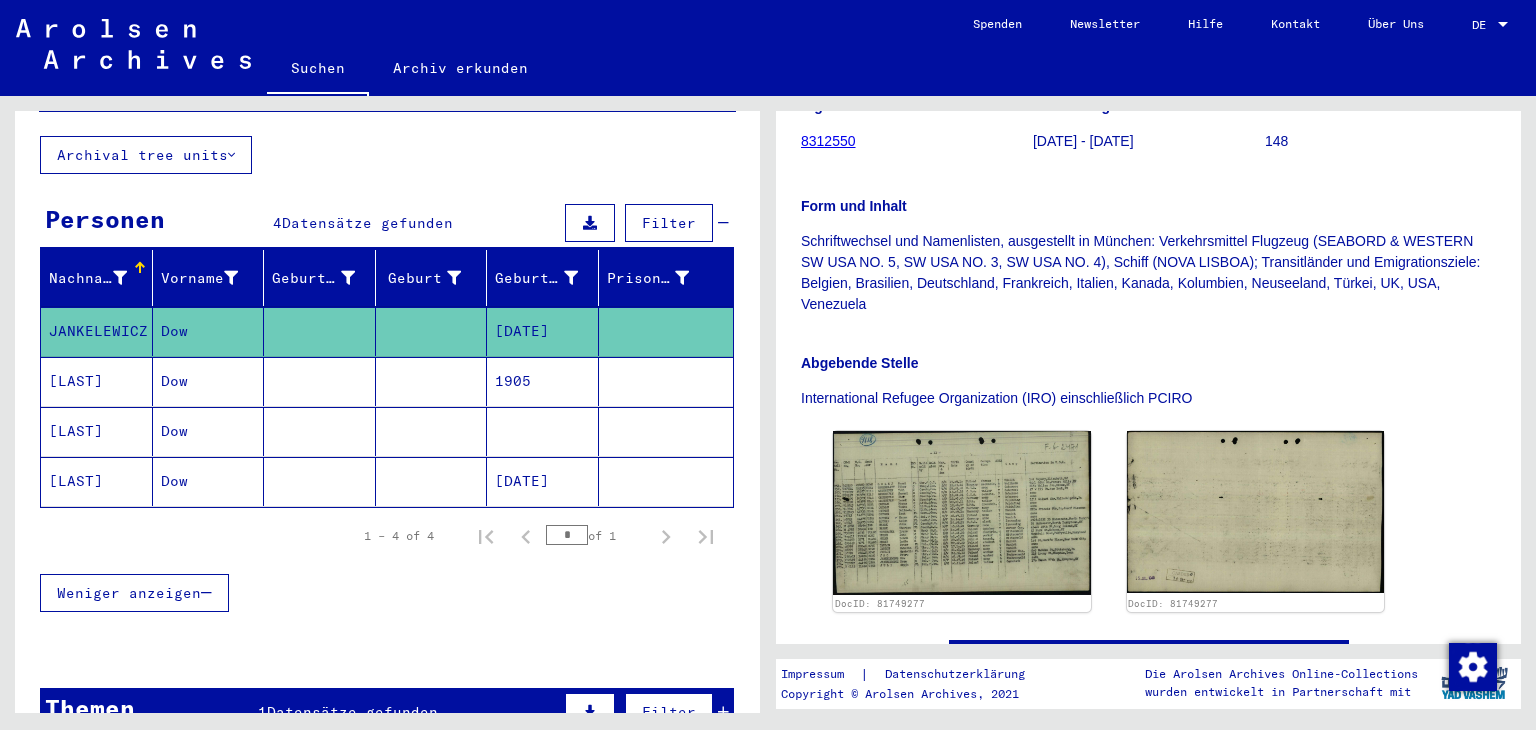 scroll, scrollTop: 120, scrollLeft: 0, axis: vertical 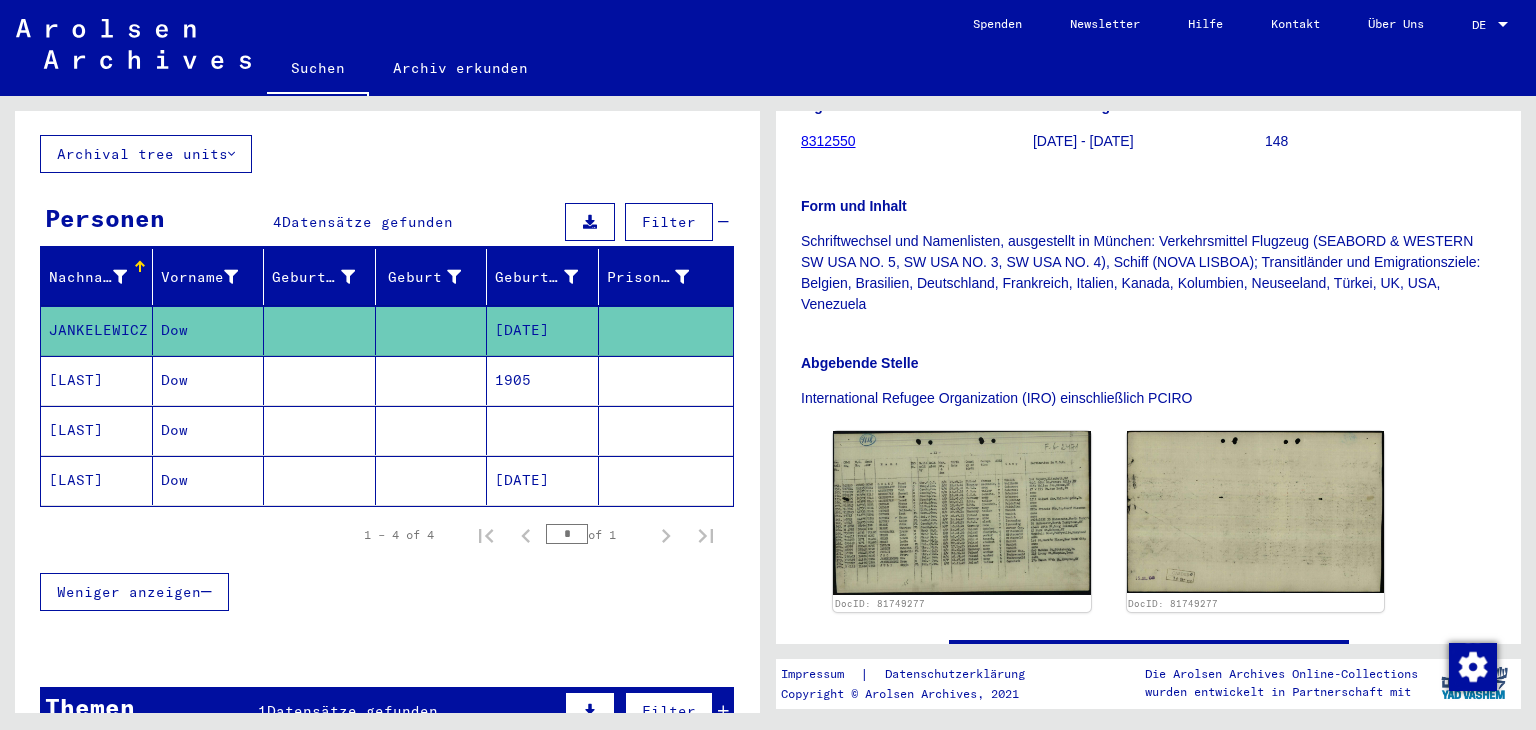 click on "[LAST]" at bounding box center (97, 480) 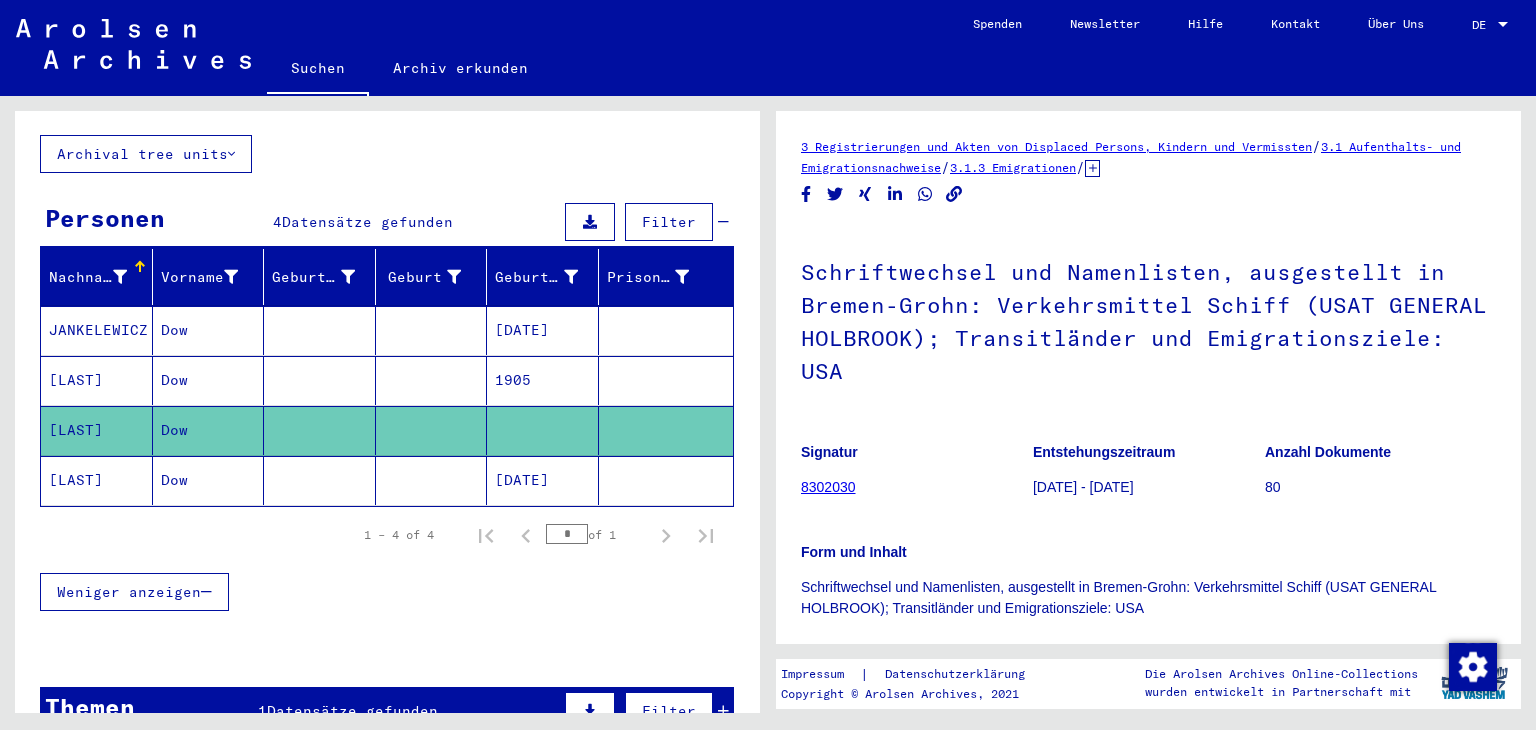 scroll, scrollTop: 312, scrollLeft: 0, axis: vertical 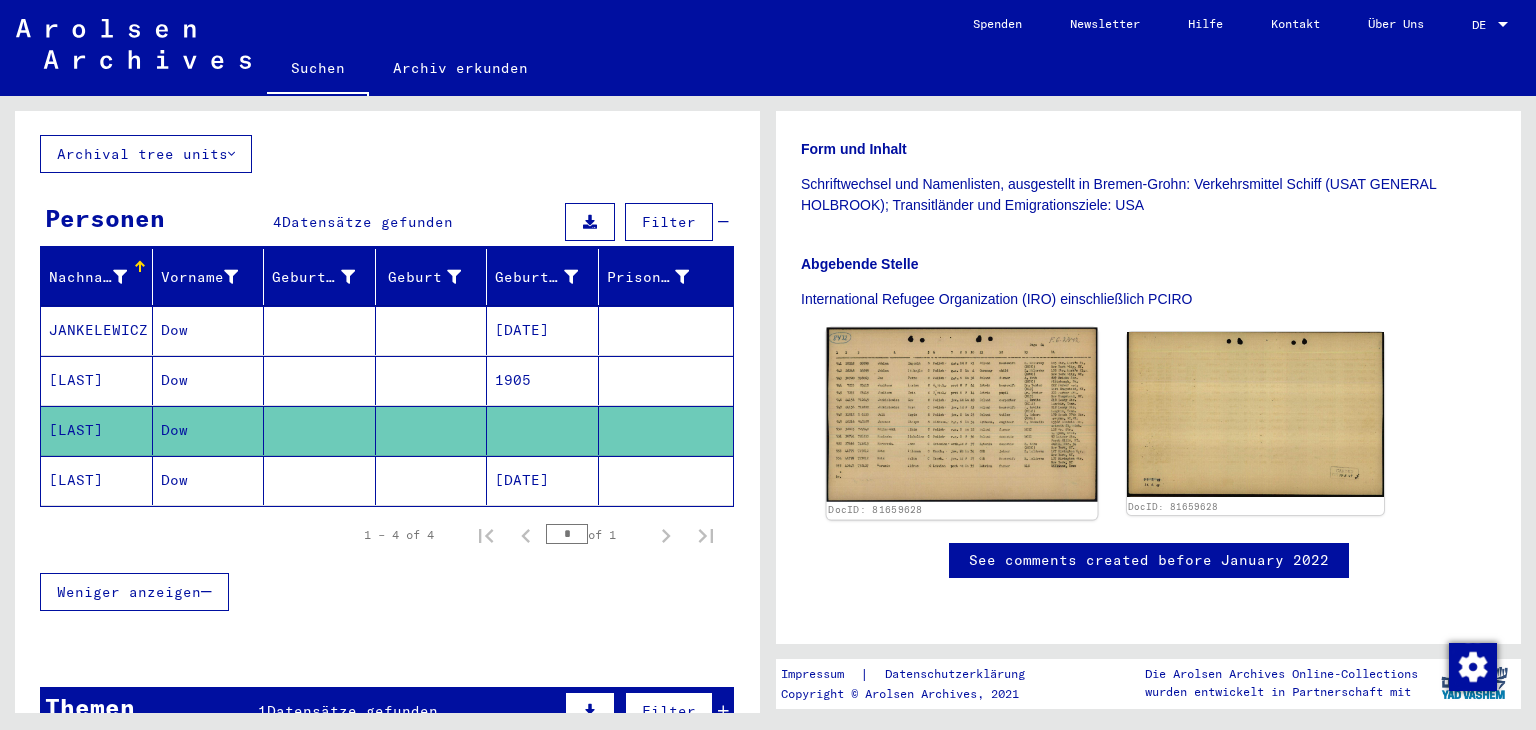 click 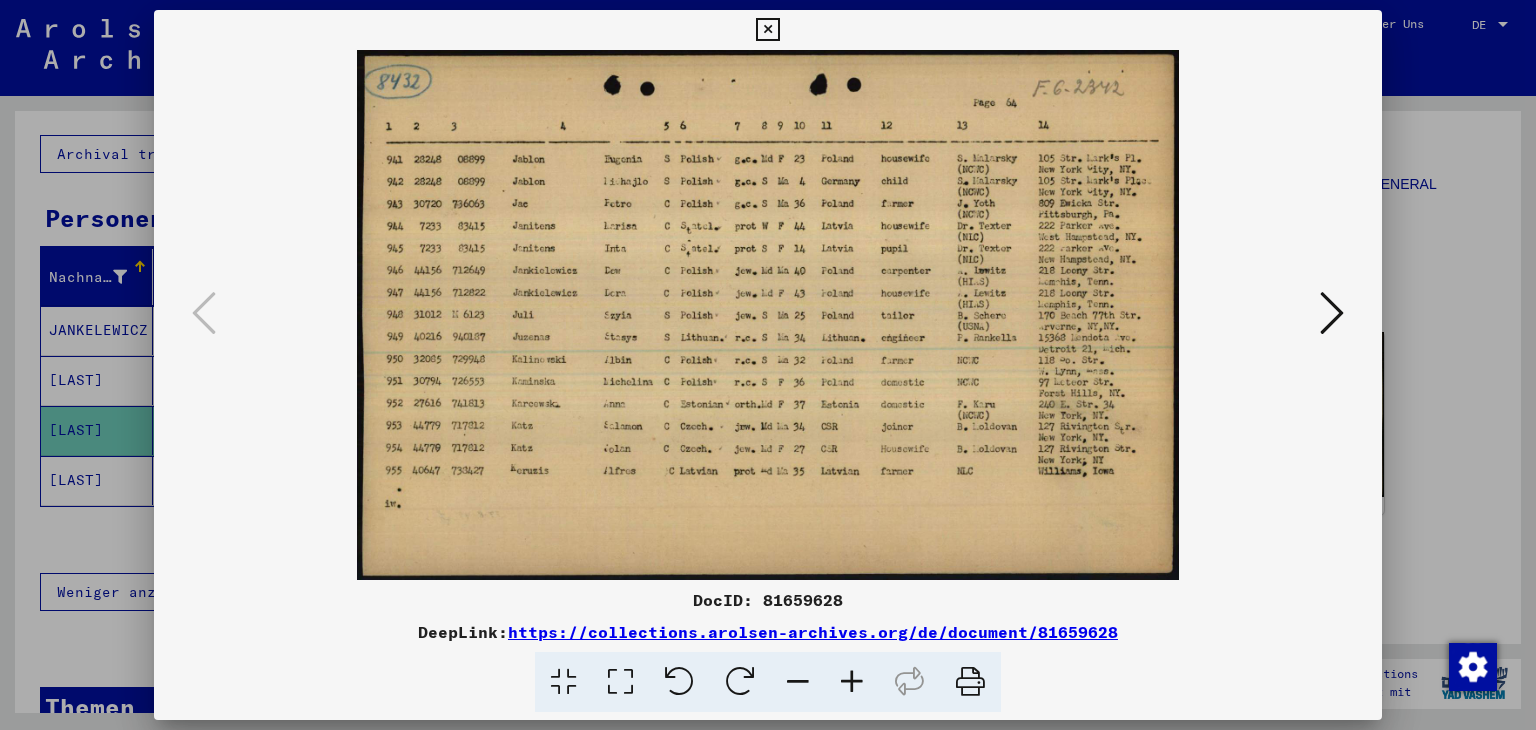 click at bounding box center [767, 30] 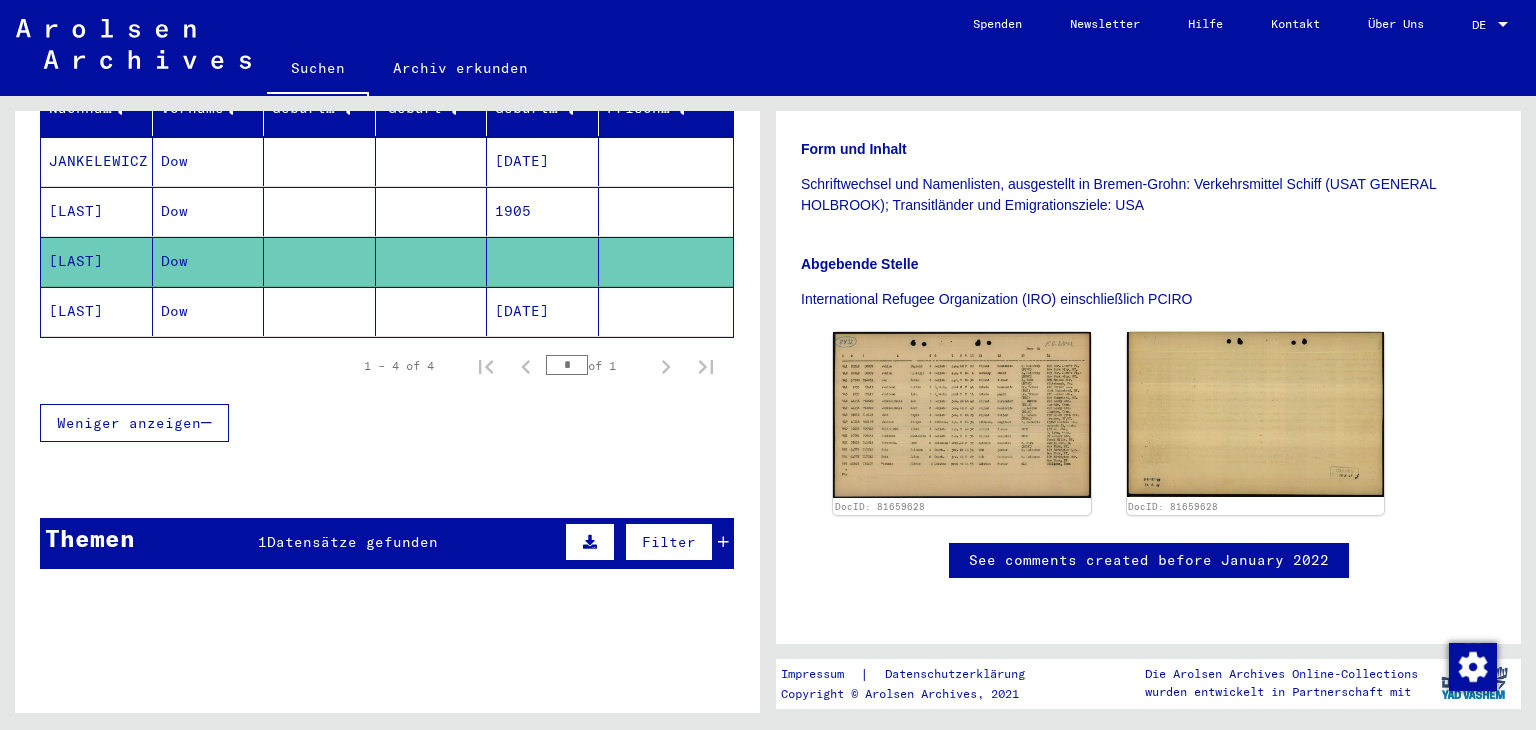 scroll, scrollTop: 0, scrollLeft: 0, axis: both 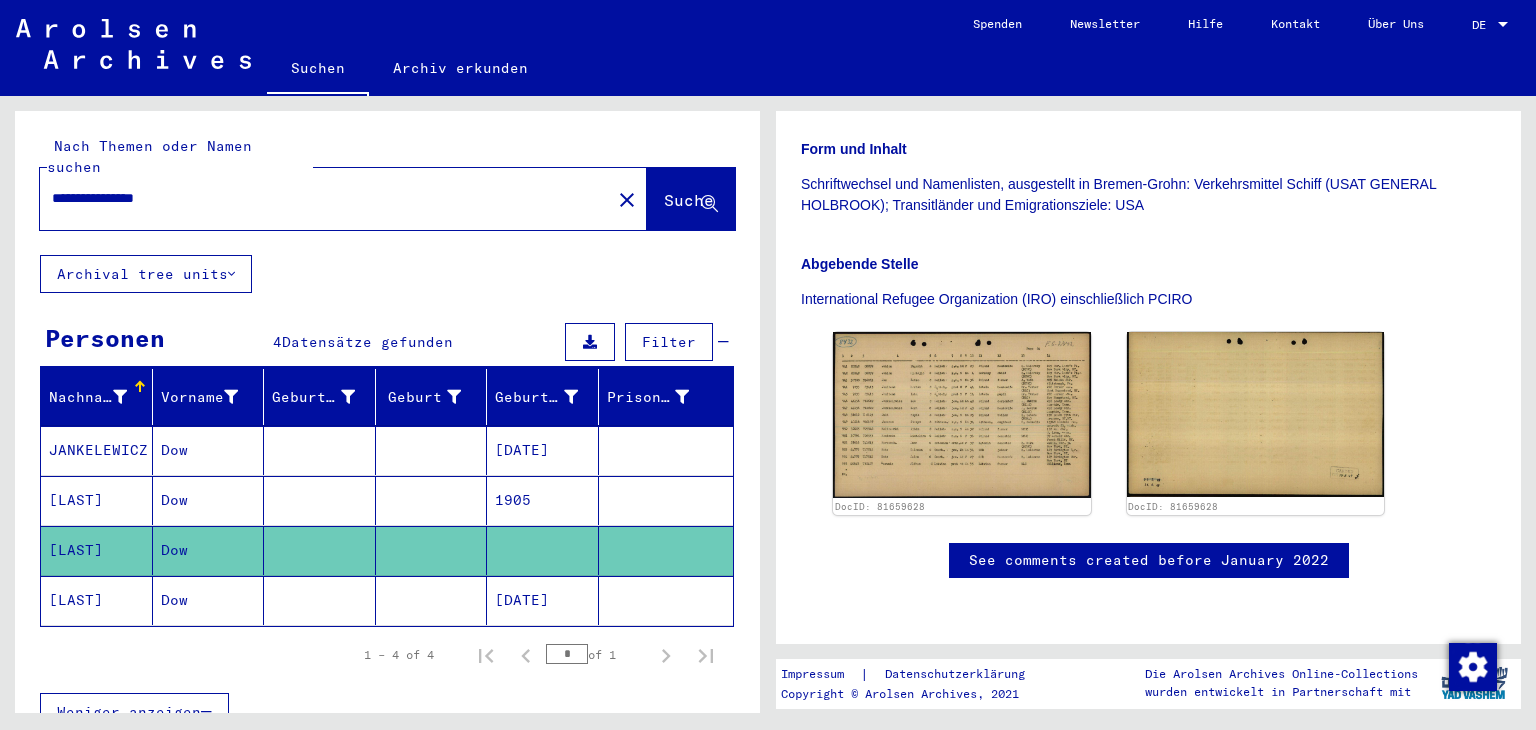 click on "**********" at bounding box center [325, 198] 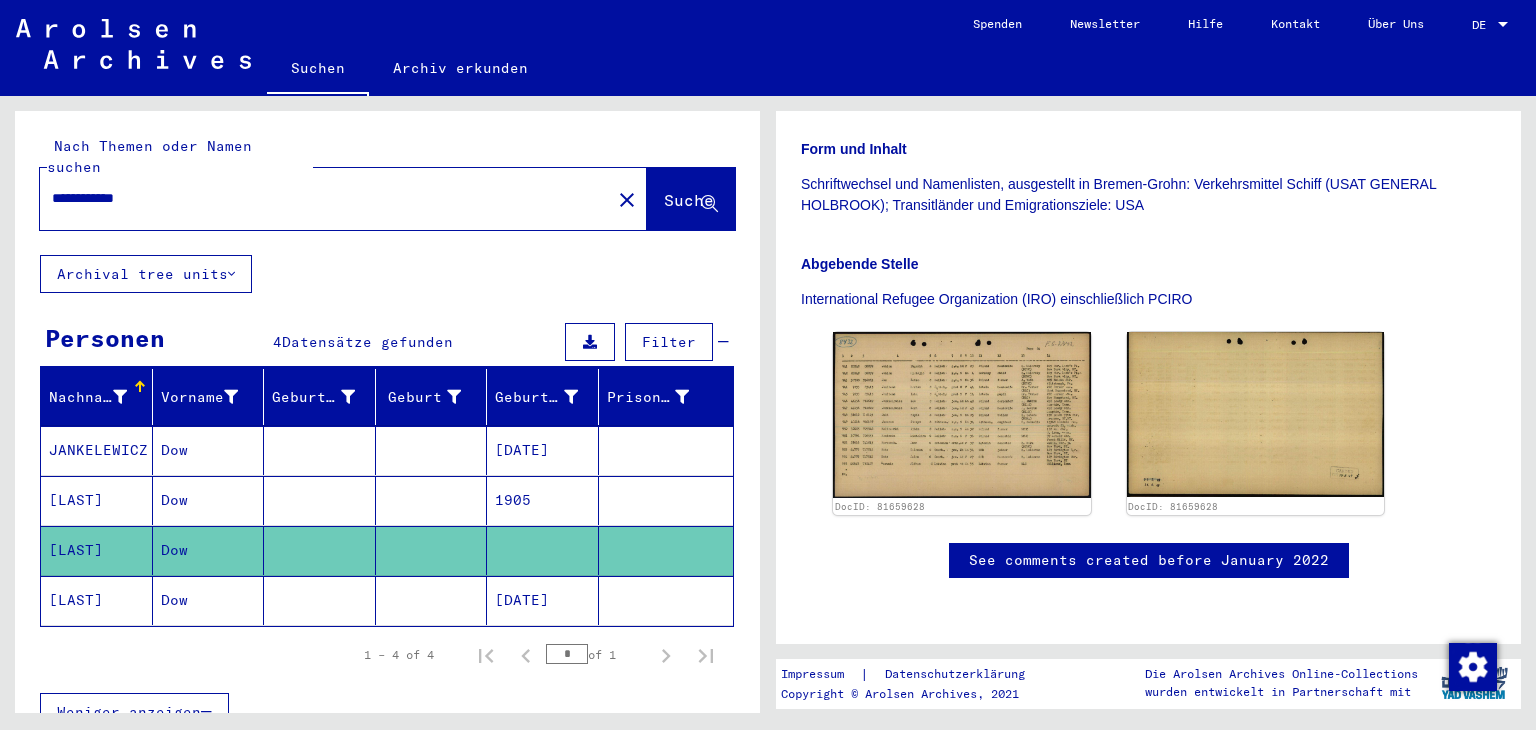 click on "**********" at bounding box center (325, 198) 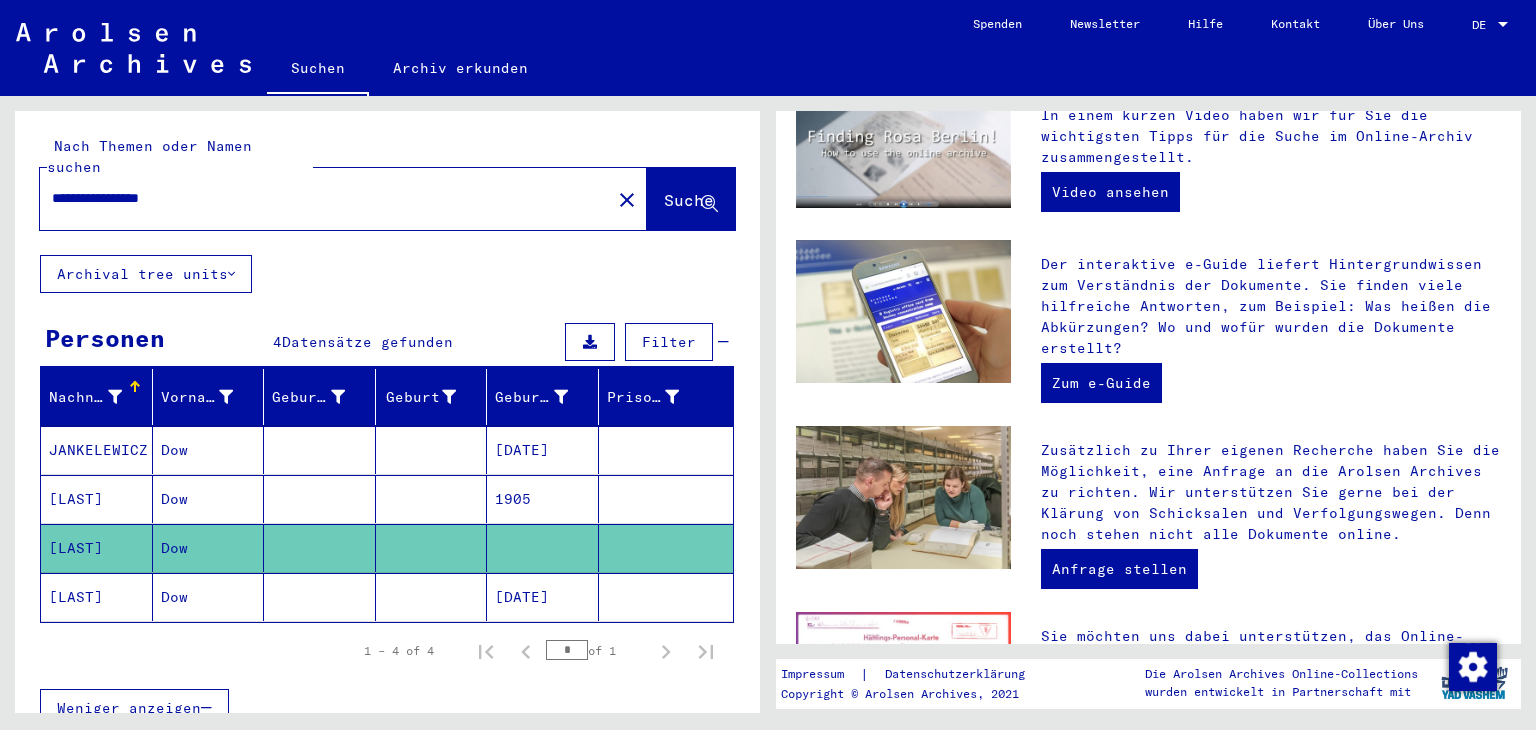 scroll, scrollTop: 0, scrollLeft: 0, axis: both 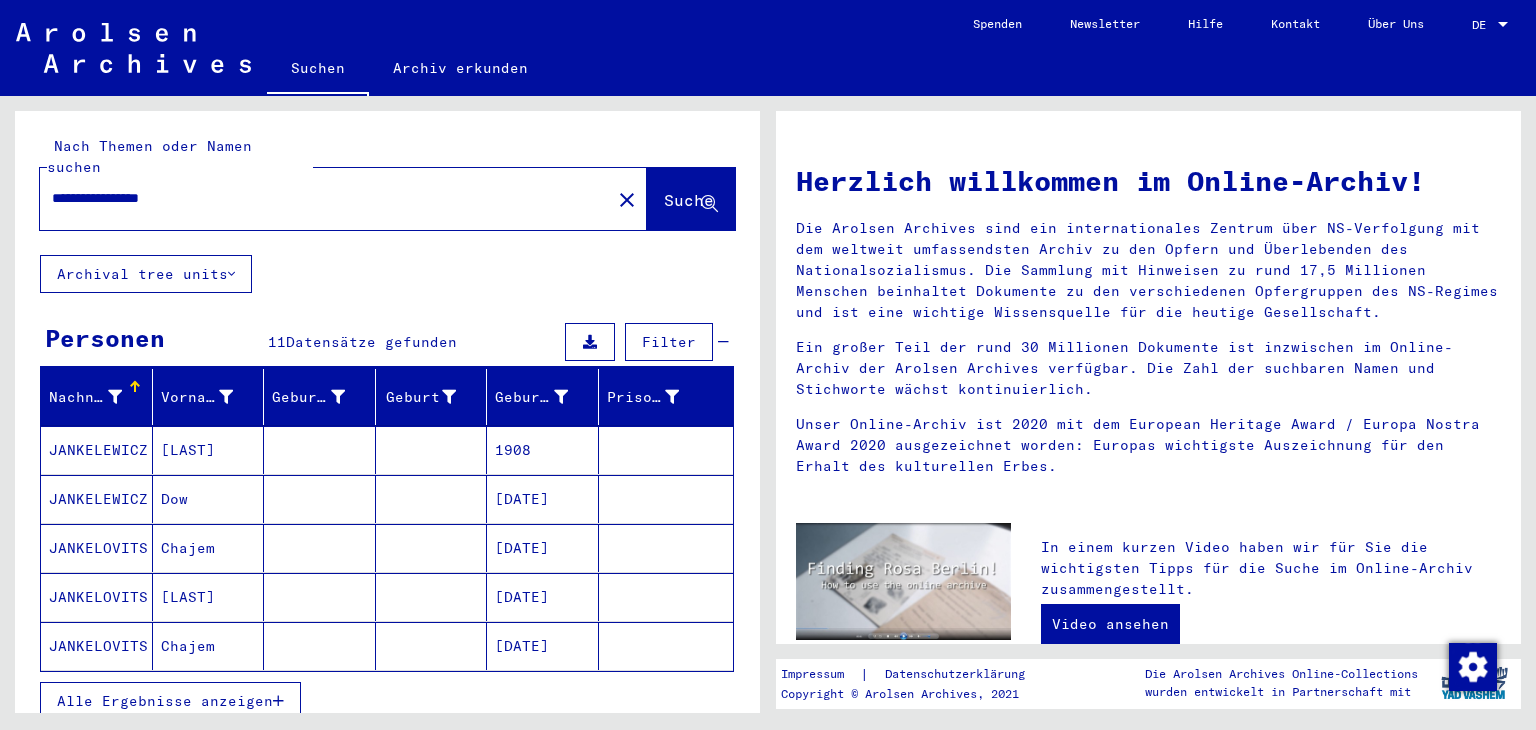 click on "JANKELEWICZ" at bounding box center [97, 548] 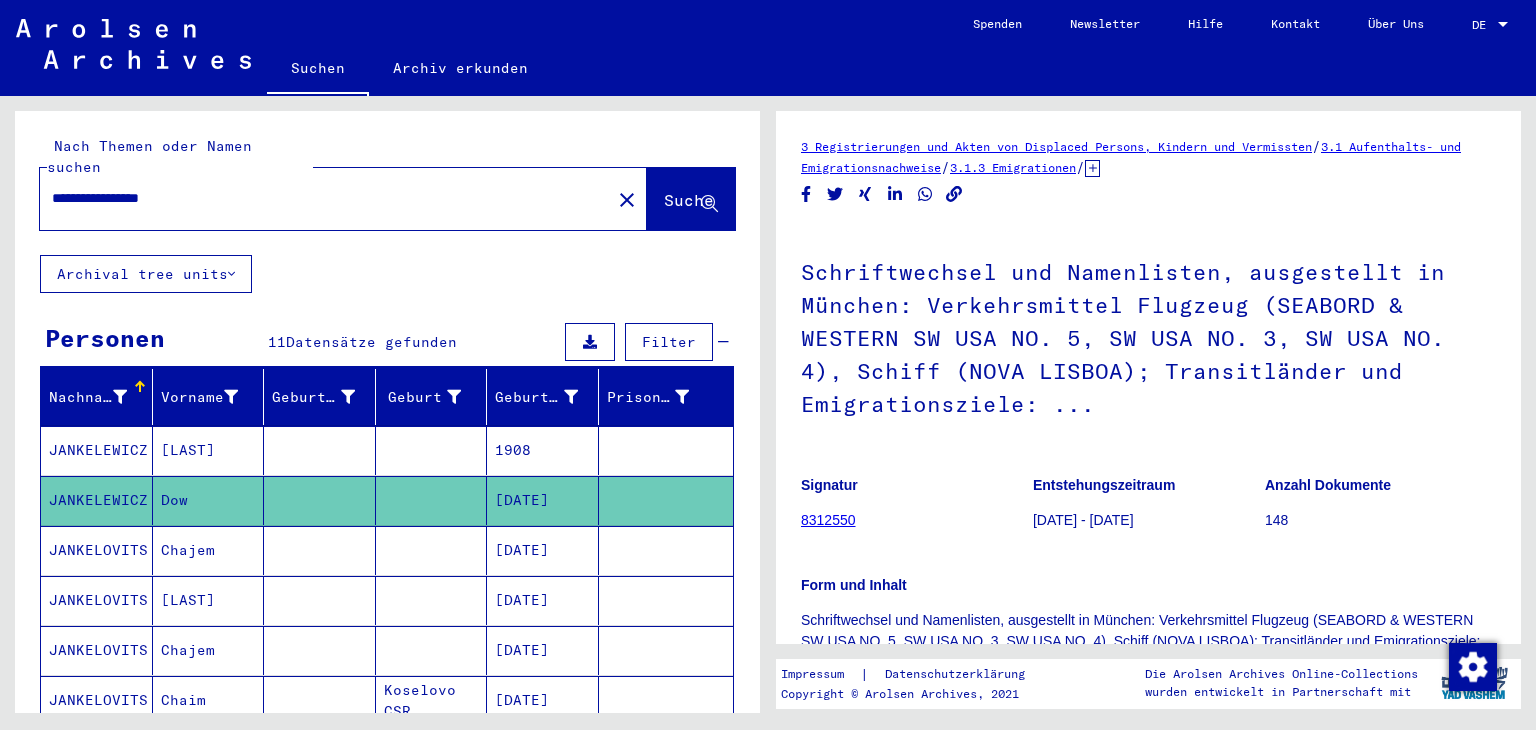 scroll, scrollTop: 107, scrollLeft: 0, axis: vertical 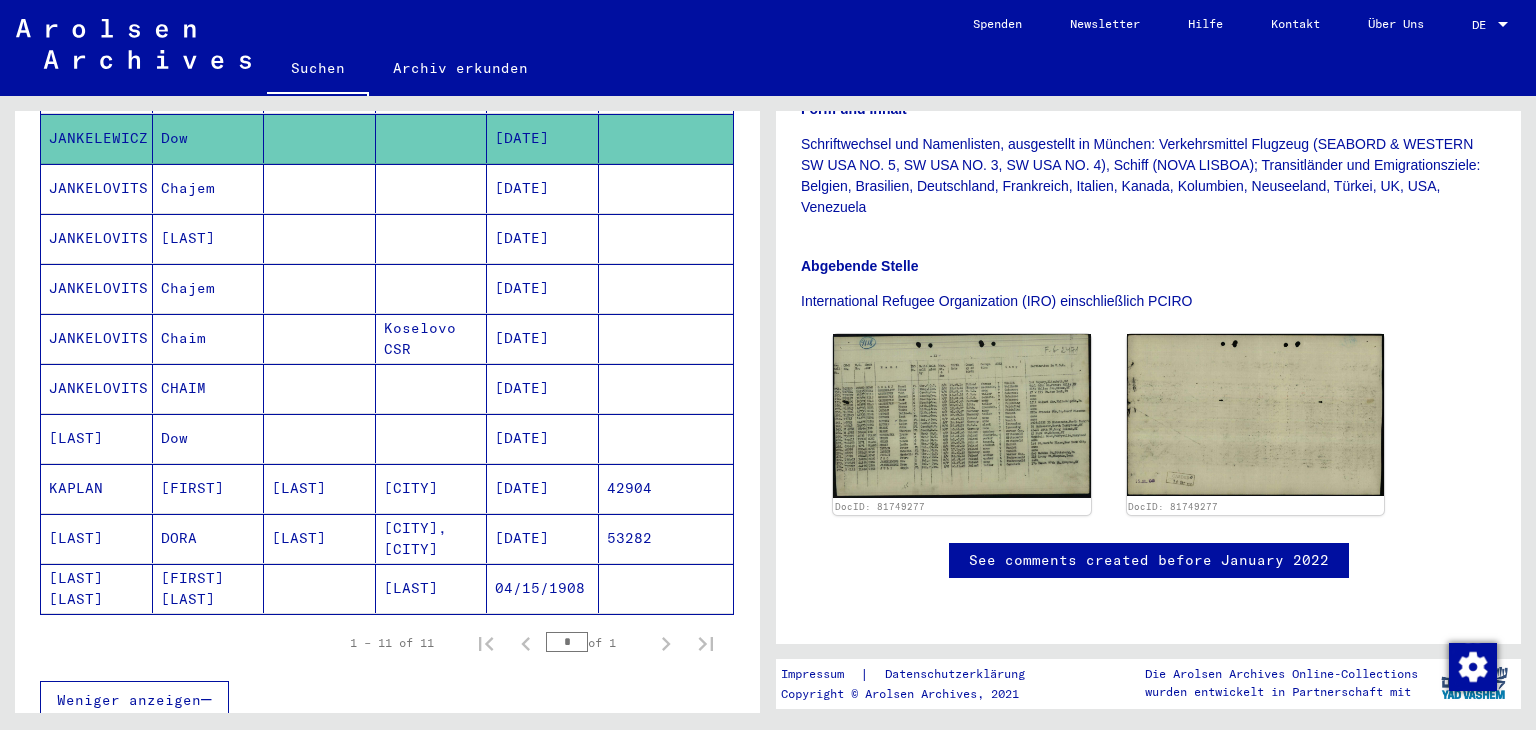 click on "[LAST]" at bounding box center (97, 488) 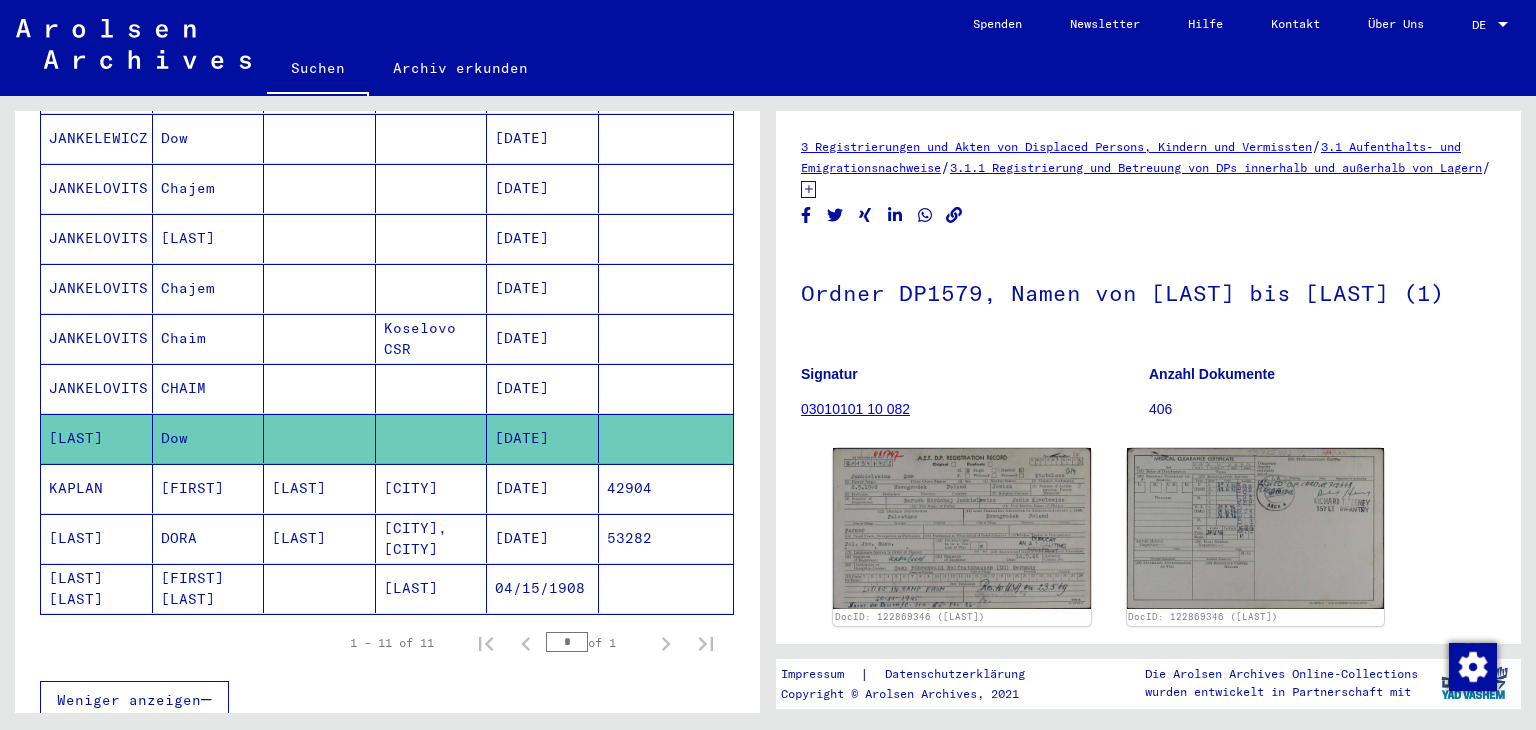 scroll, scrollTop: 0, scrollLeft: 0, axis: both 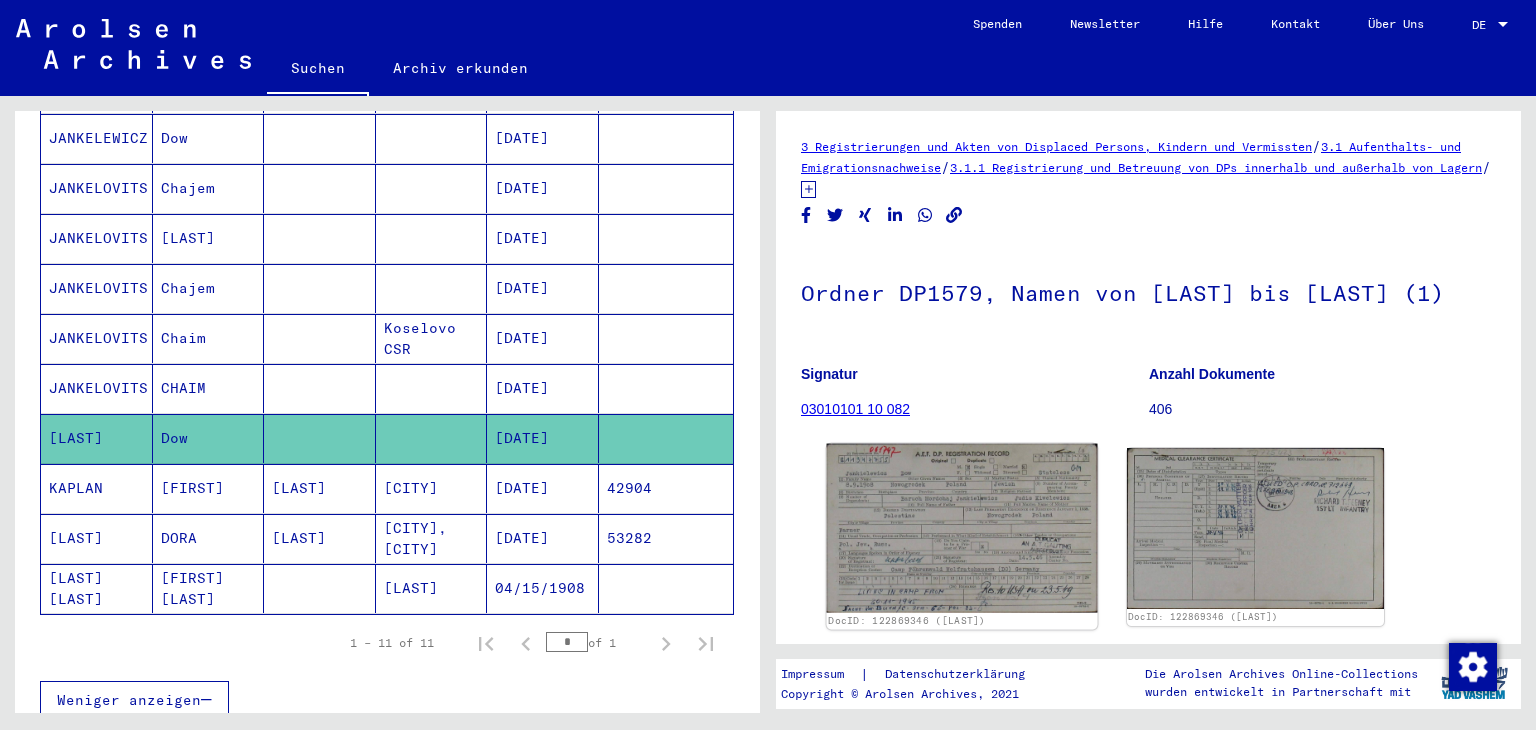 click 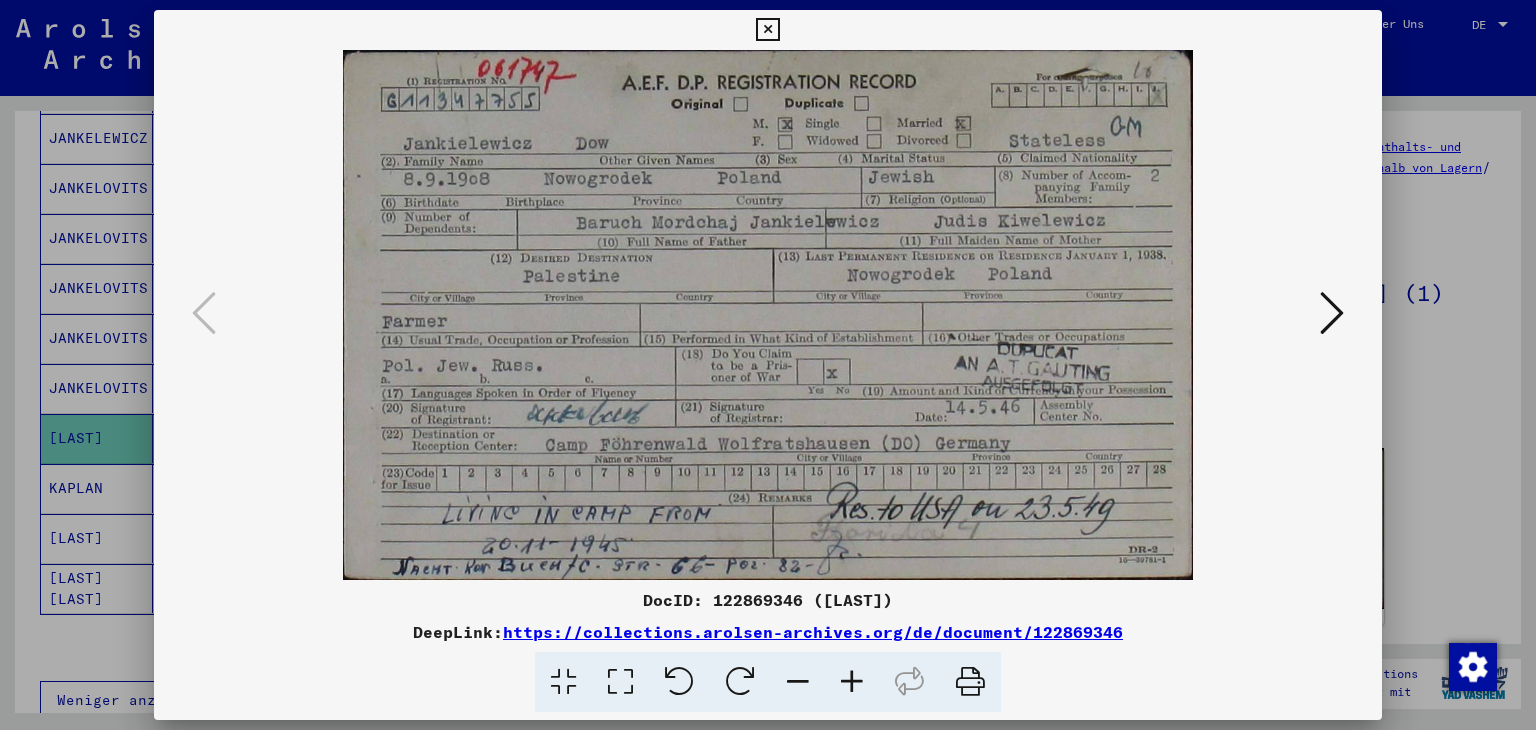 click at bounding box center (767, 30) 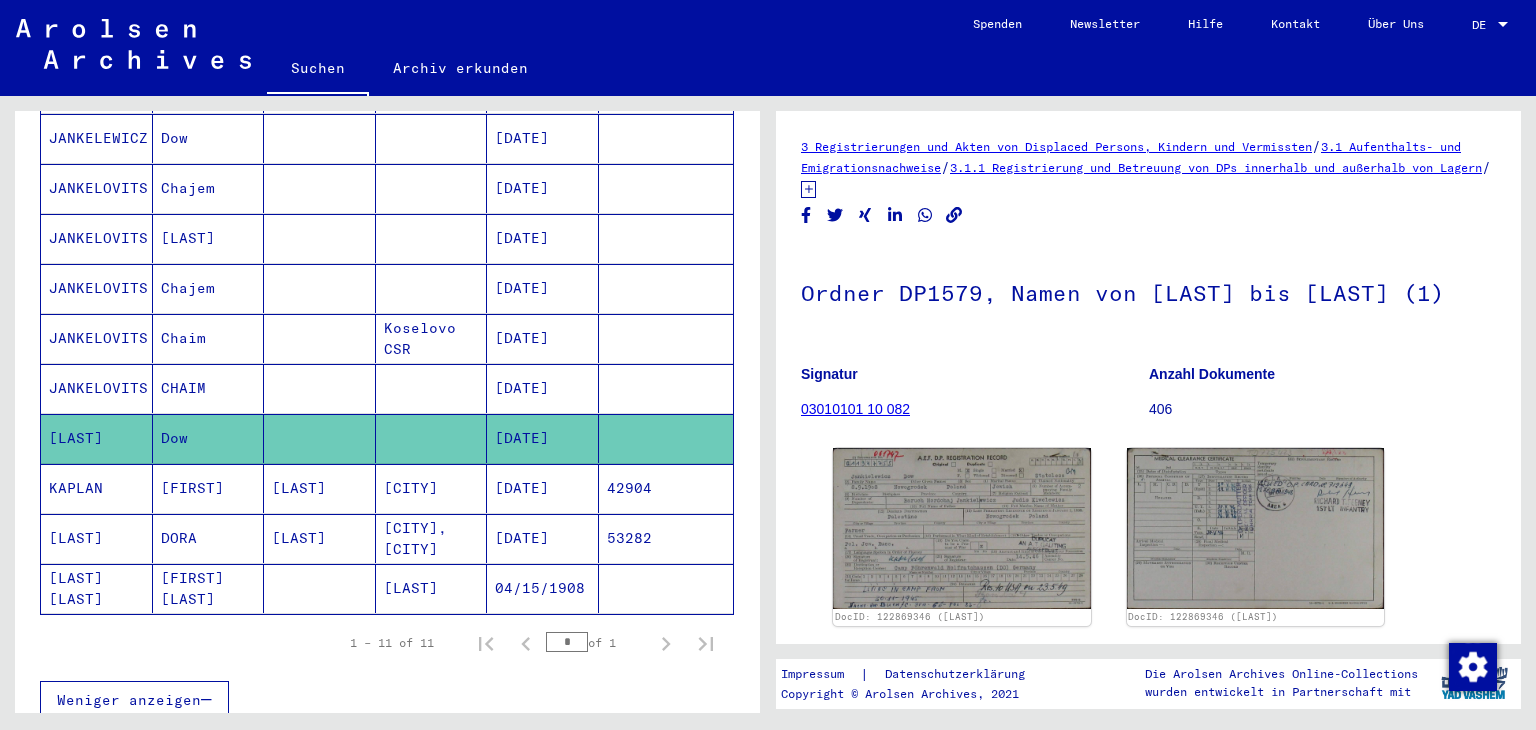 click on "[FIRST]" at bounding box center [209, 538] 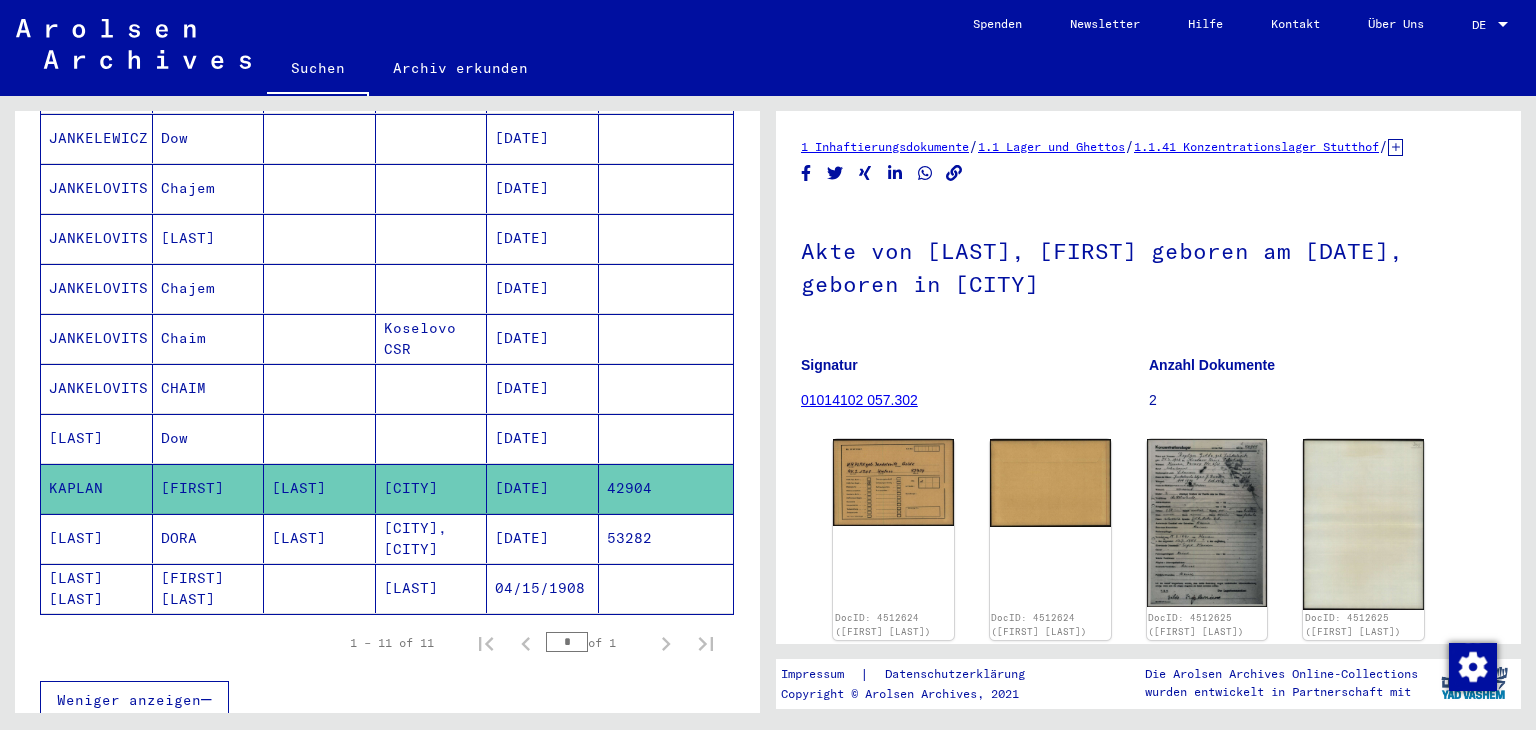 scroll, scrollTop: 0, scrollLeft: 0, axis: both 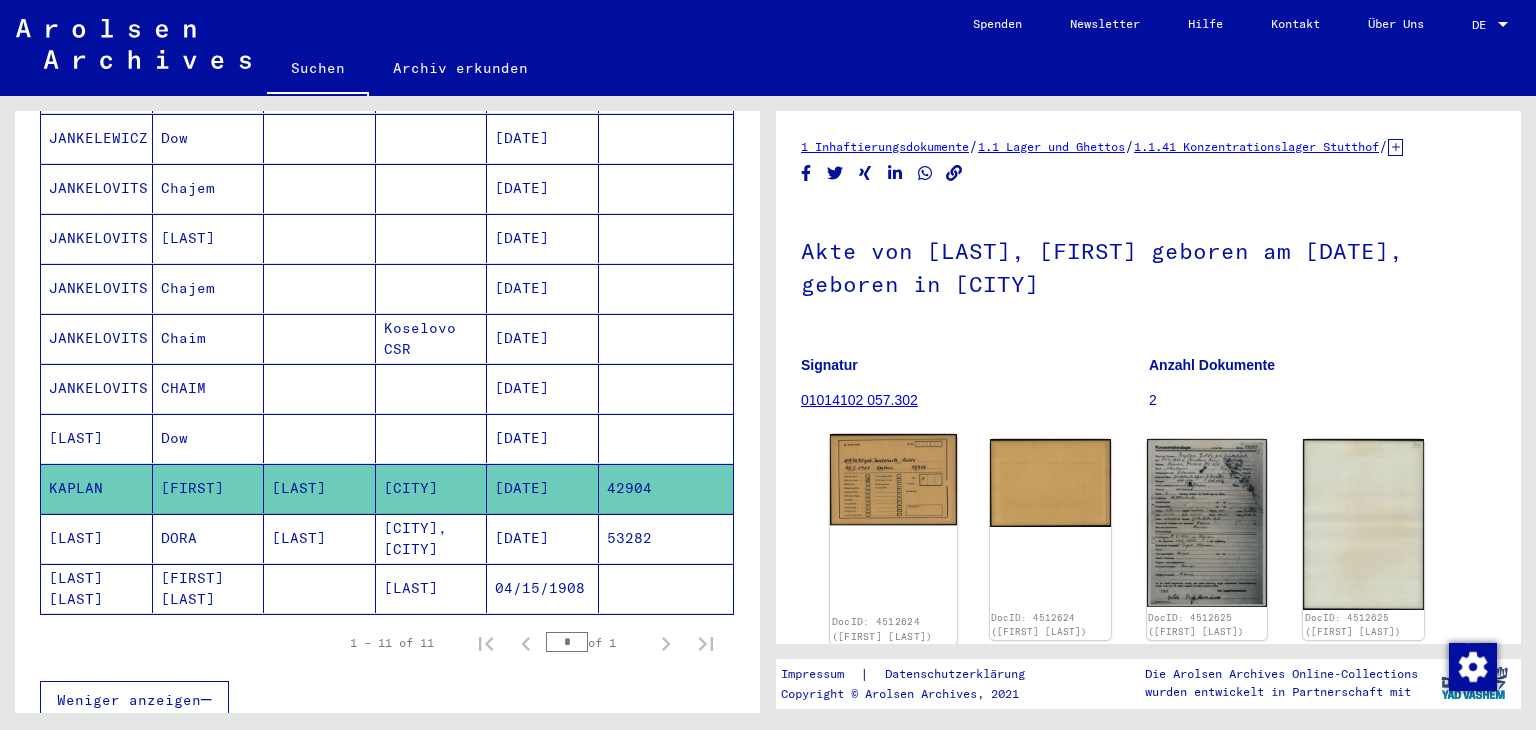 click 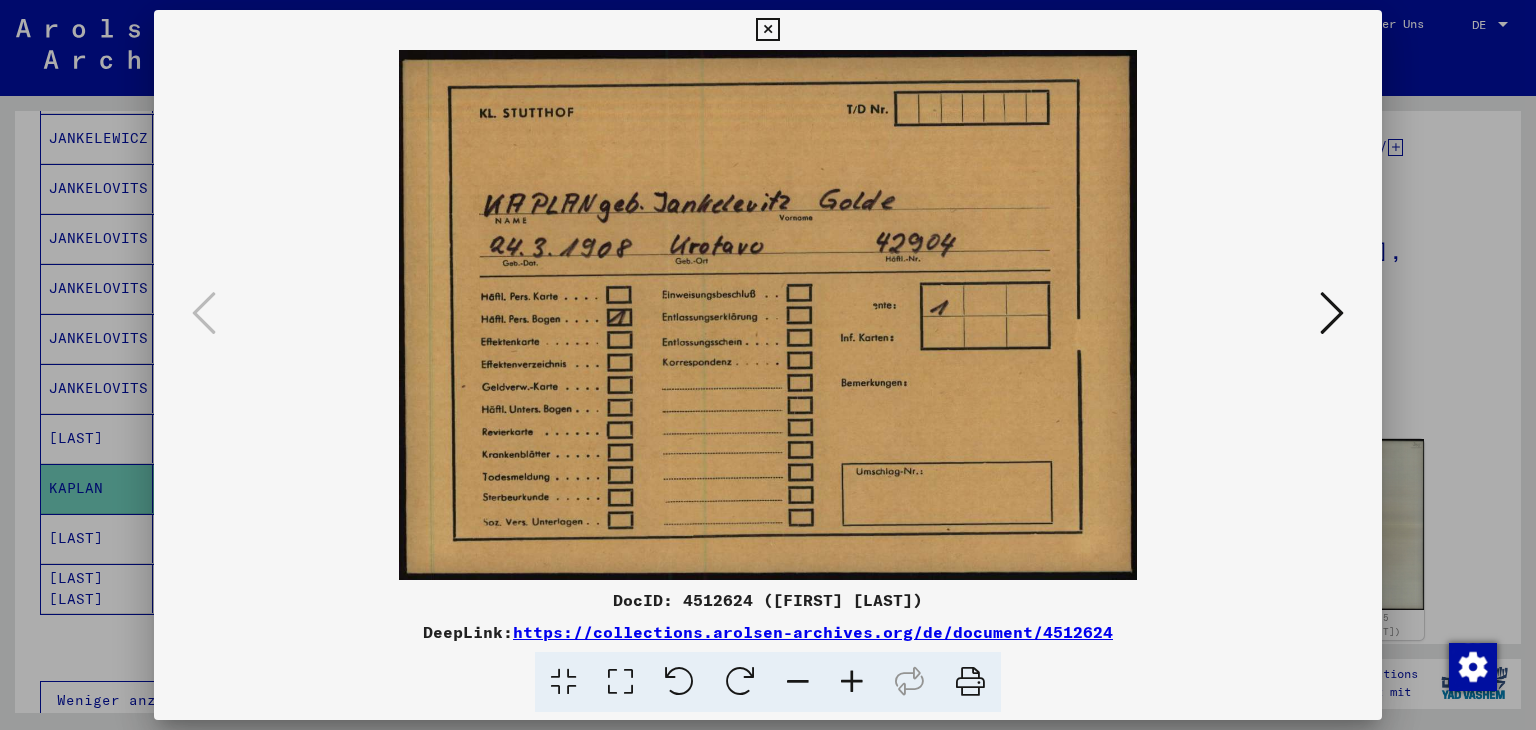 click at bounding box center (768, 365) 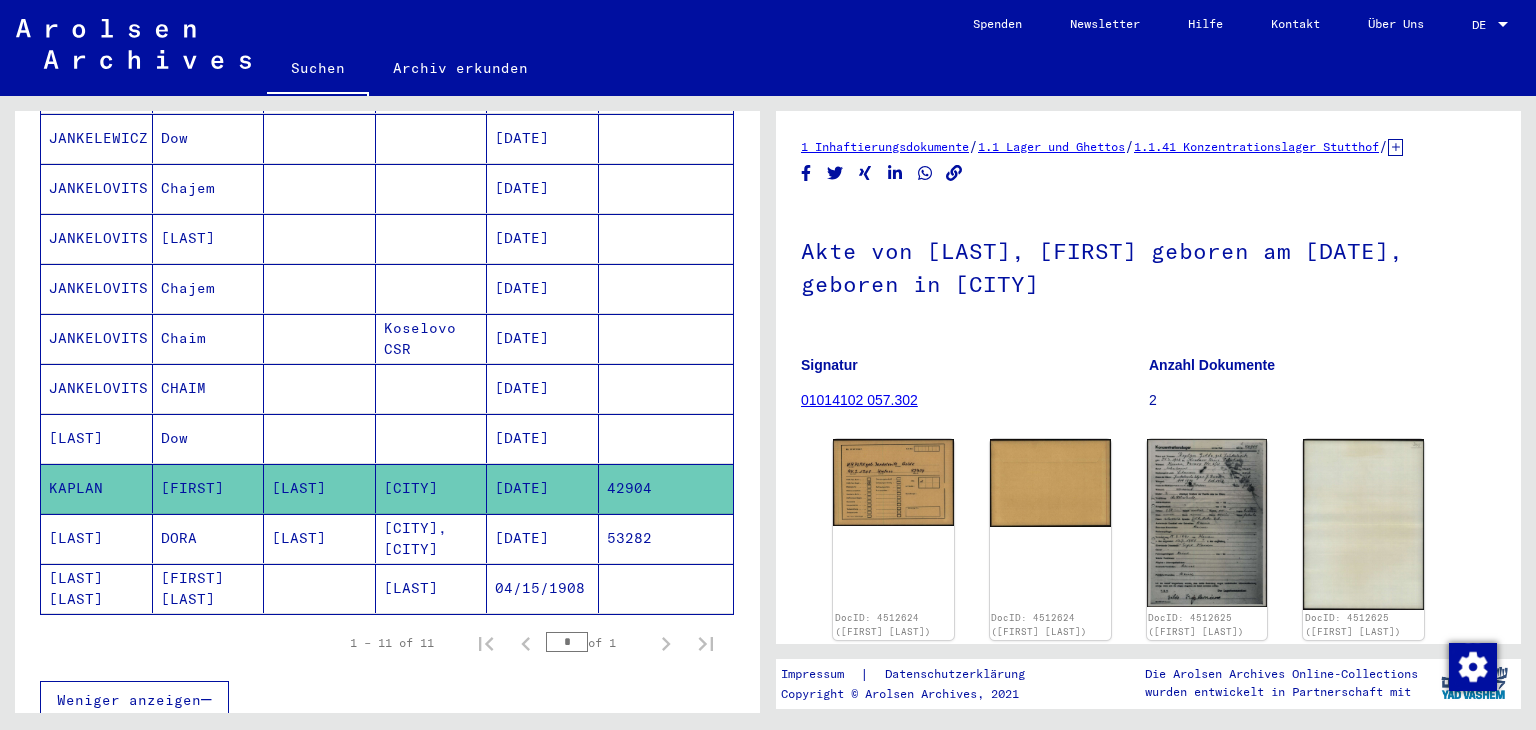 click on "[LAST]" at bounding box center [97, 588] 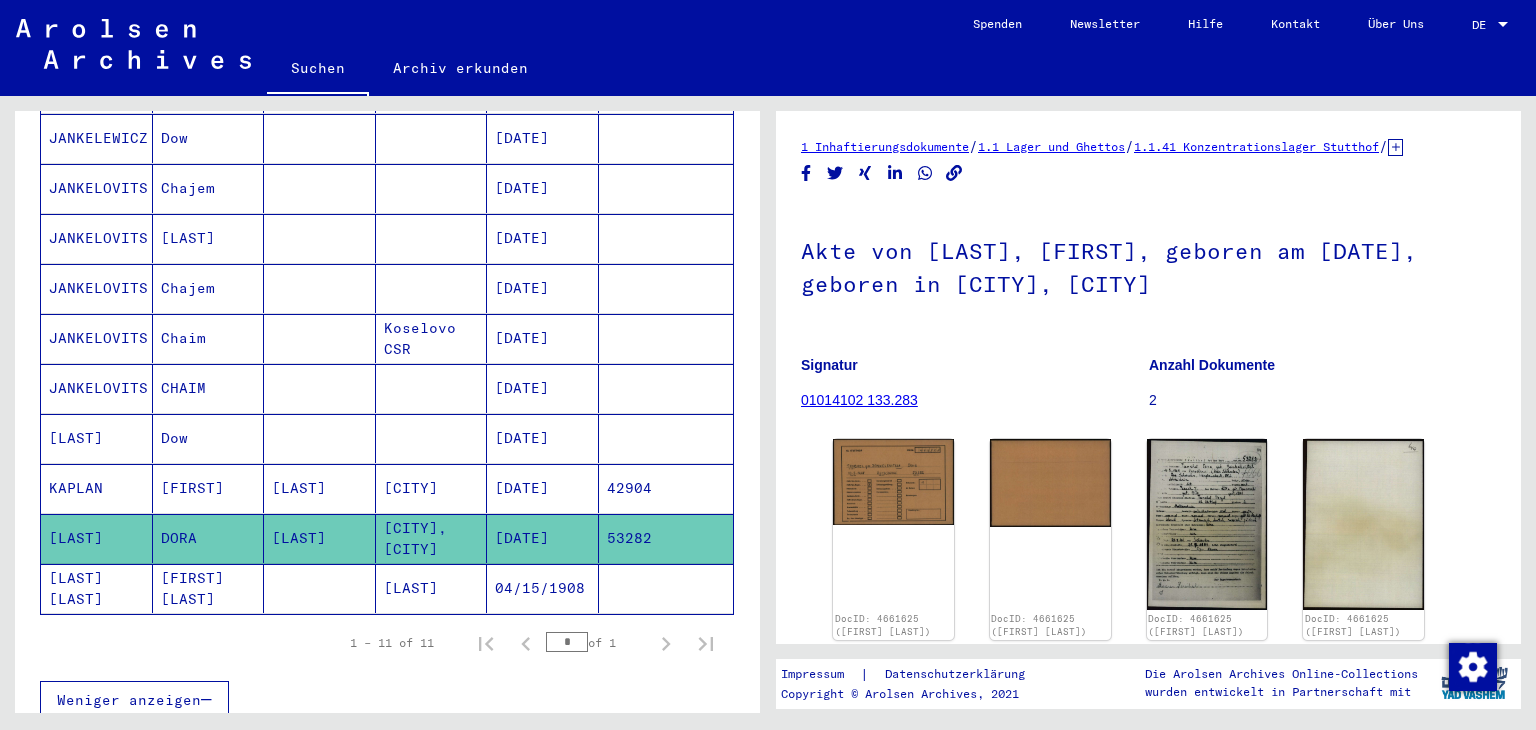 scroll, scrollTop: 0, scrollLeft: 0, axis: both 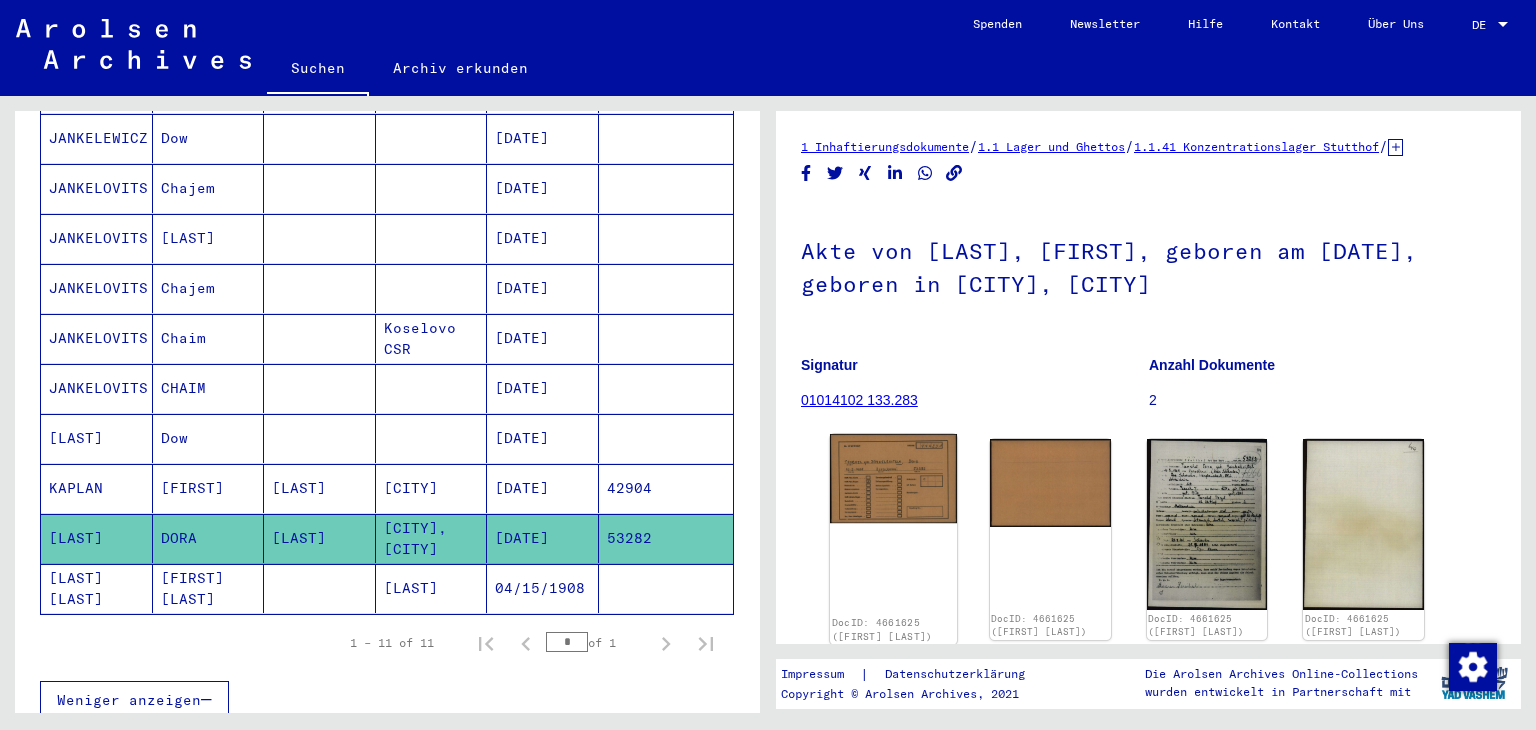 click 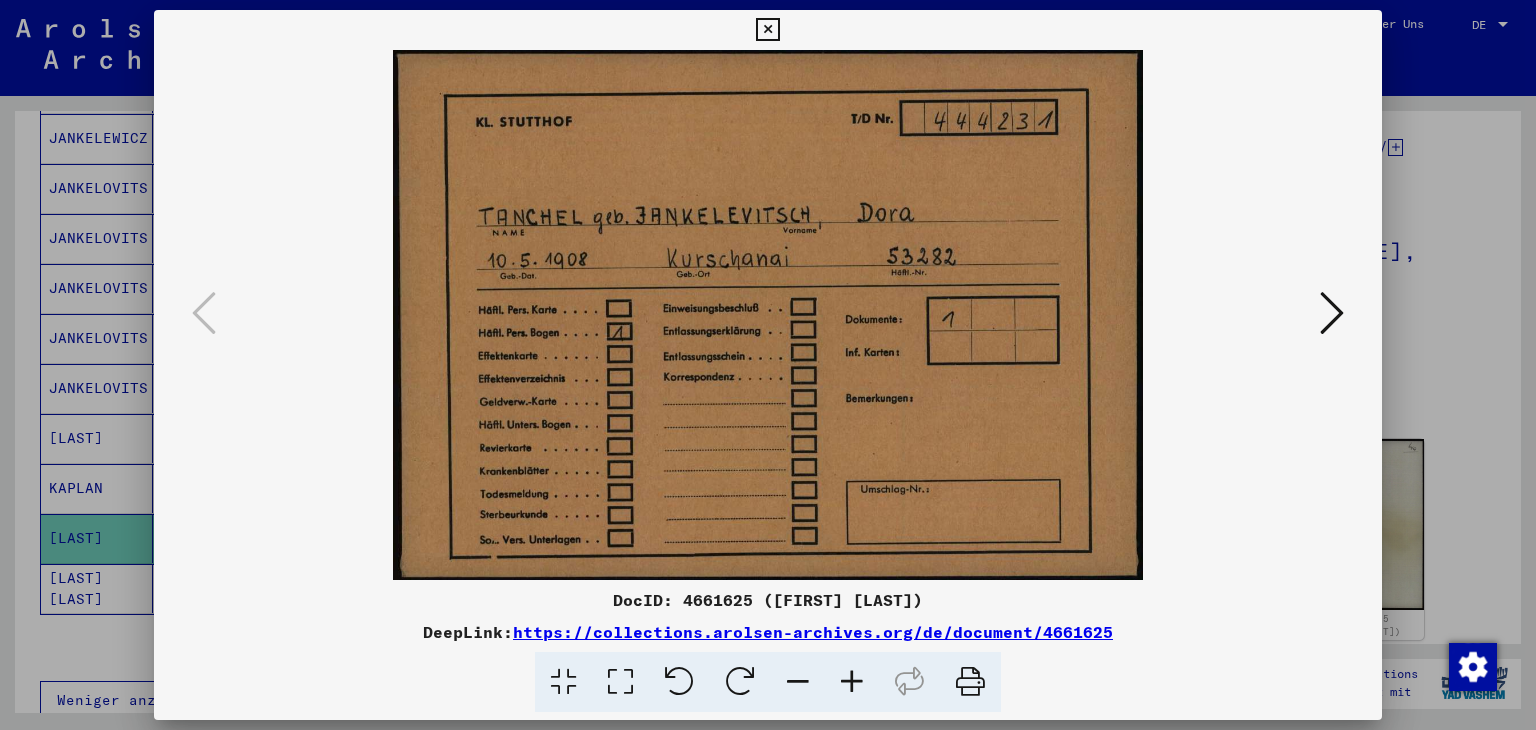 click at bounding box center (1332, 313) 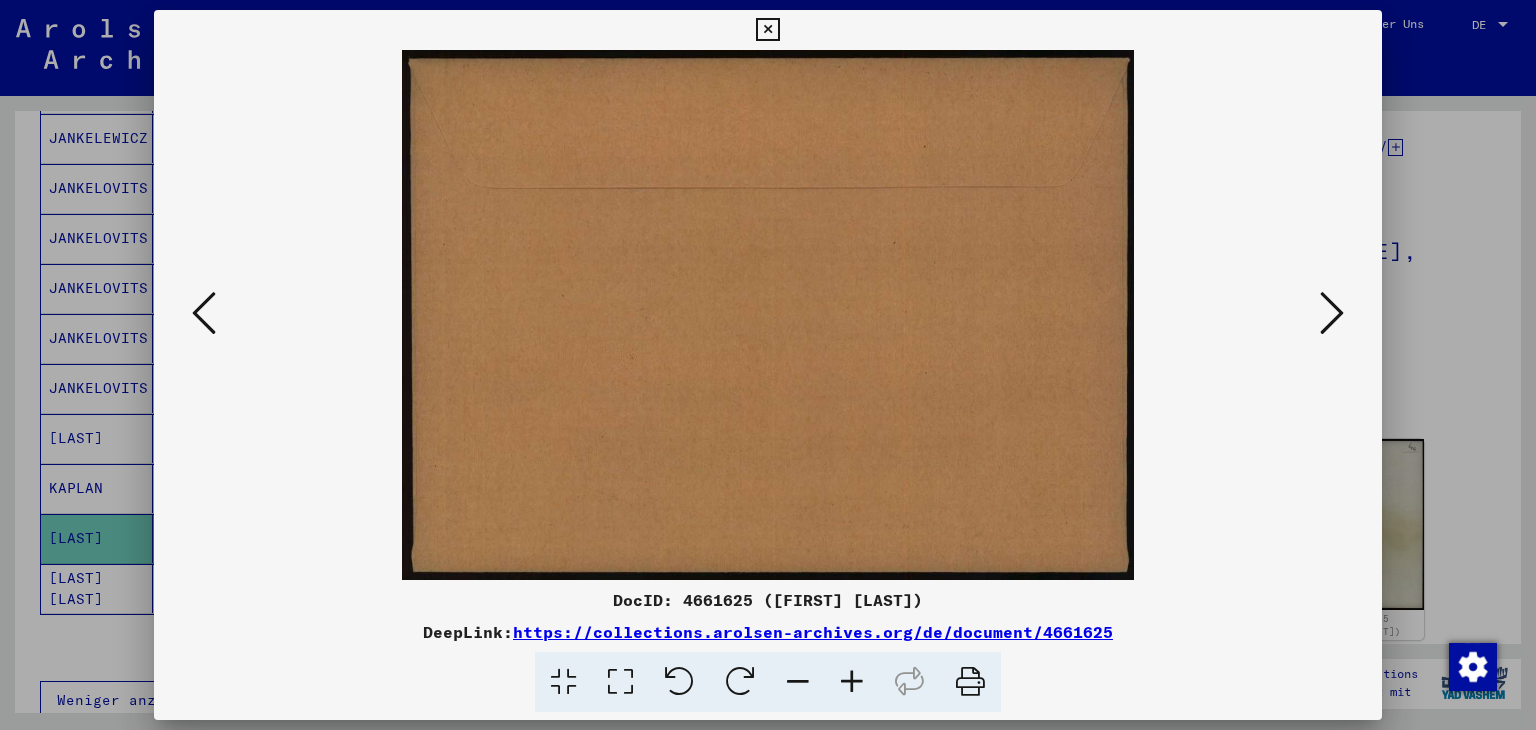click at bounding box center (1332, 313) 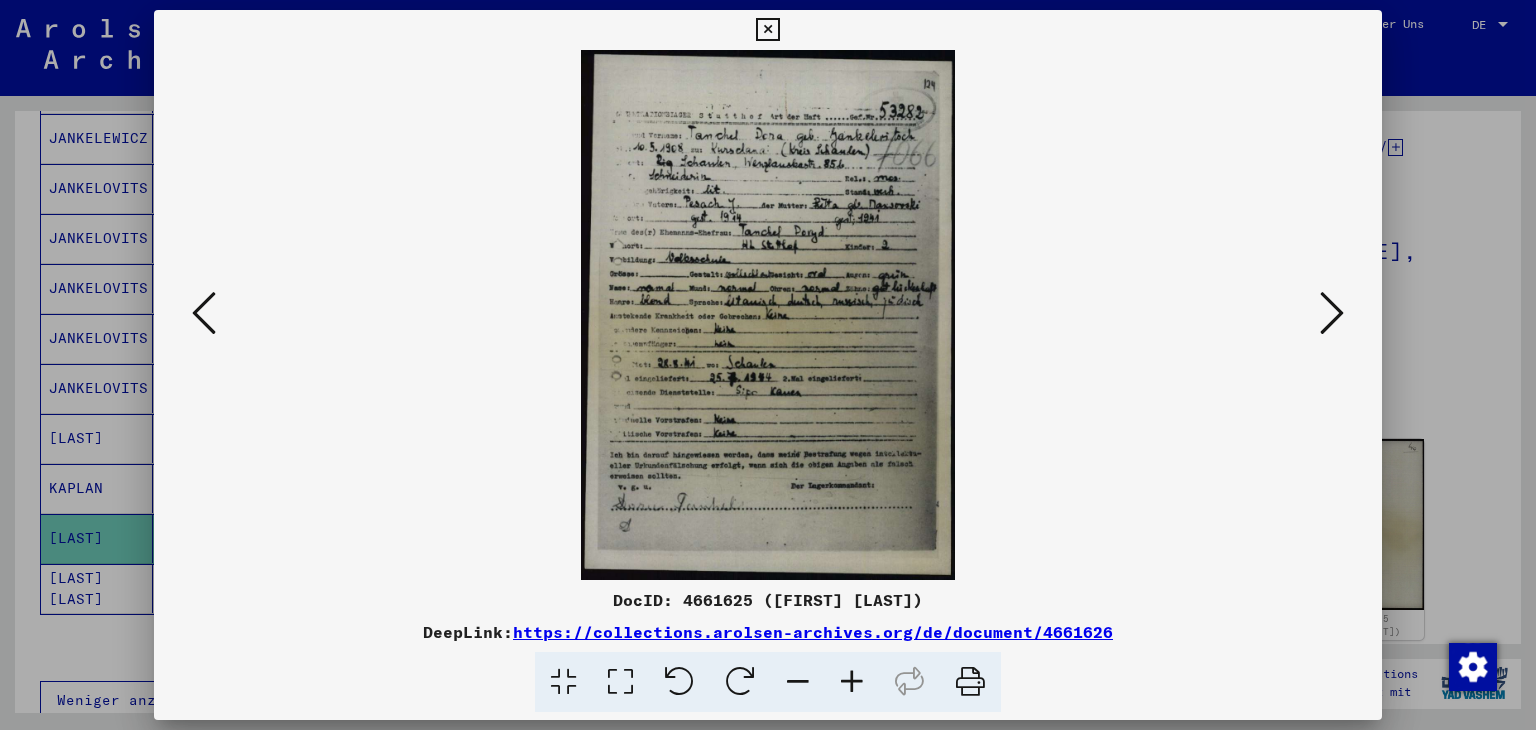 click at bounding box center [767, 30] 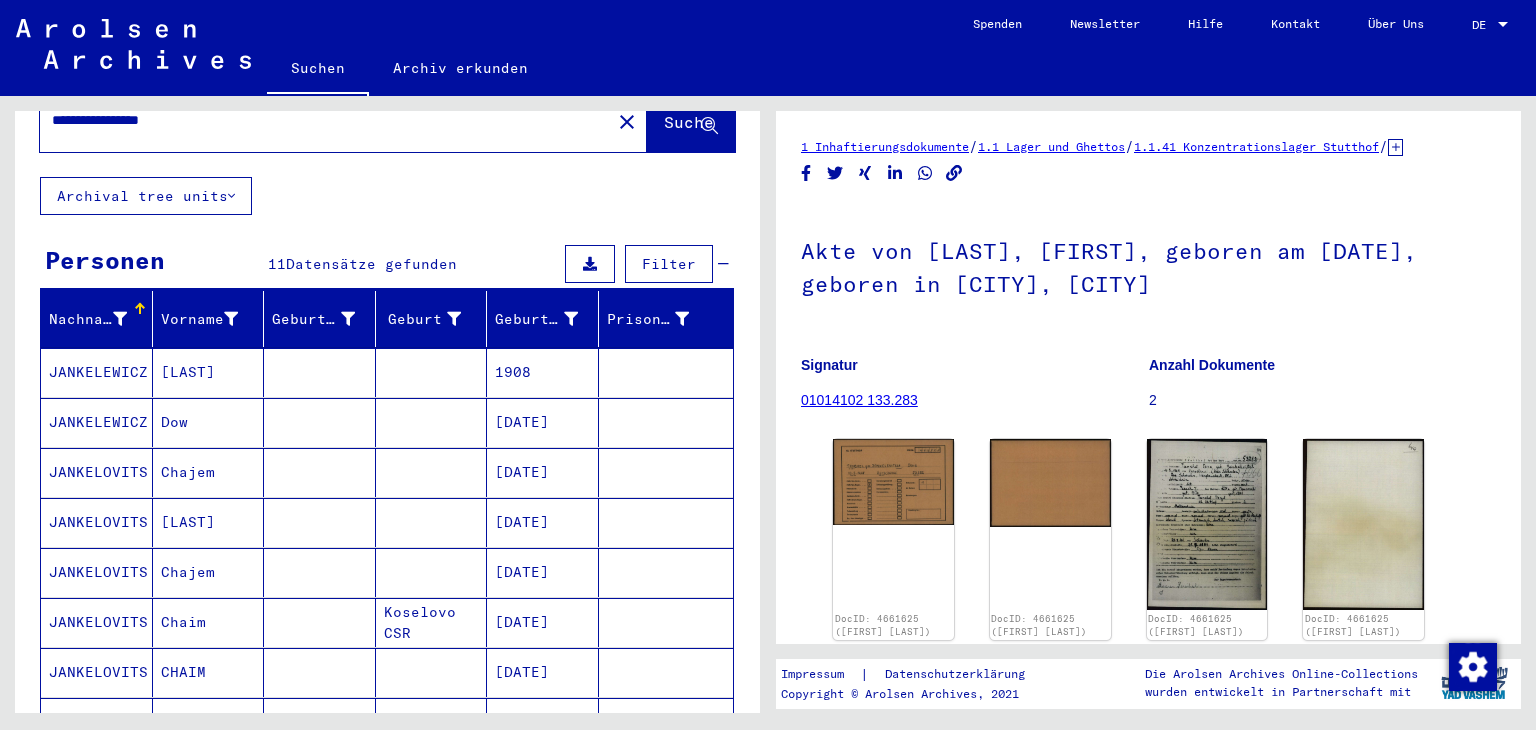 scroll, scrollTop: 0, scrollLeft: 0, axis: both 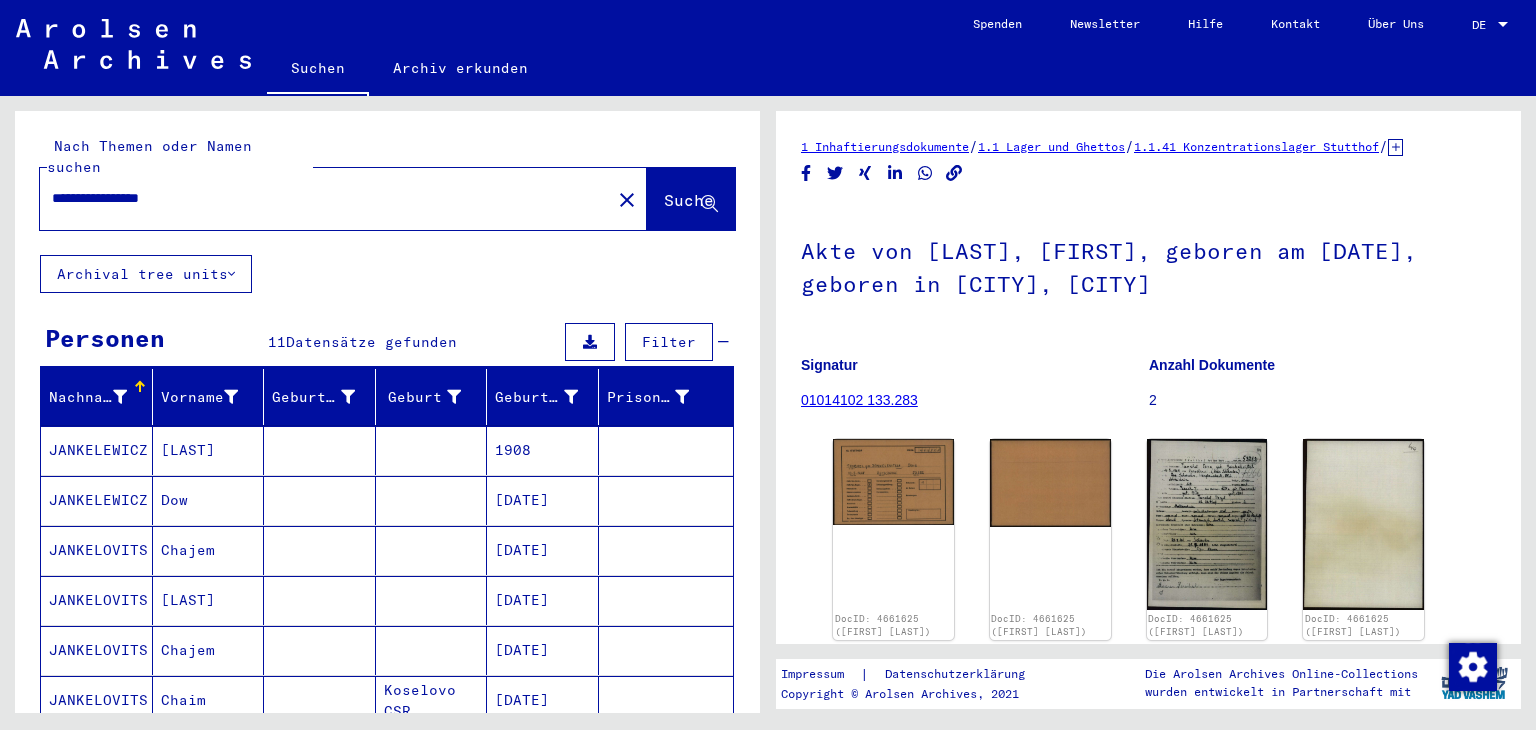 click on "**********" at bounding box center (325, 198) 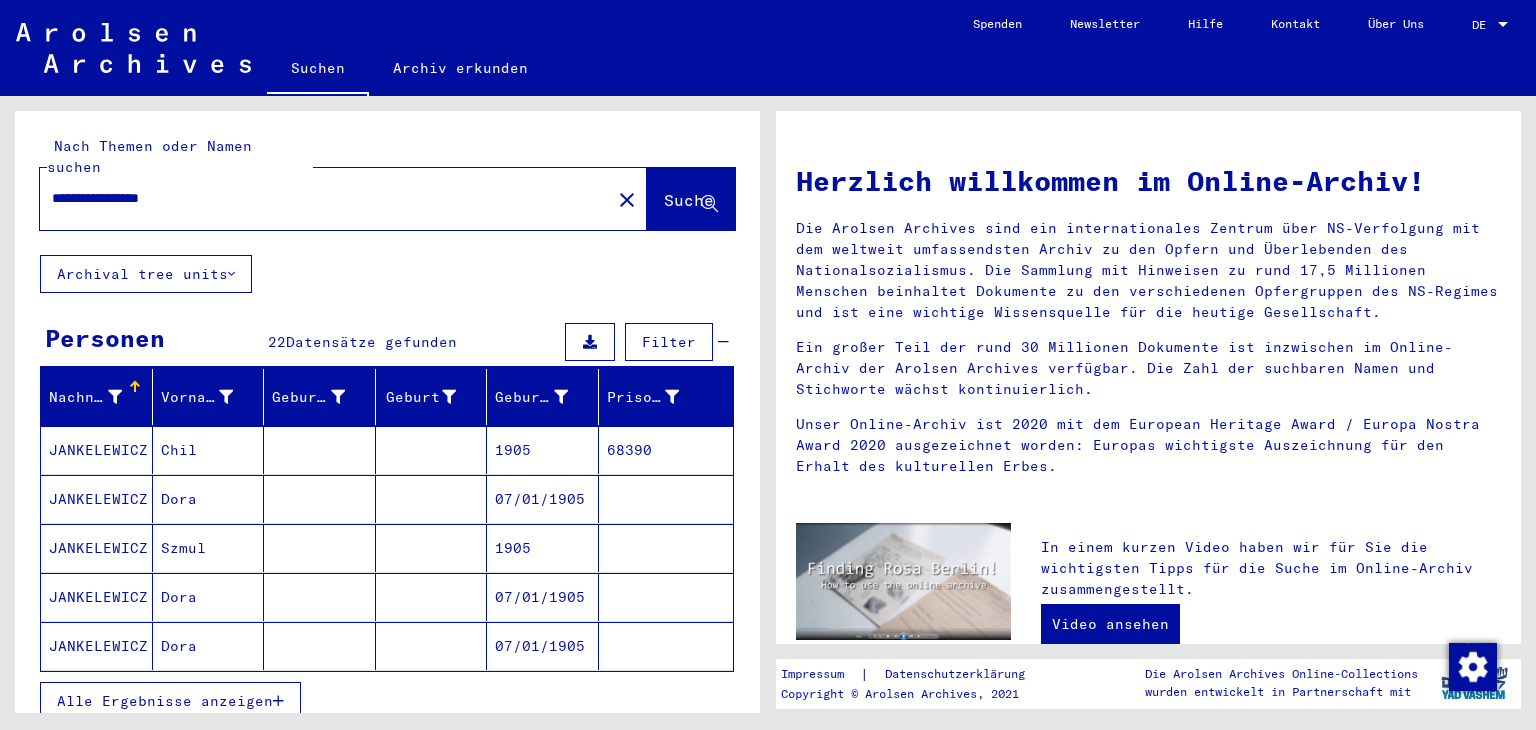 click on "JANKELEWICZ" at bounding box center (97, 548) 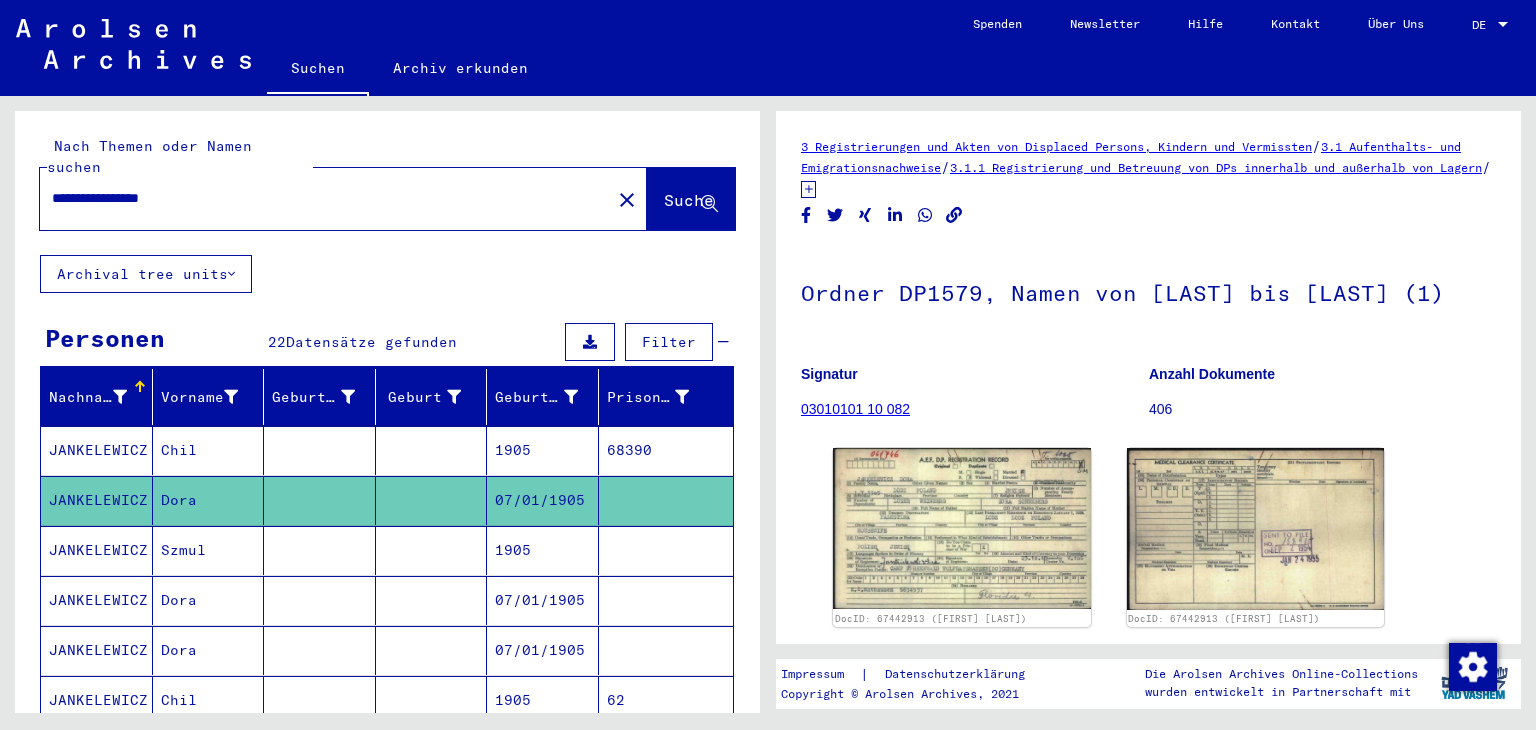 scroll, scrollTop: 0, scrollLeft: 0, axis: both 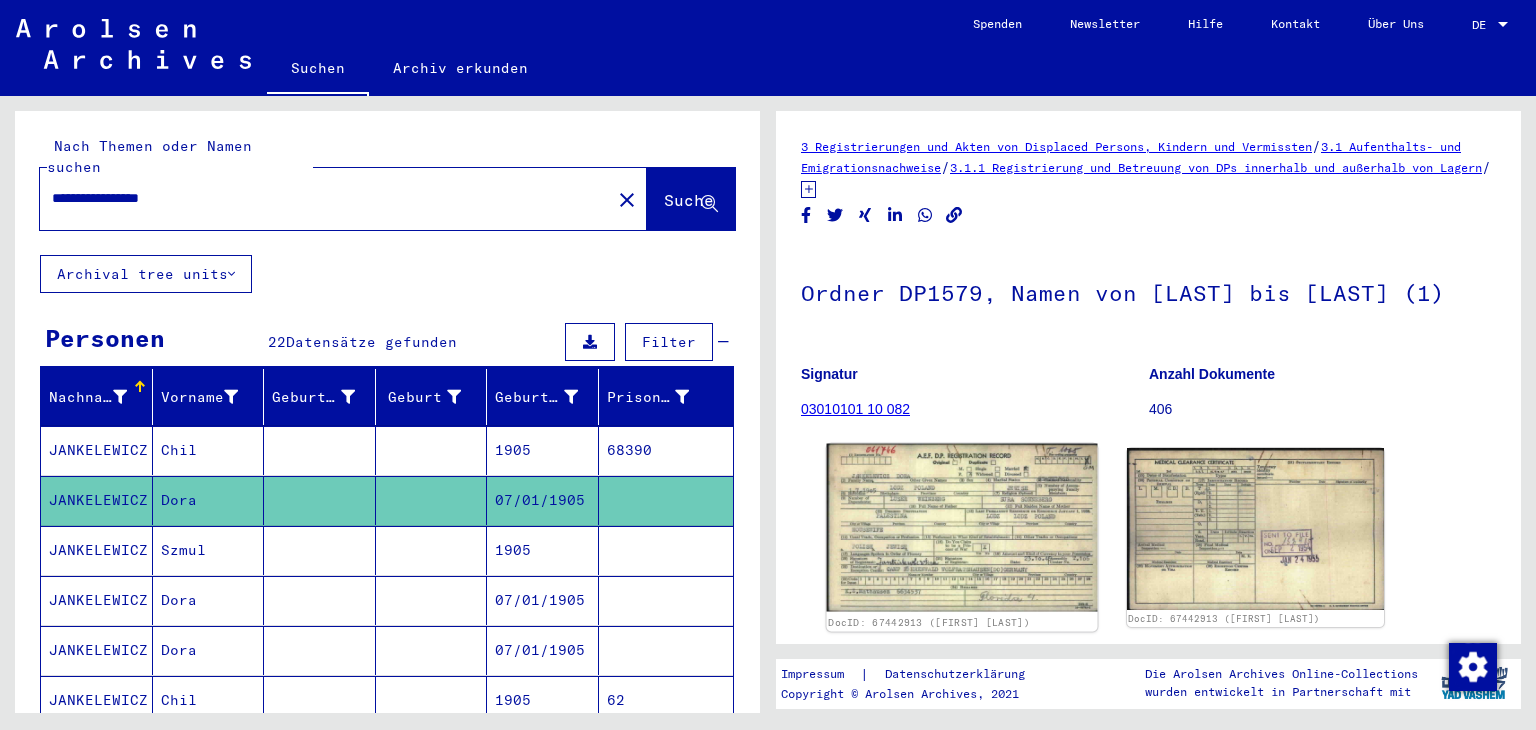 click 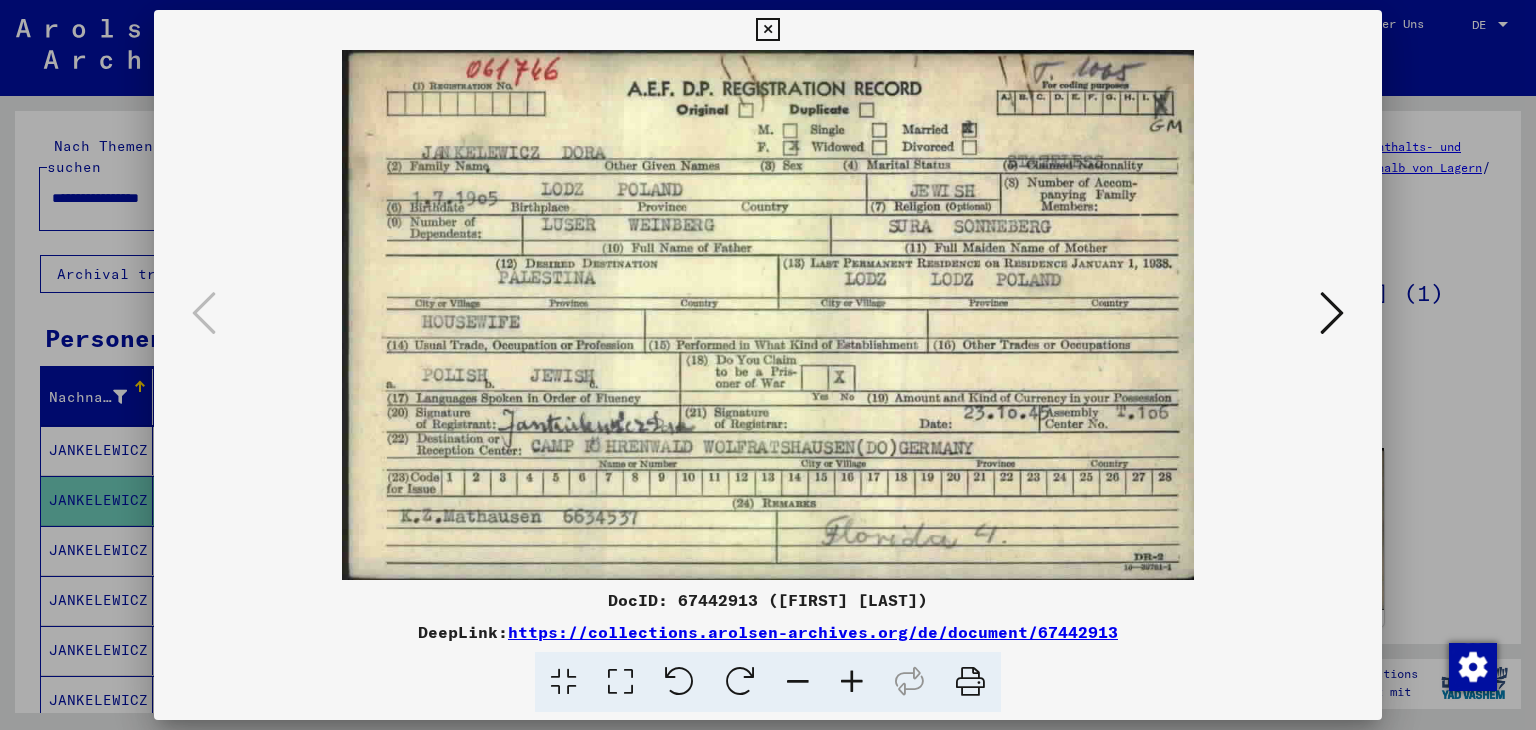 click at bounding box center [1332, 313] 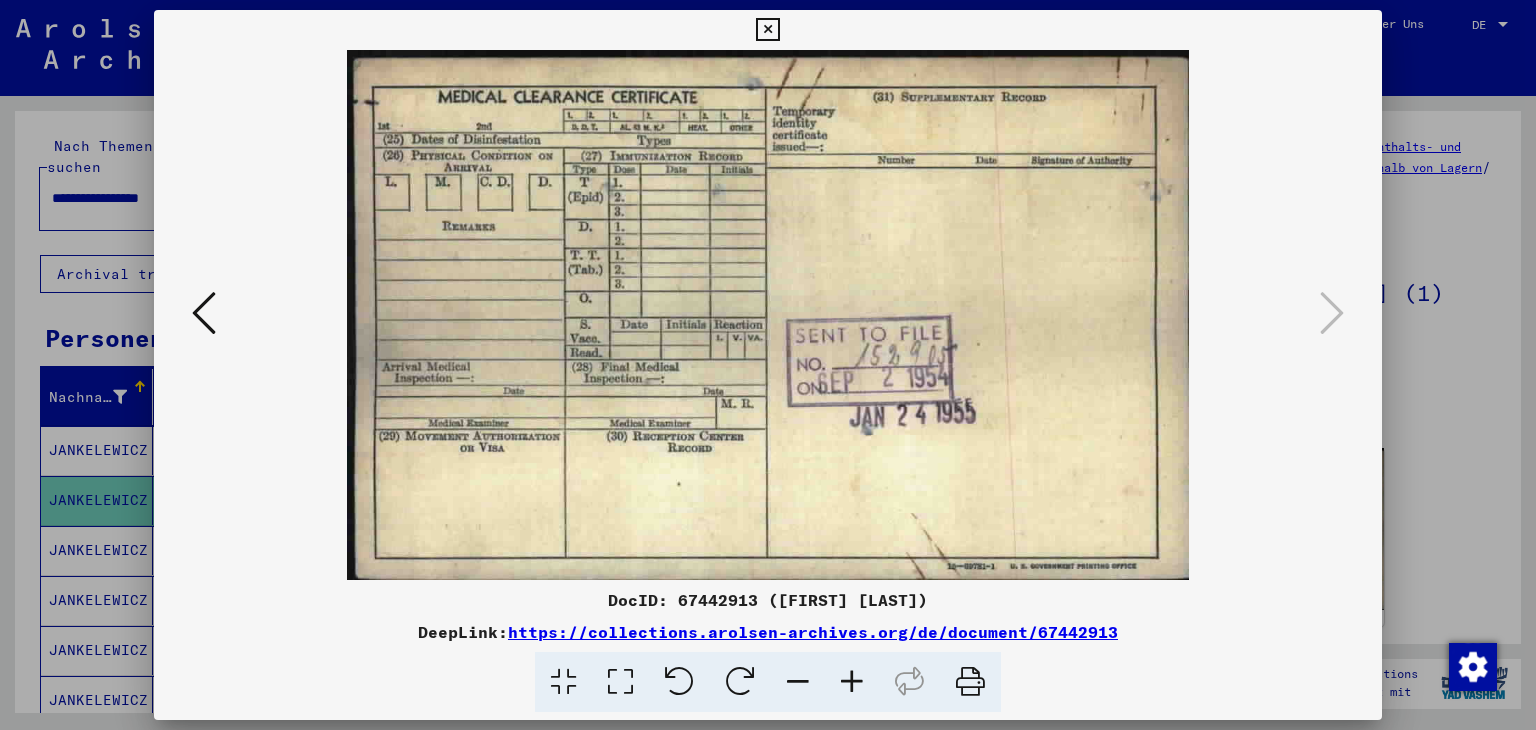 click at bounding box center (767, 30) 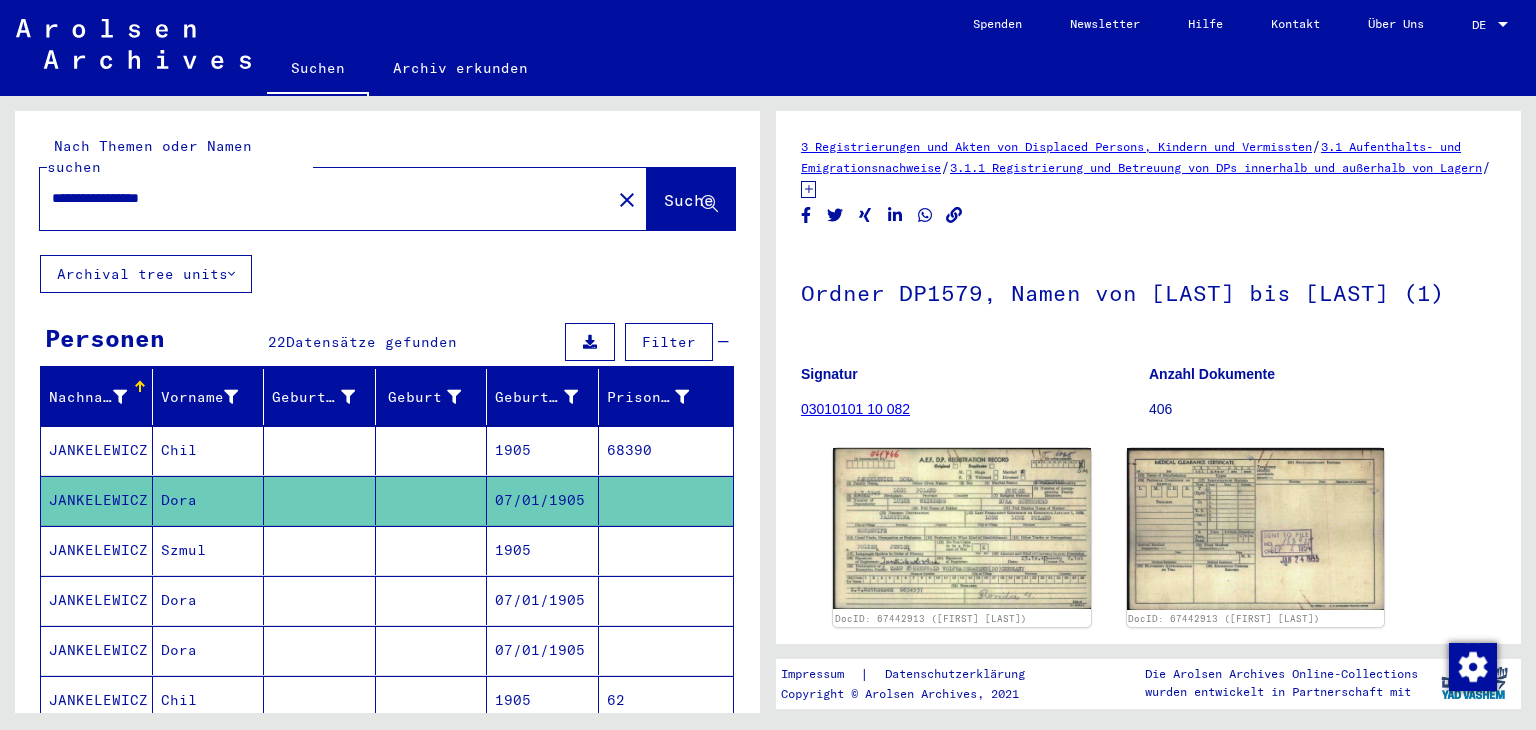 click on "JANKELEWICZ" at bounding box center (97, 650) 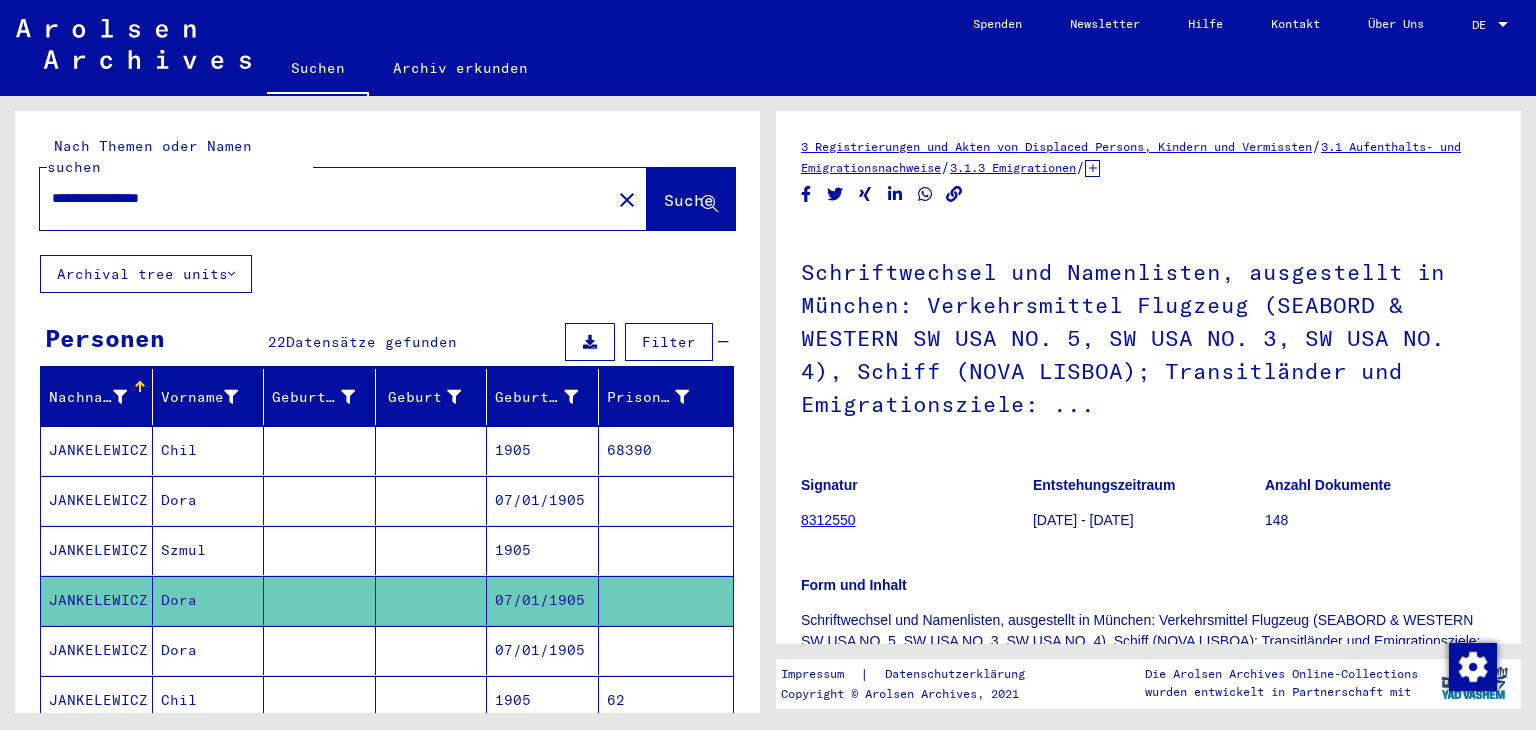 scroll, scrollTop: 0, scrollLeft: 0, axis: both 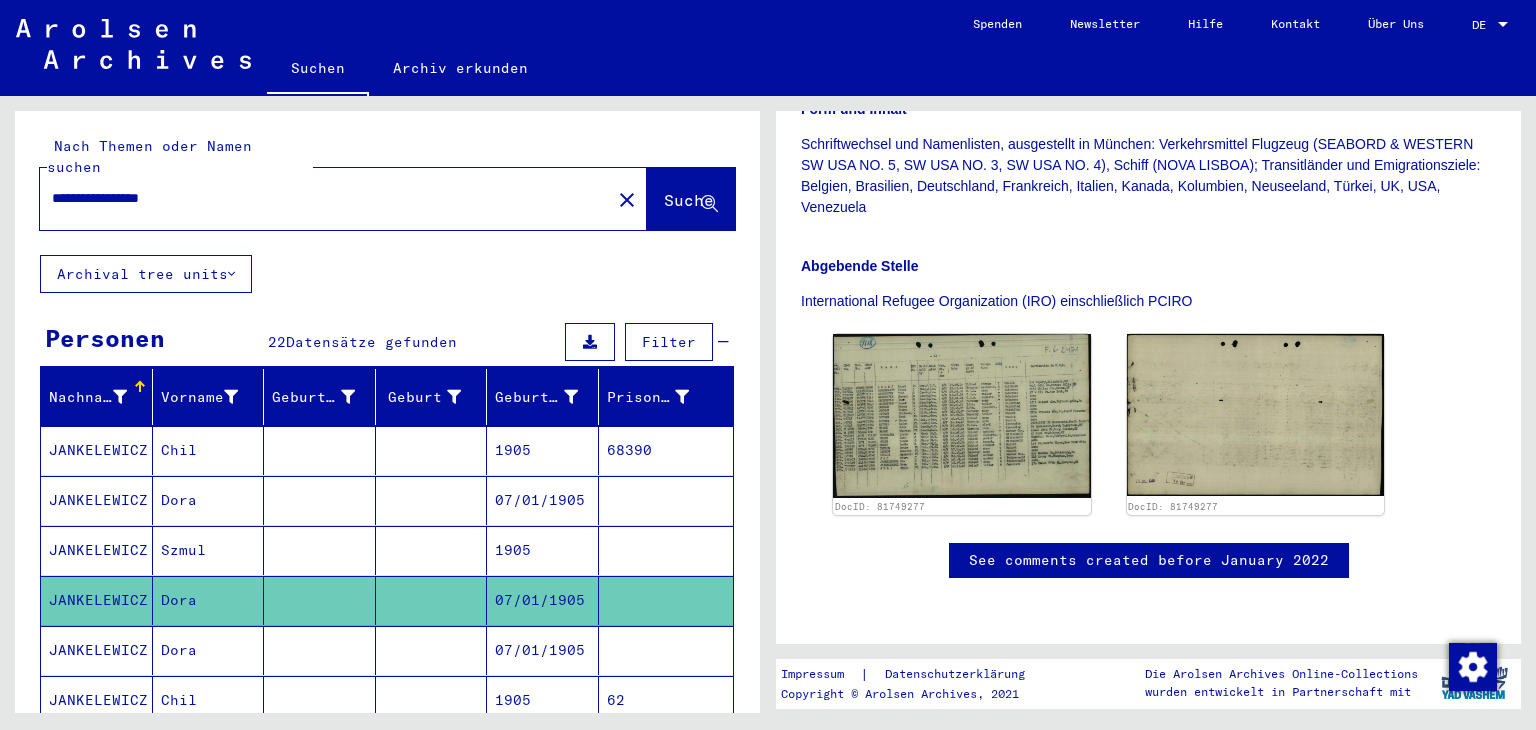 click at bounding box center [320, 700] 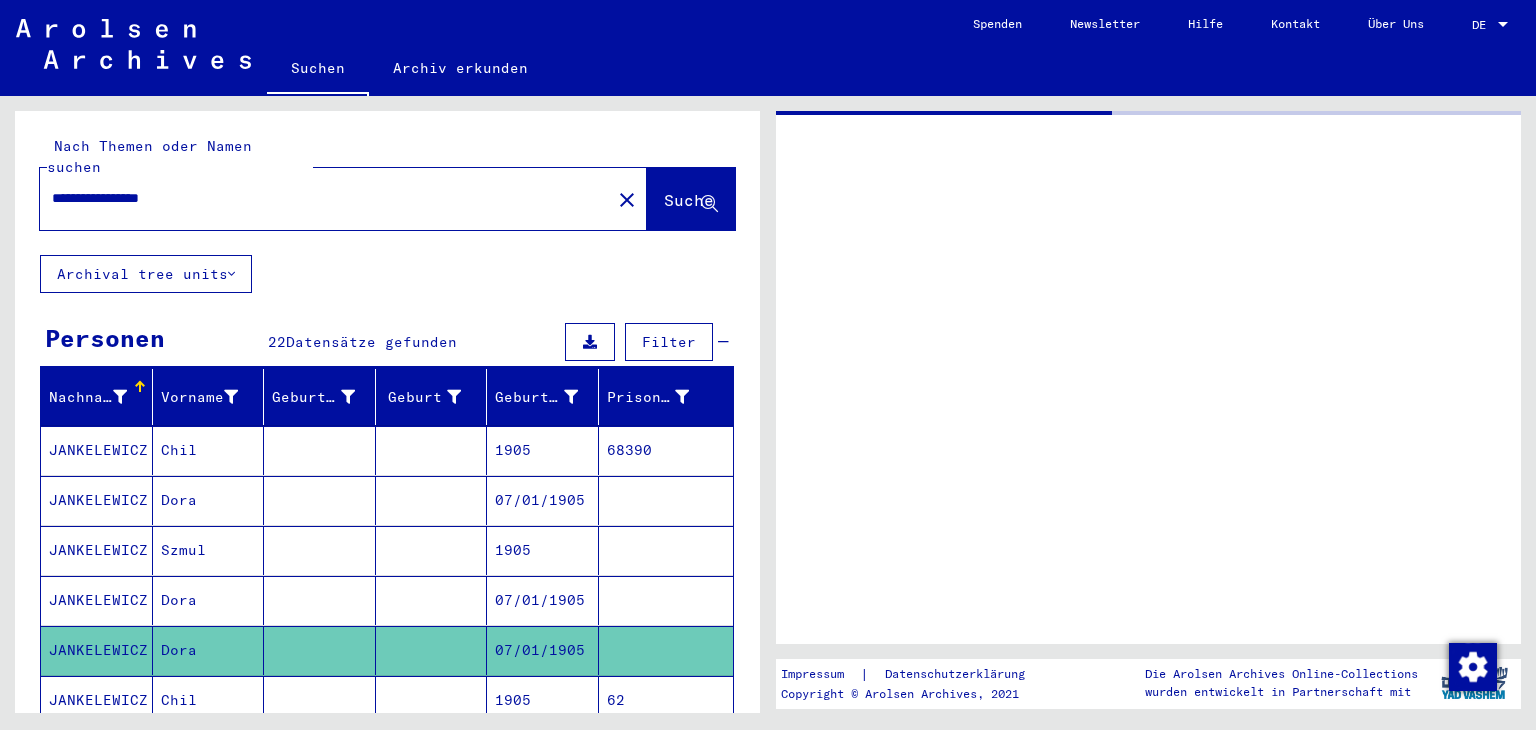 scroll, scrollTop: 0, scrollLeft: 0, axis: both 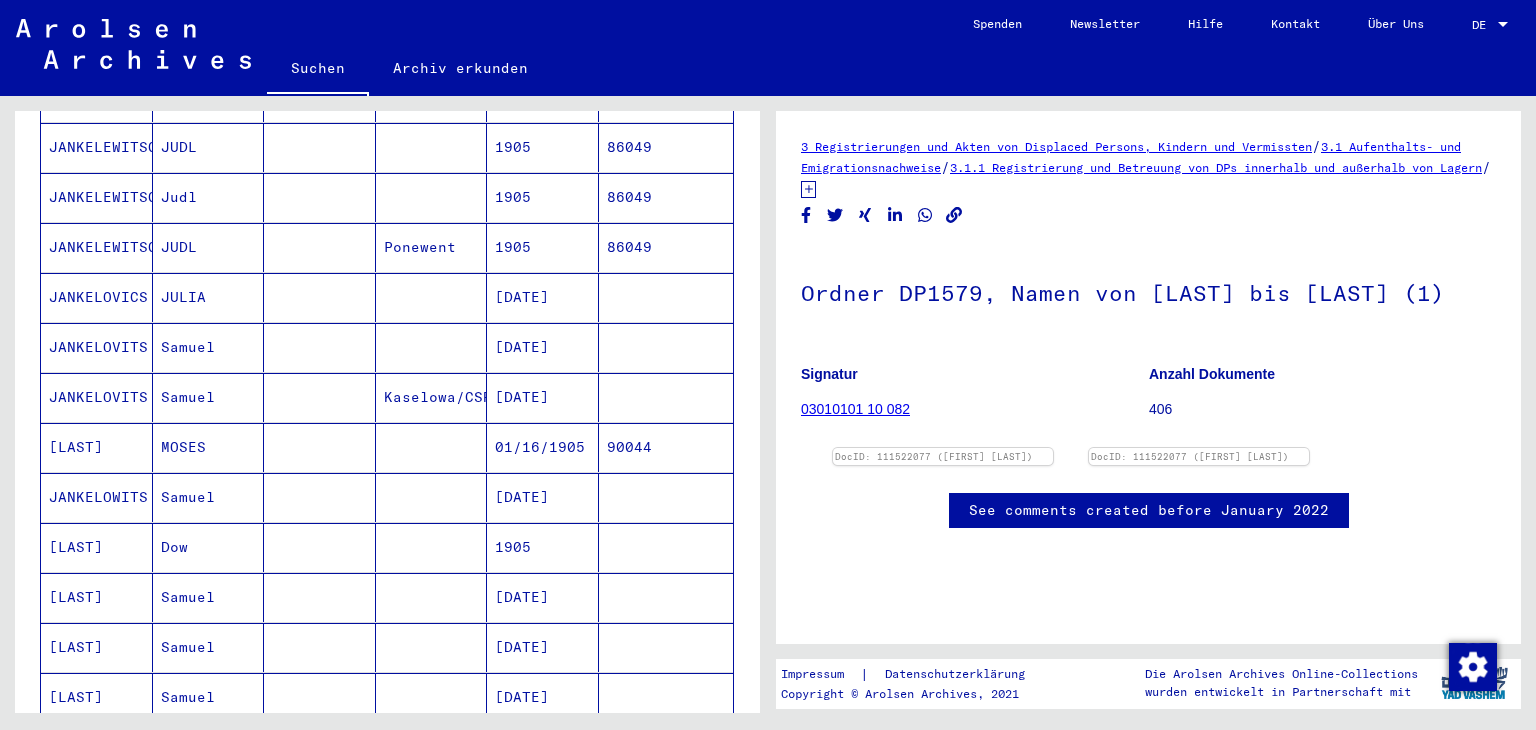 click at bounding box center [432, 597] 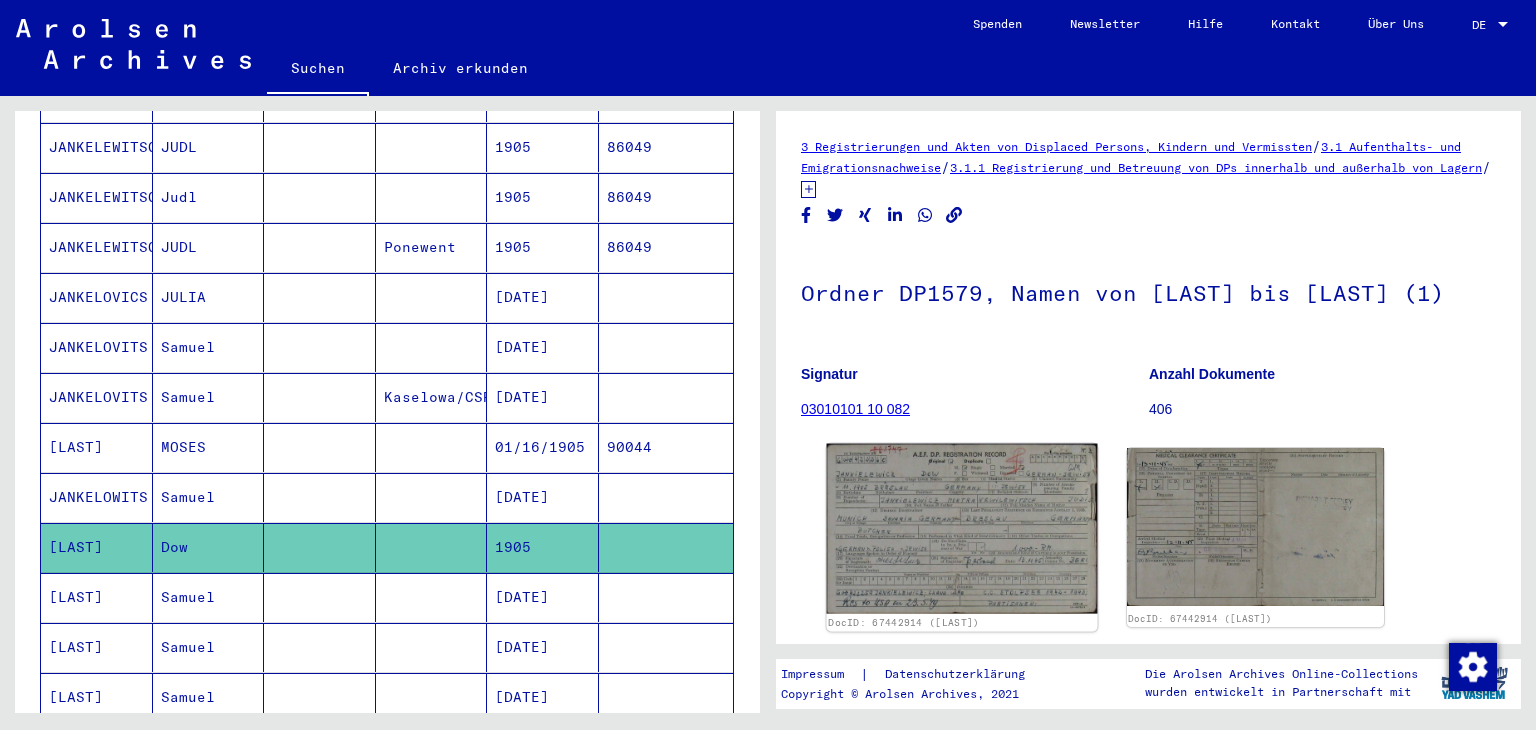 scroll, scrollTop: 0, scrollLeft: 0, axis: both 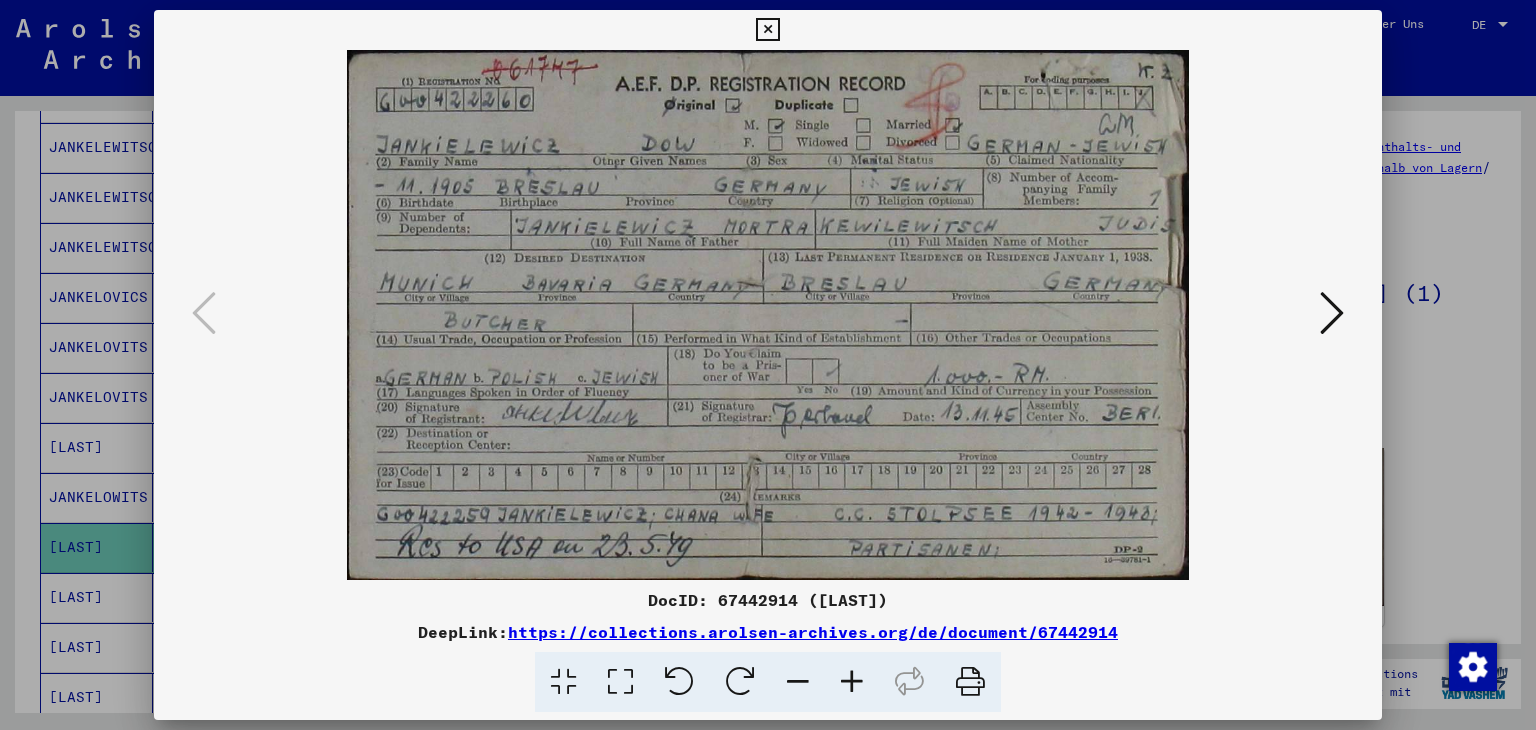 click at bounding box center [767, 30] 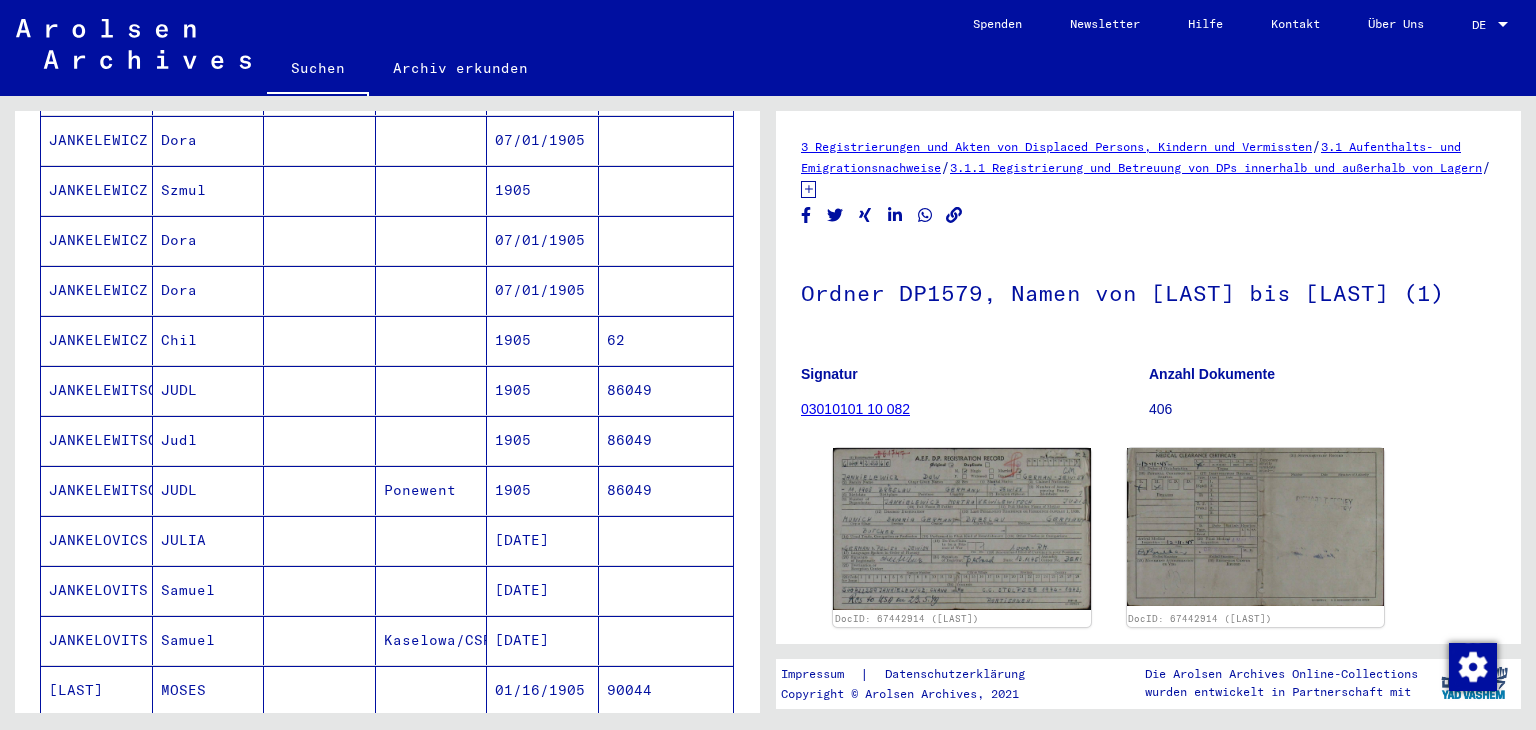 scroll, scrollTop: 0, scrollLeft: 0, axis: both 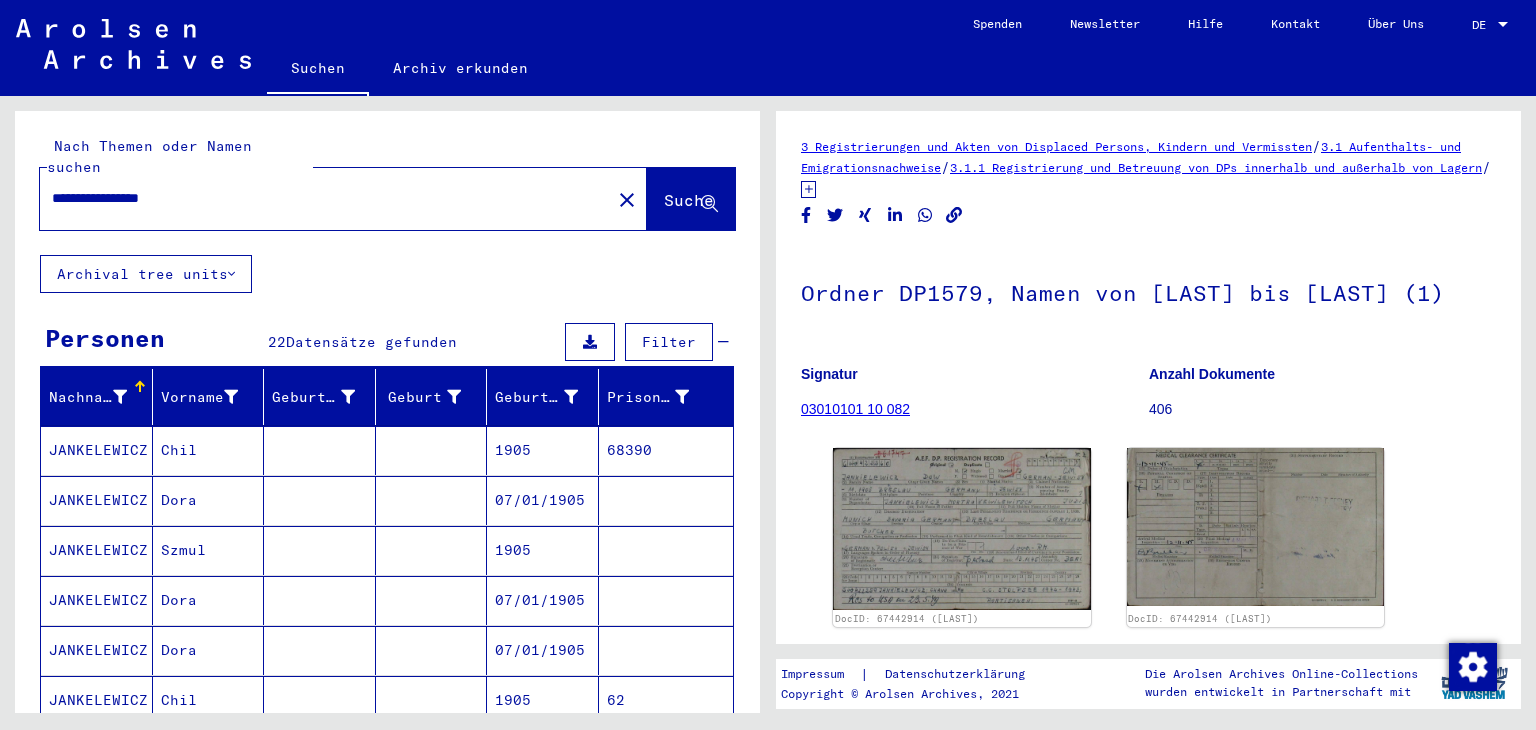 click on "**********" 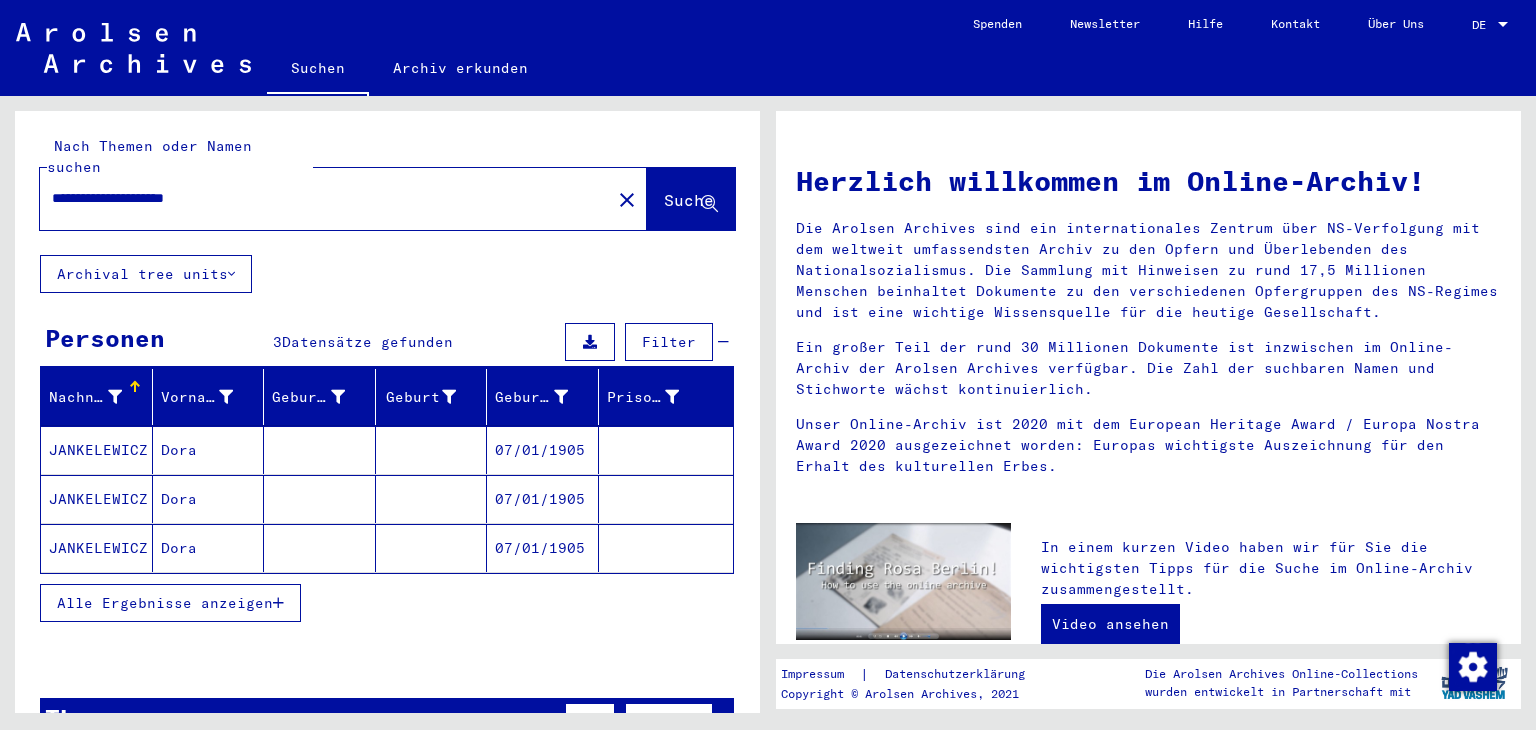 click on "JANKELEWICZ" at bounding box center [97, 499] 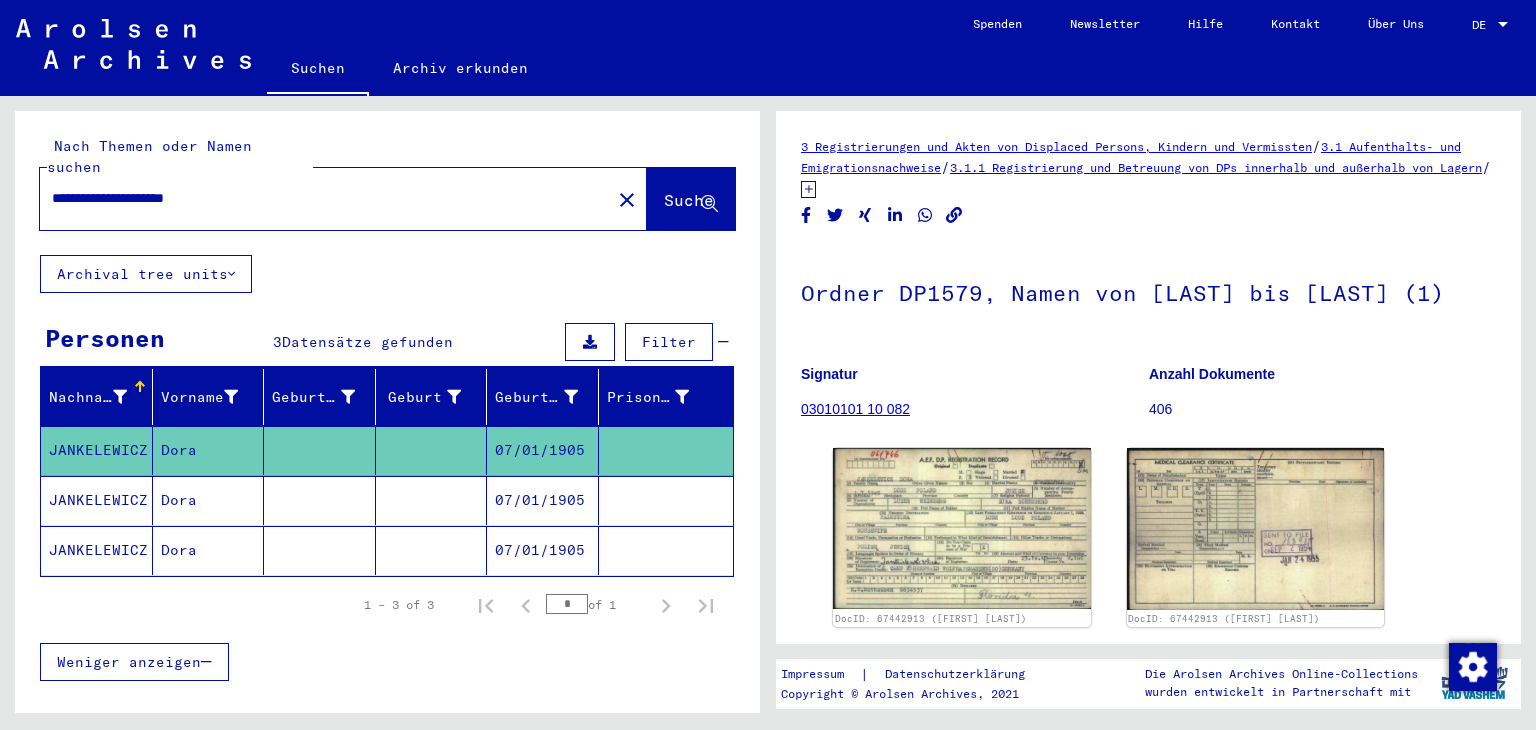 scroll, scrollTop: 0, scrollLeft: 0, axis: both 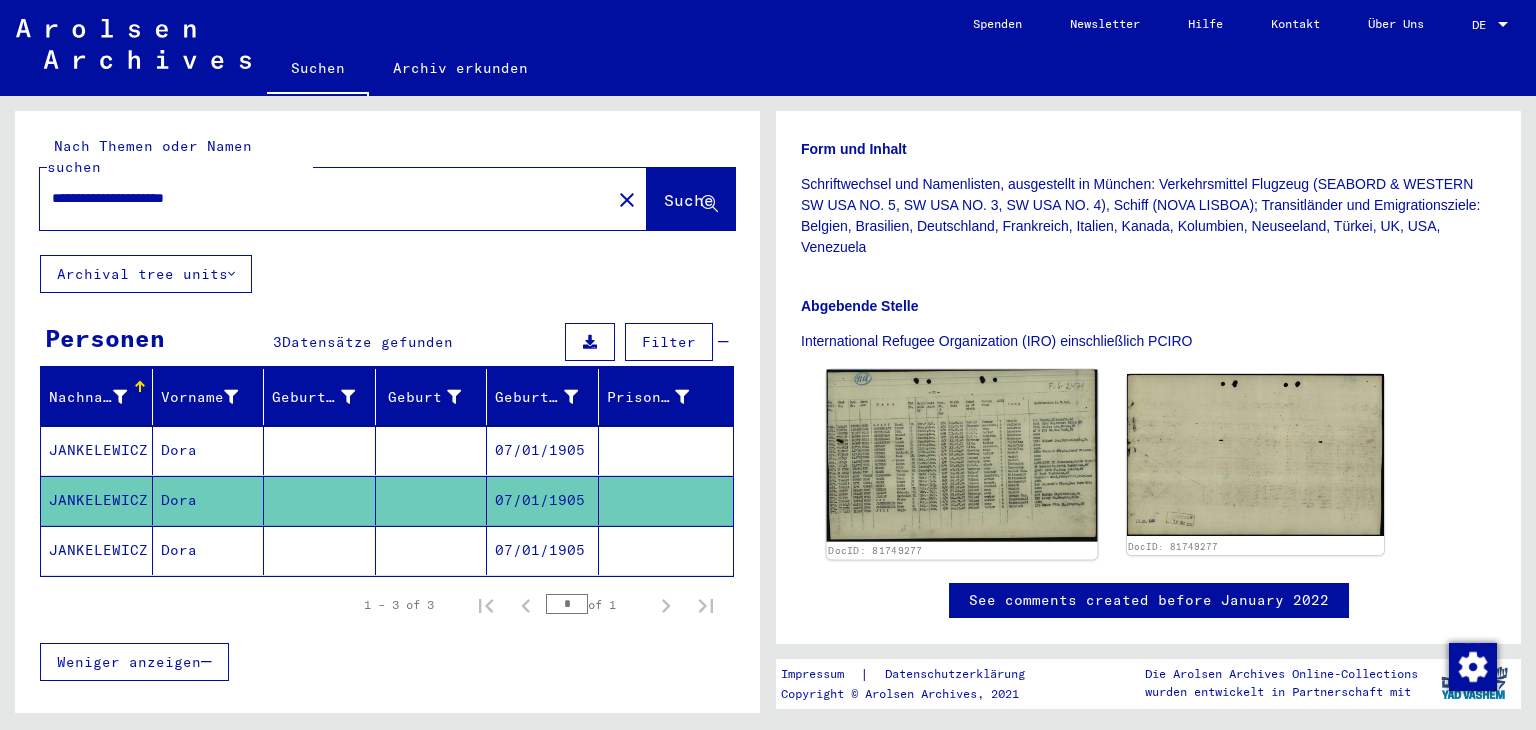 click 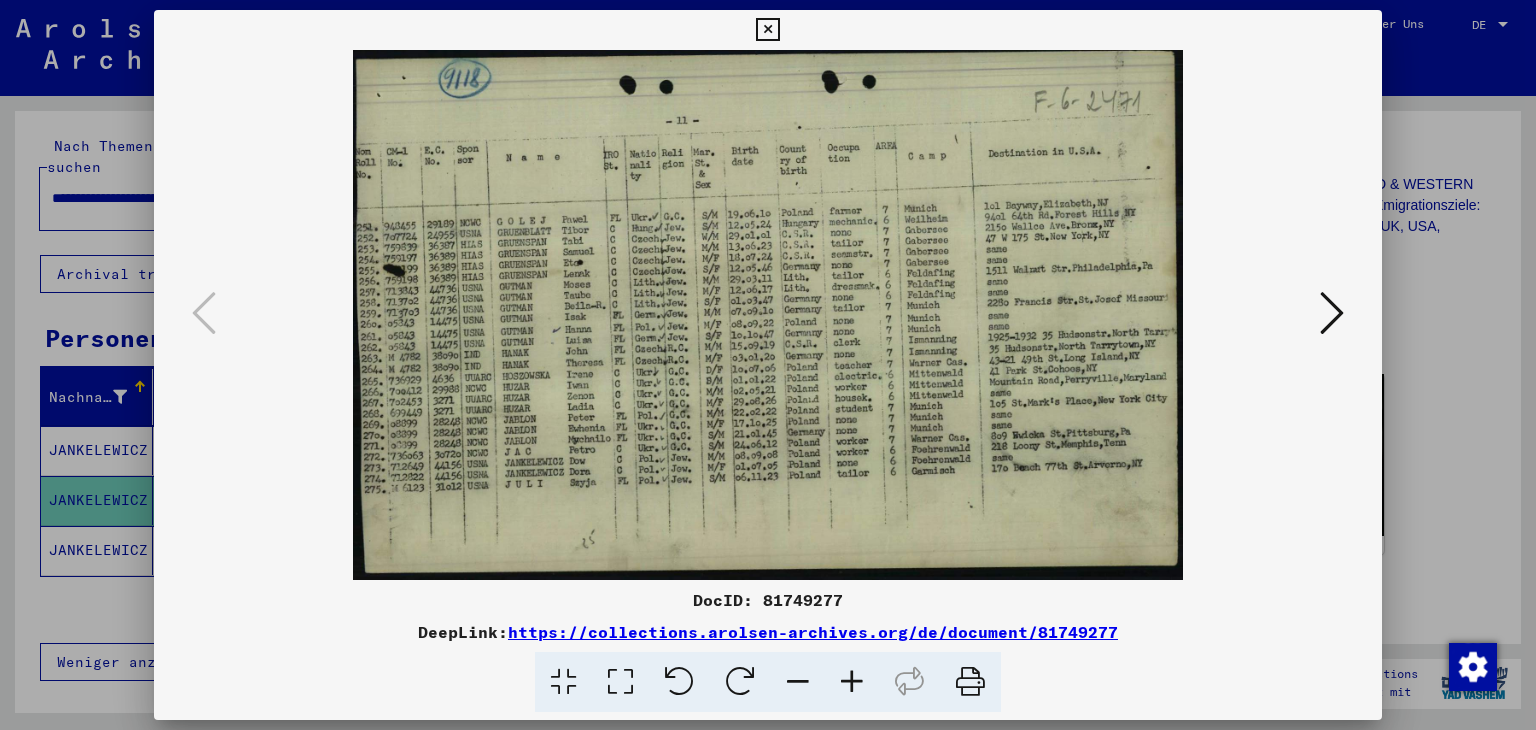 click at bounding box center (767, 30) 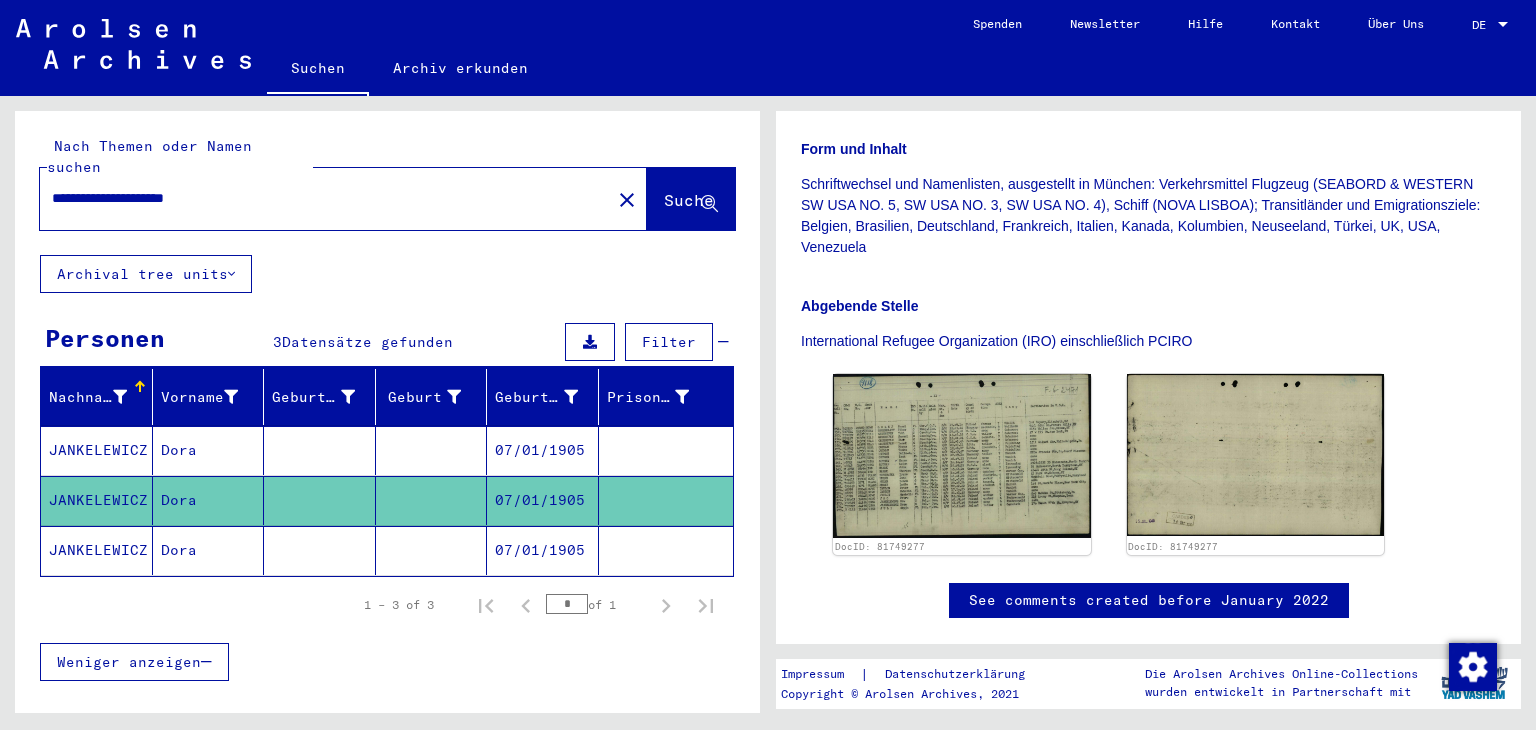 click 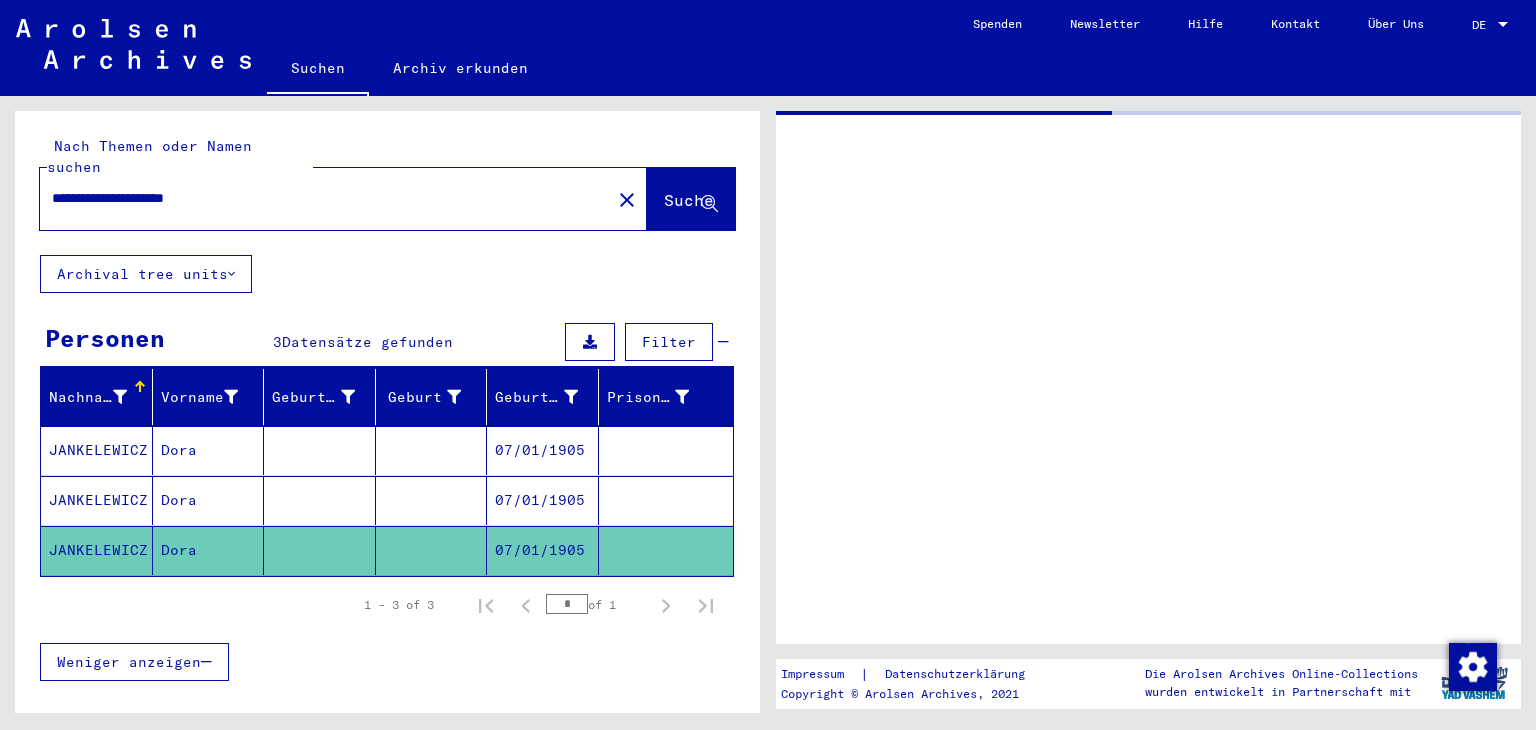 scroll, scrollTop: 0, scrollLeft: 0, axis: both 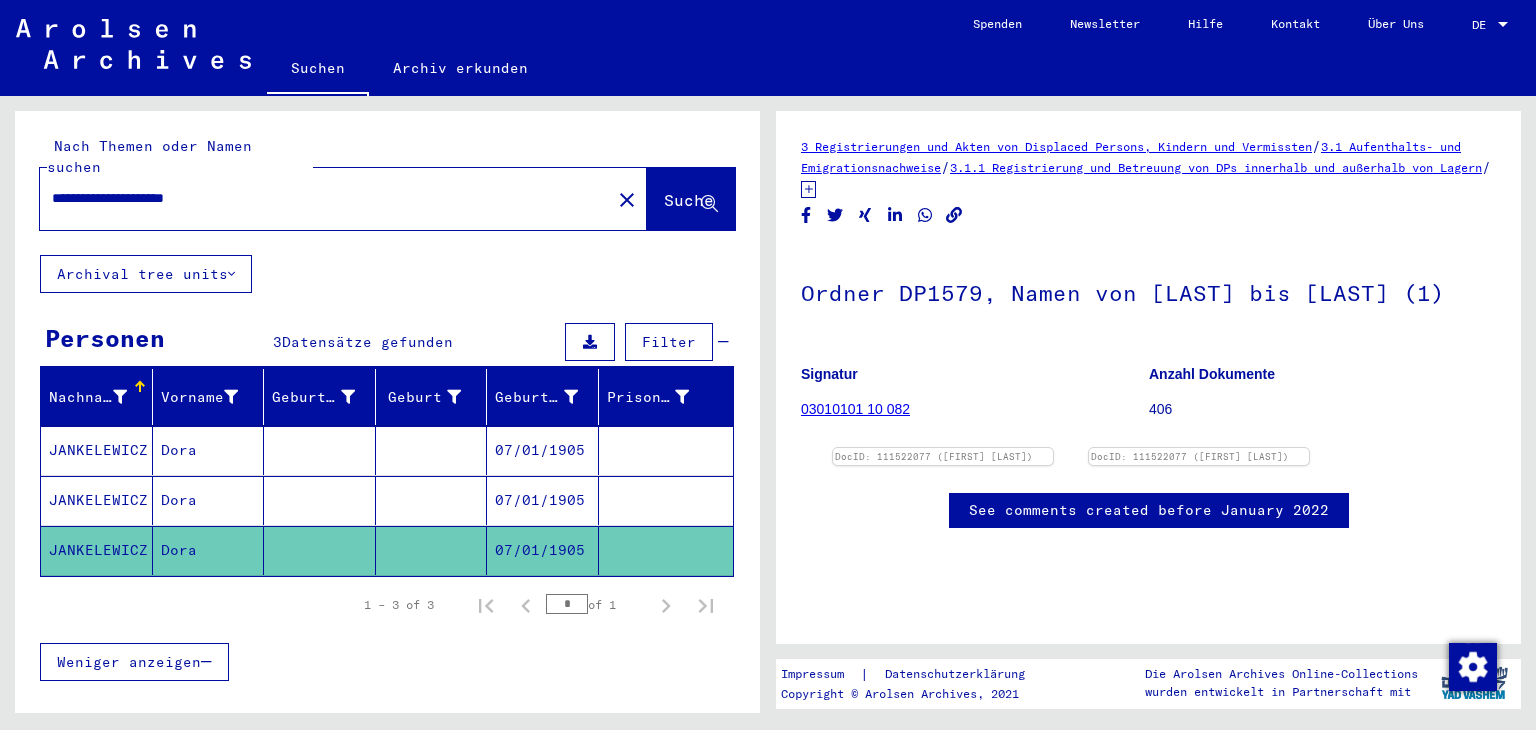 click on "JANKELEWICZ" at bounding box center [97, 500] 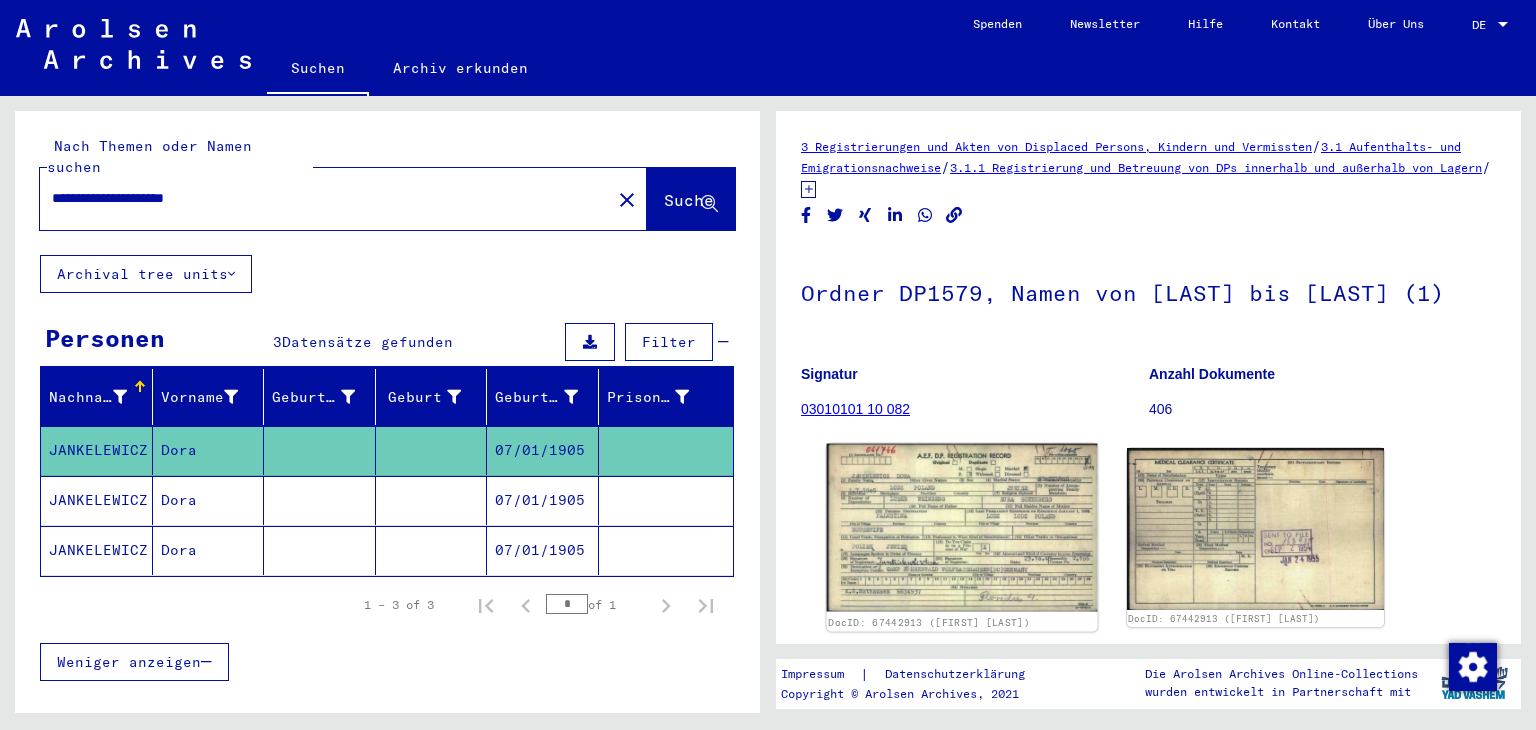 scroll, scrollTop: 0, scrollLeft: 0, axis: both 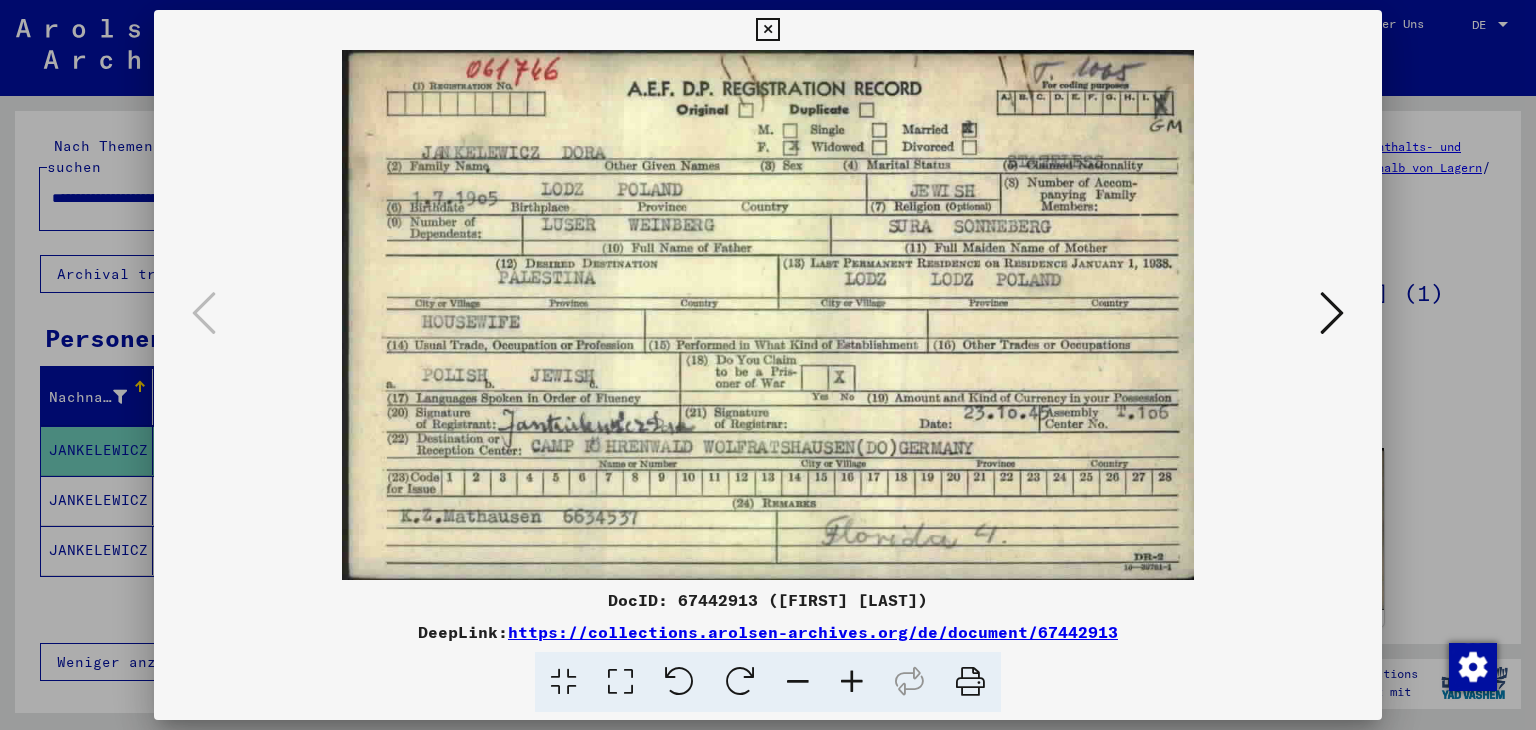 click at bounding box center [767, 30] 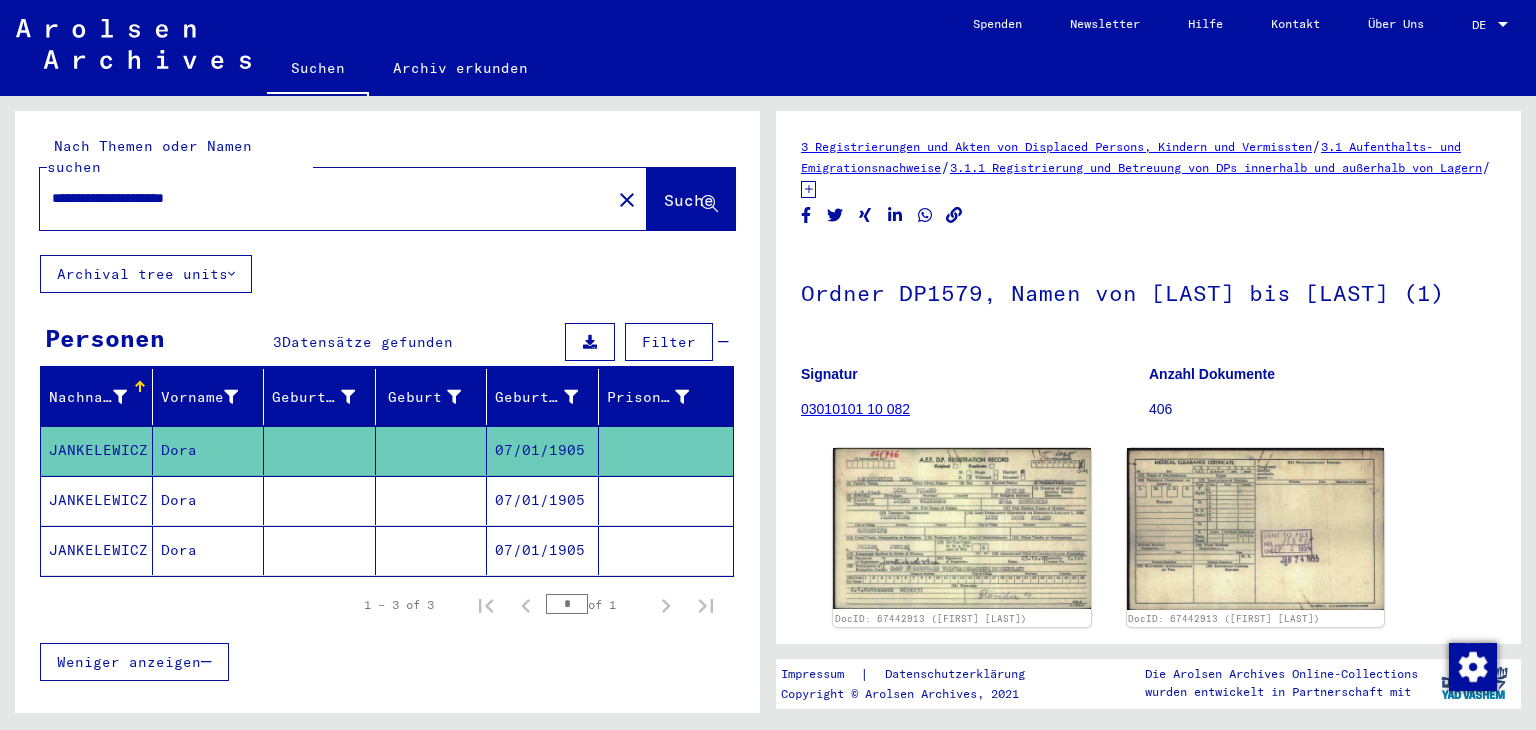 click on "**********" at bounding box center [325, 198] 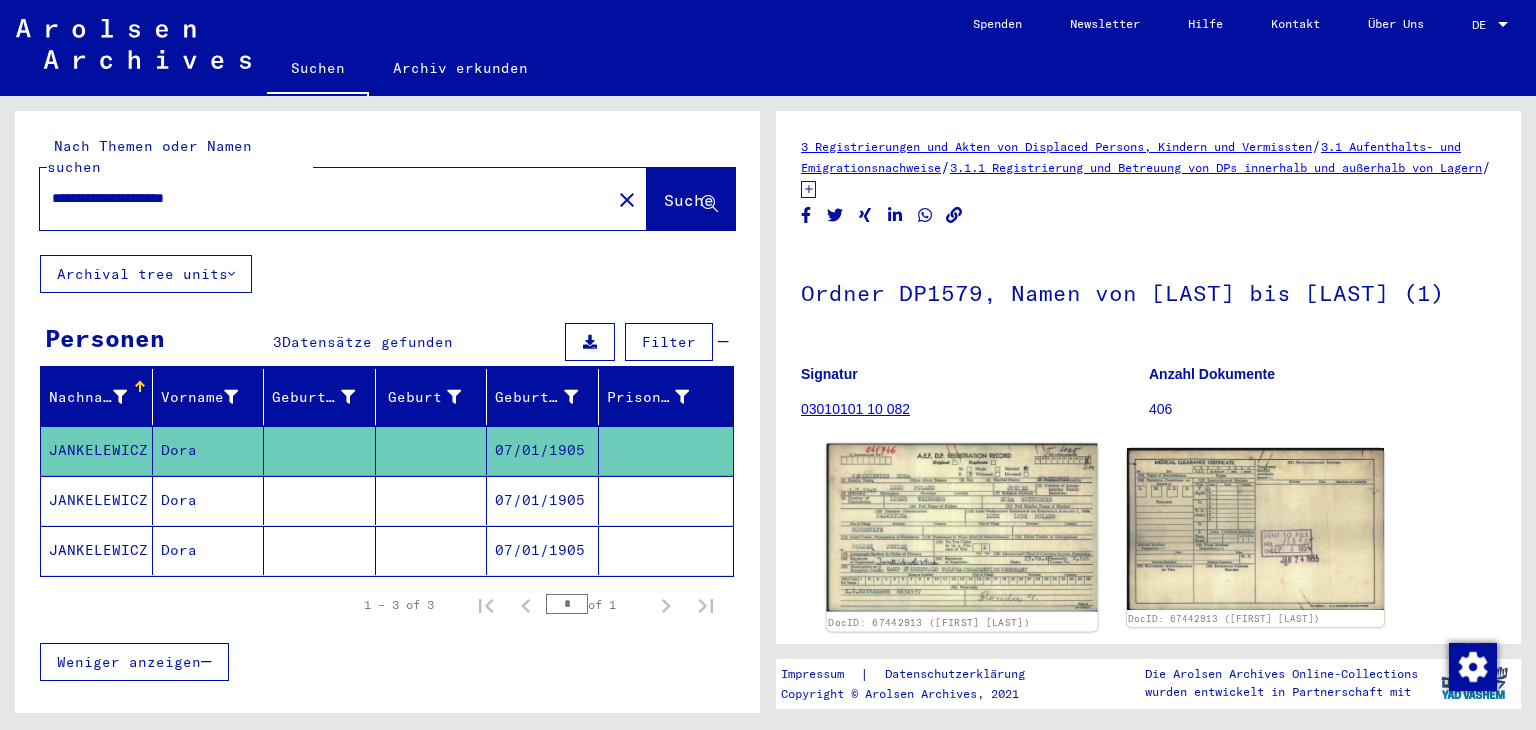 click 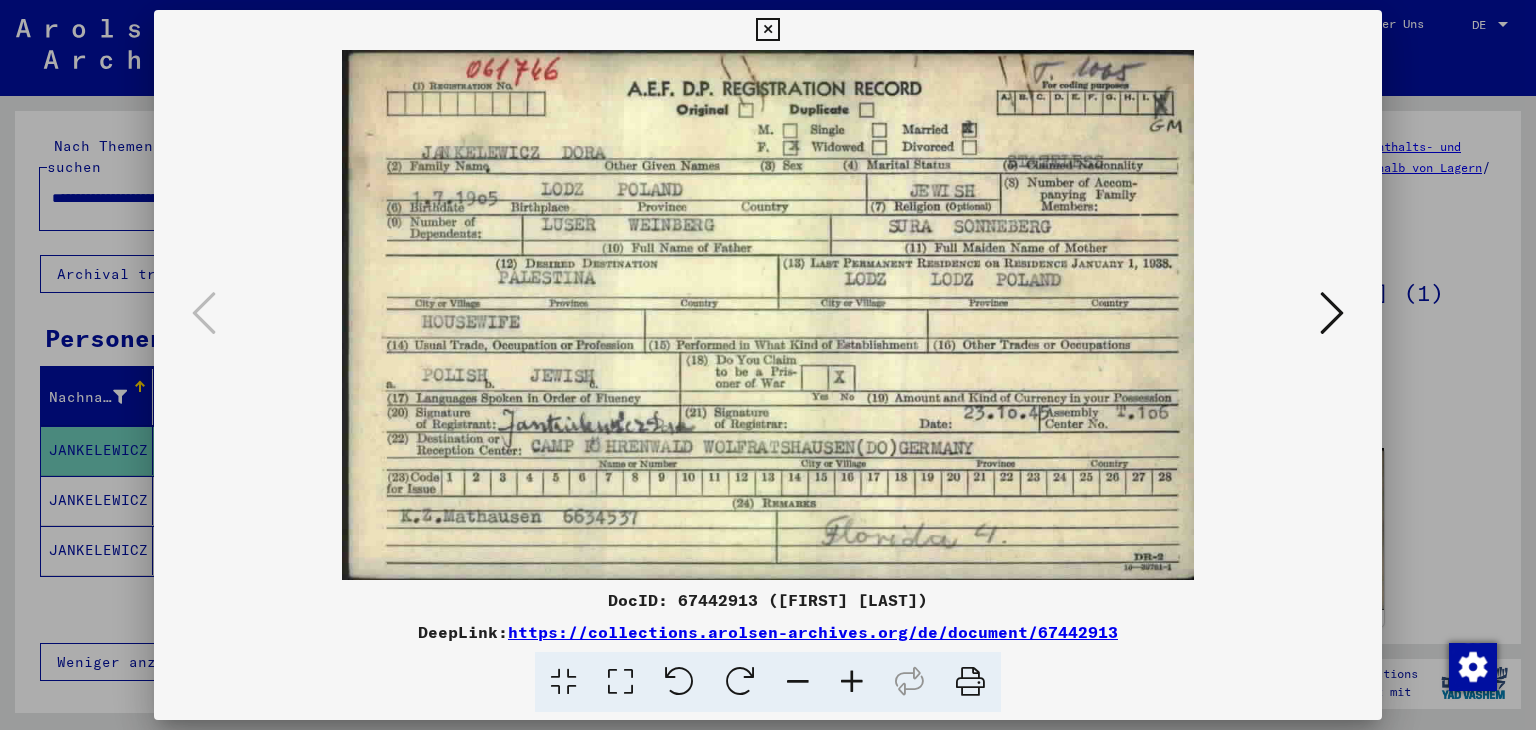 click at bounding box center [767, 30] 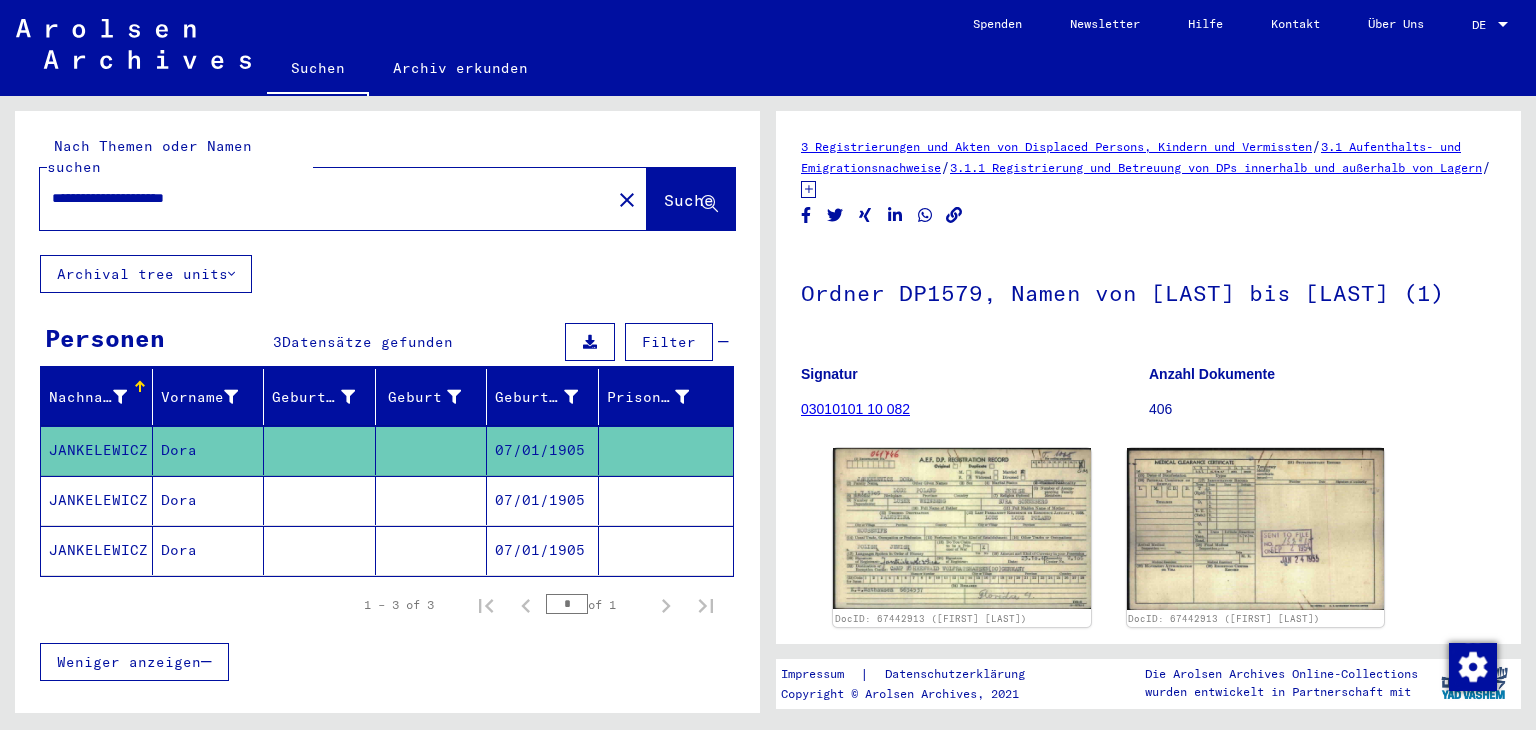 click on "**********" at bounding box center [325, 198] 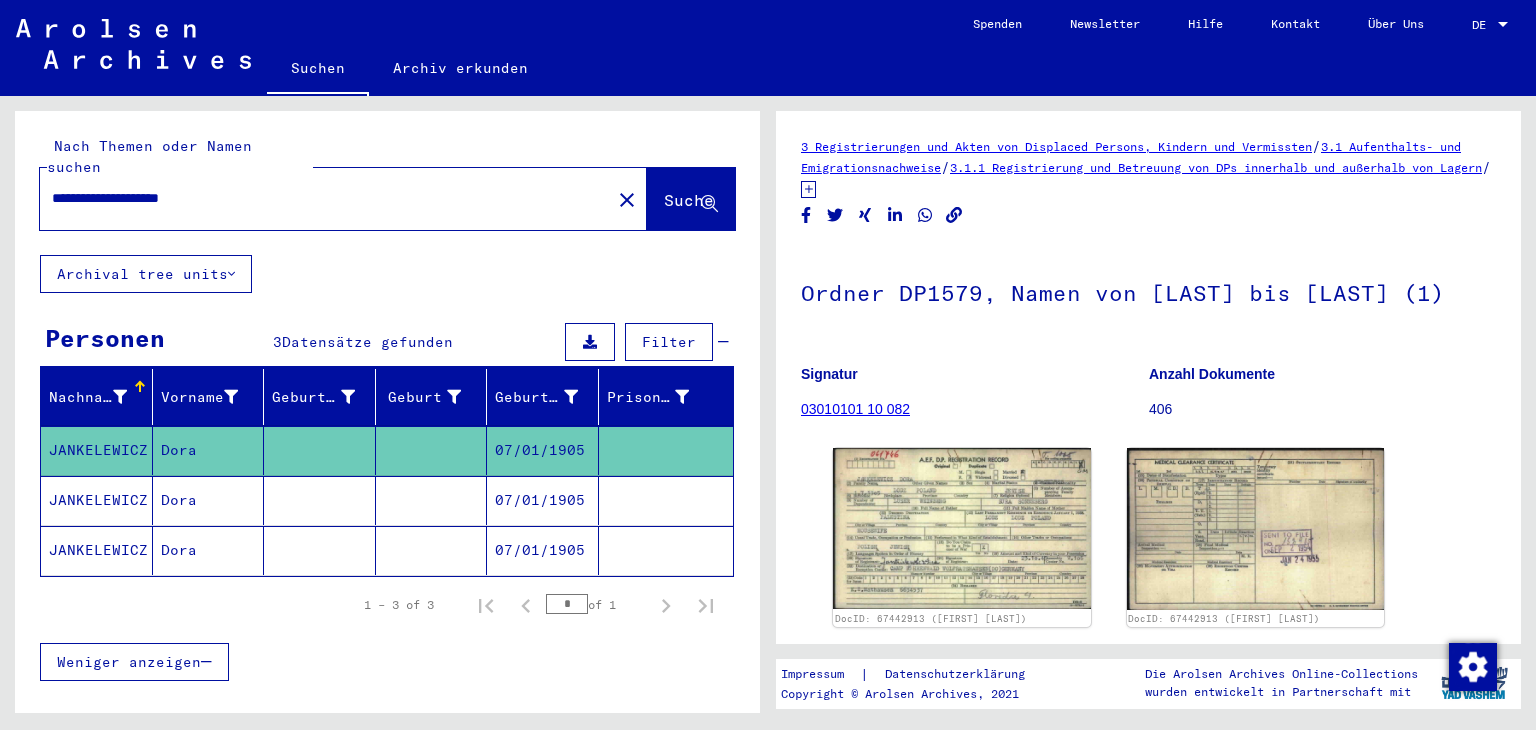 click on "**********" at bounding box center (325, 198) 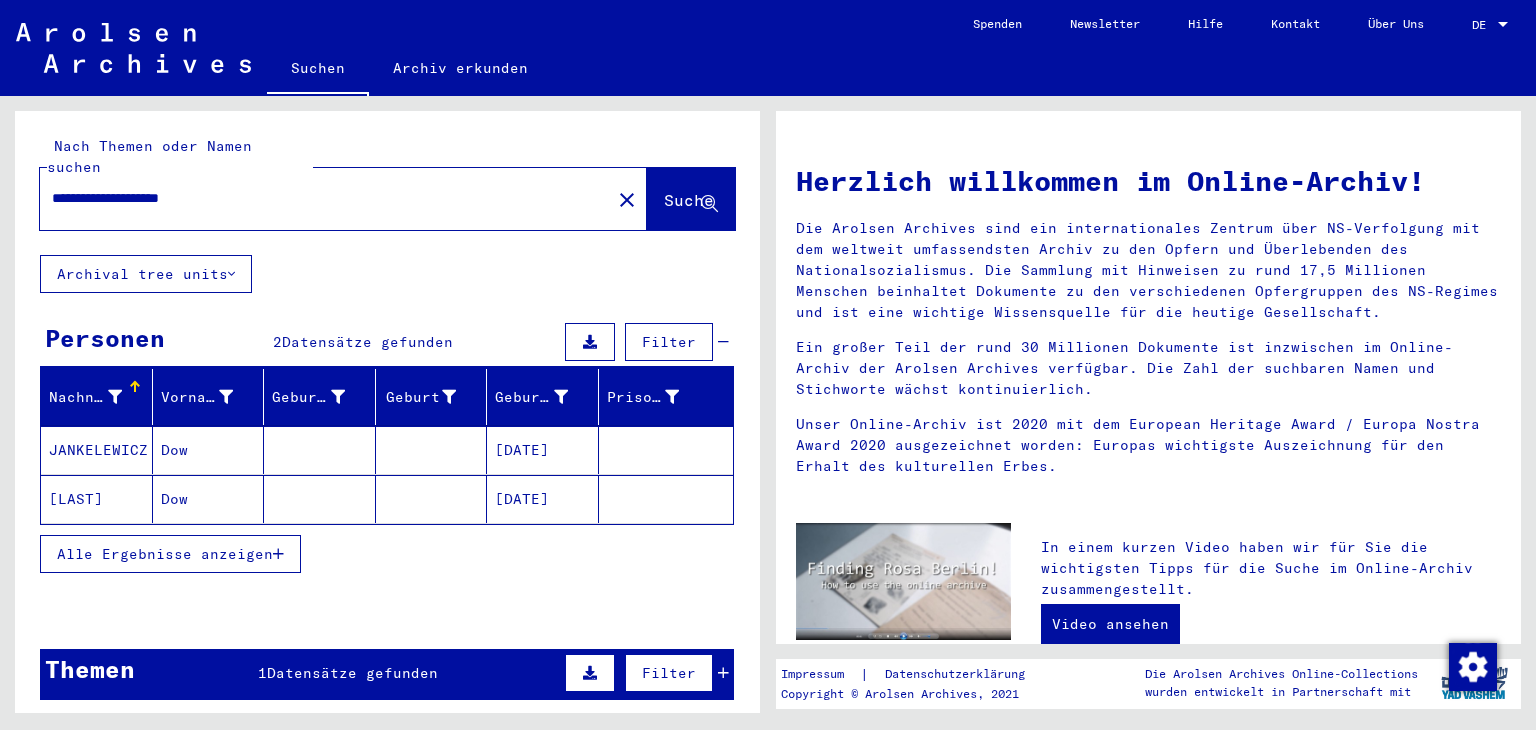 click on "JANKELEWICZ" at bounding box center [97, 499] 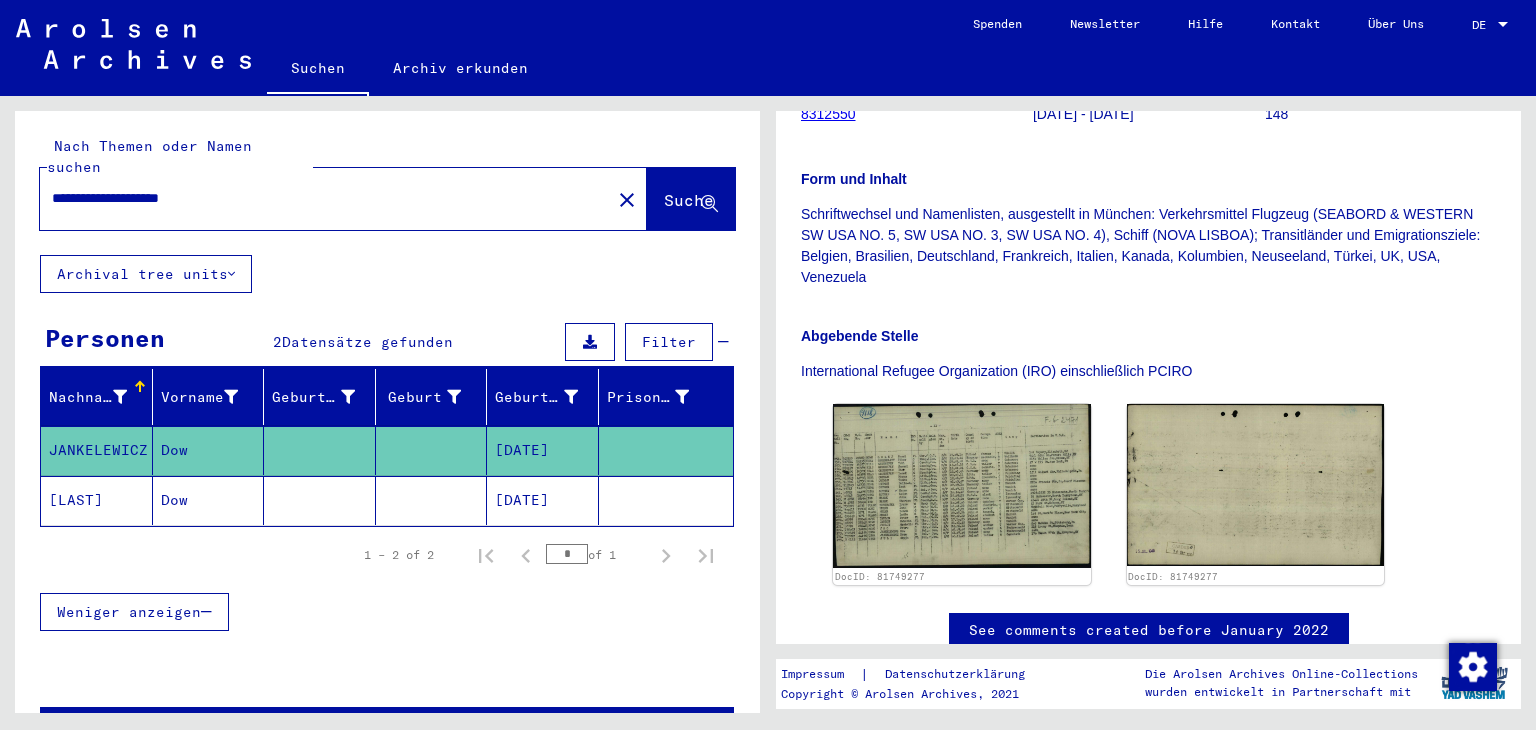 scroll, scrollTop: 415, scrollLeft: 0, axis: vertical 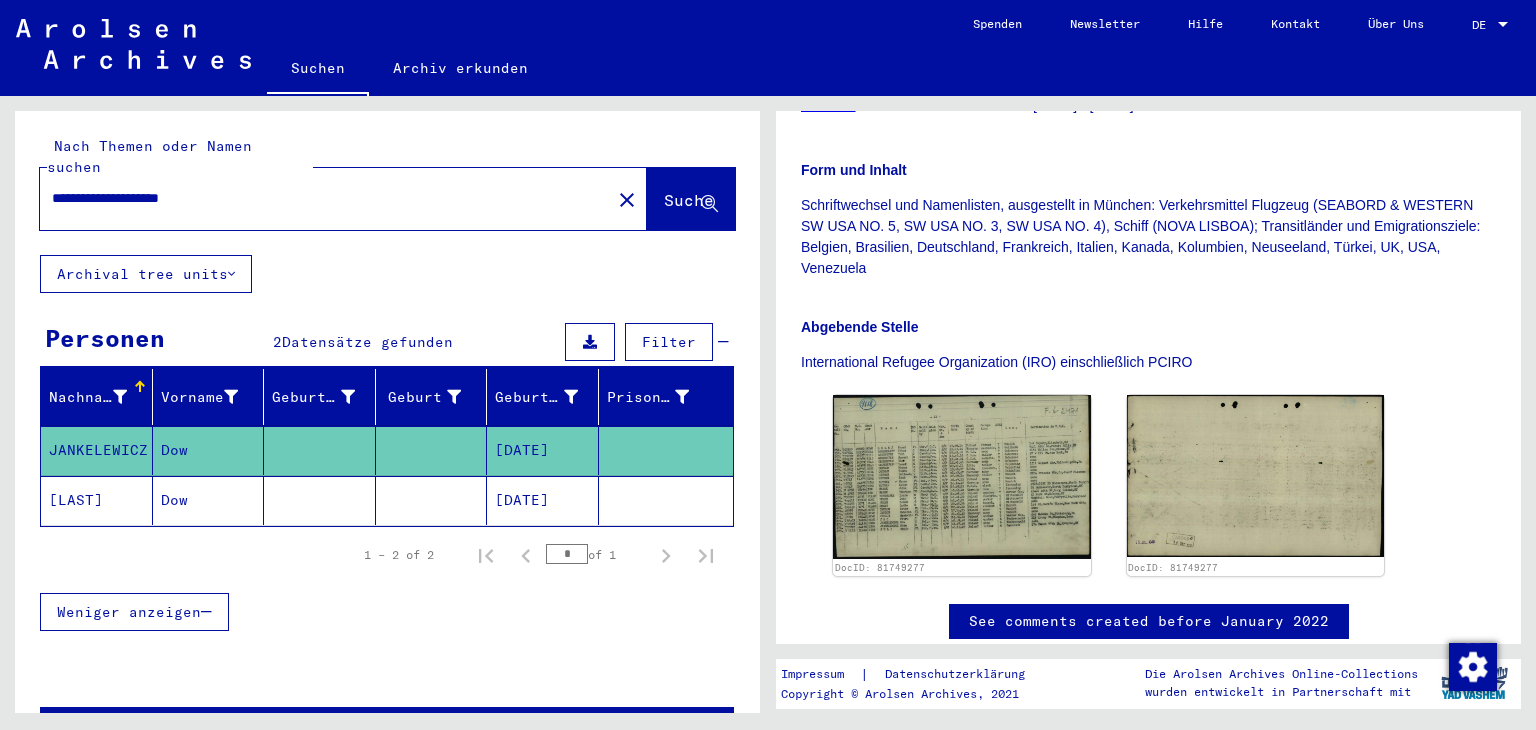 click on "[DATE]" 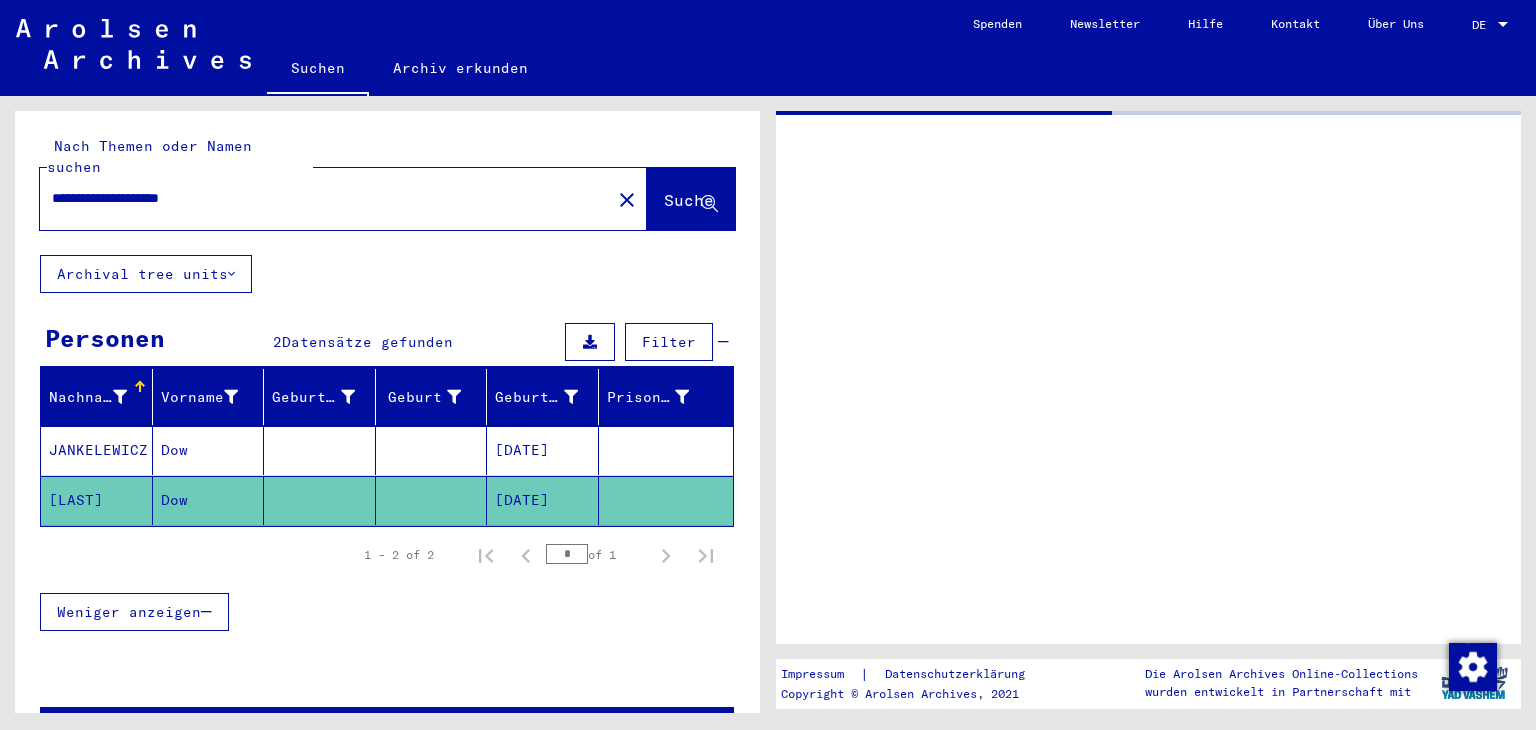 scroll, scrollTop: 0, scrollLeft: 0, axis: both 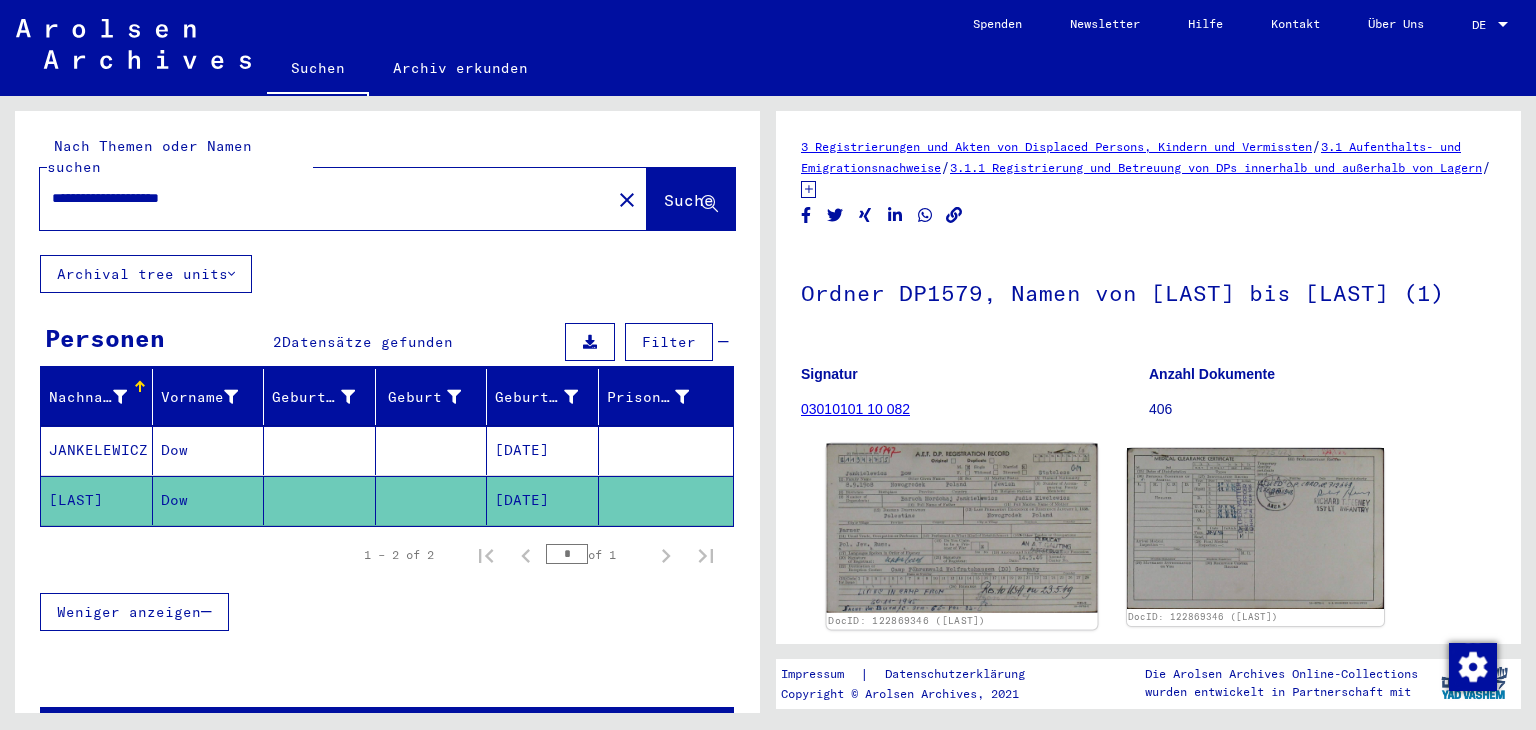 click 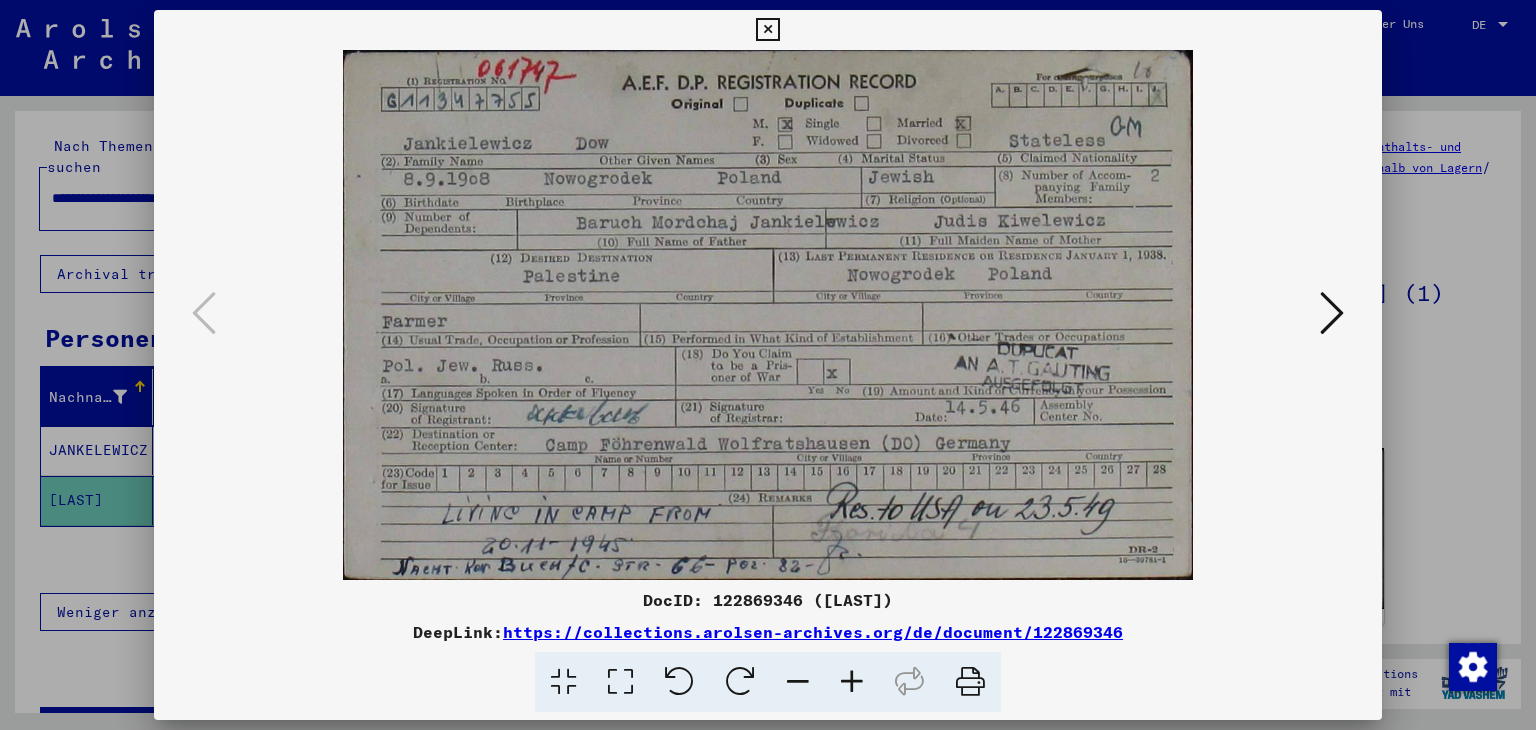click at bounding box center [767, 30] 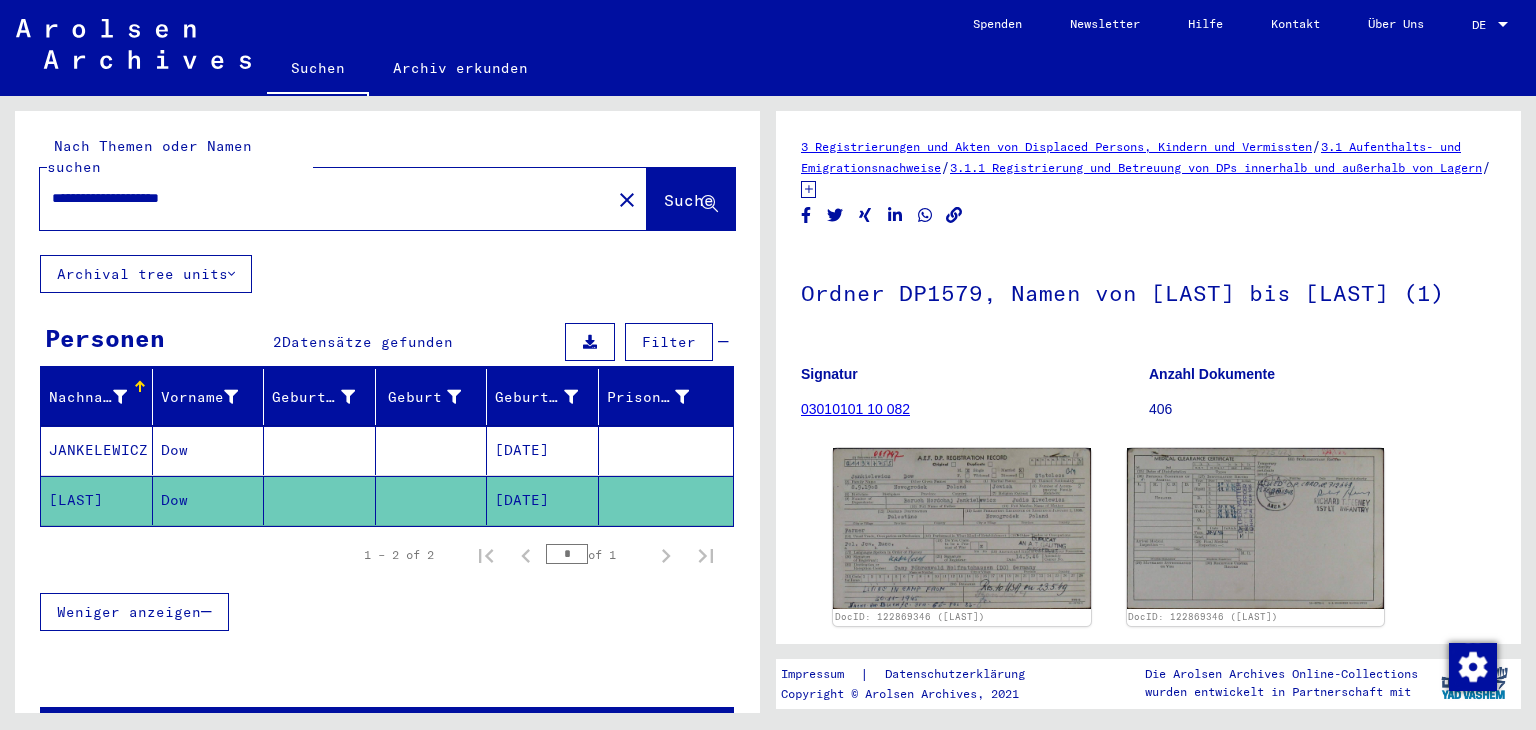 click on "**********" at bounding box center [325, 198] 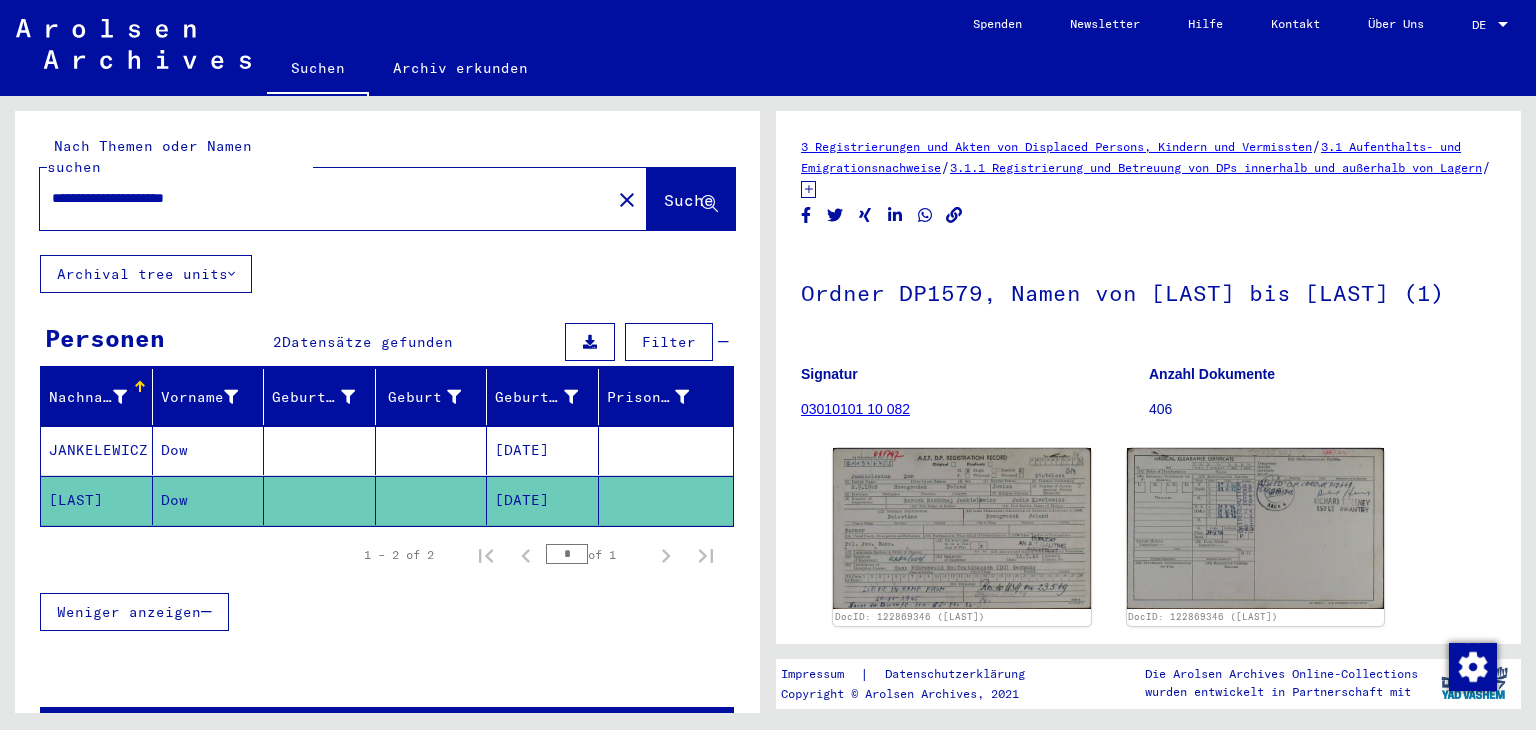 click on "**********" at bounding box center [325, 198] 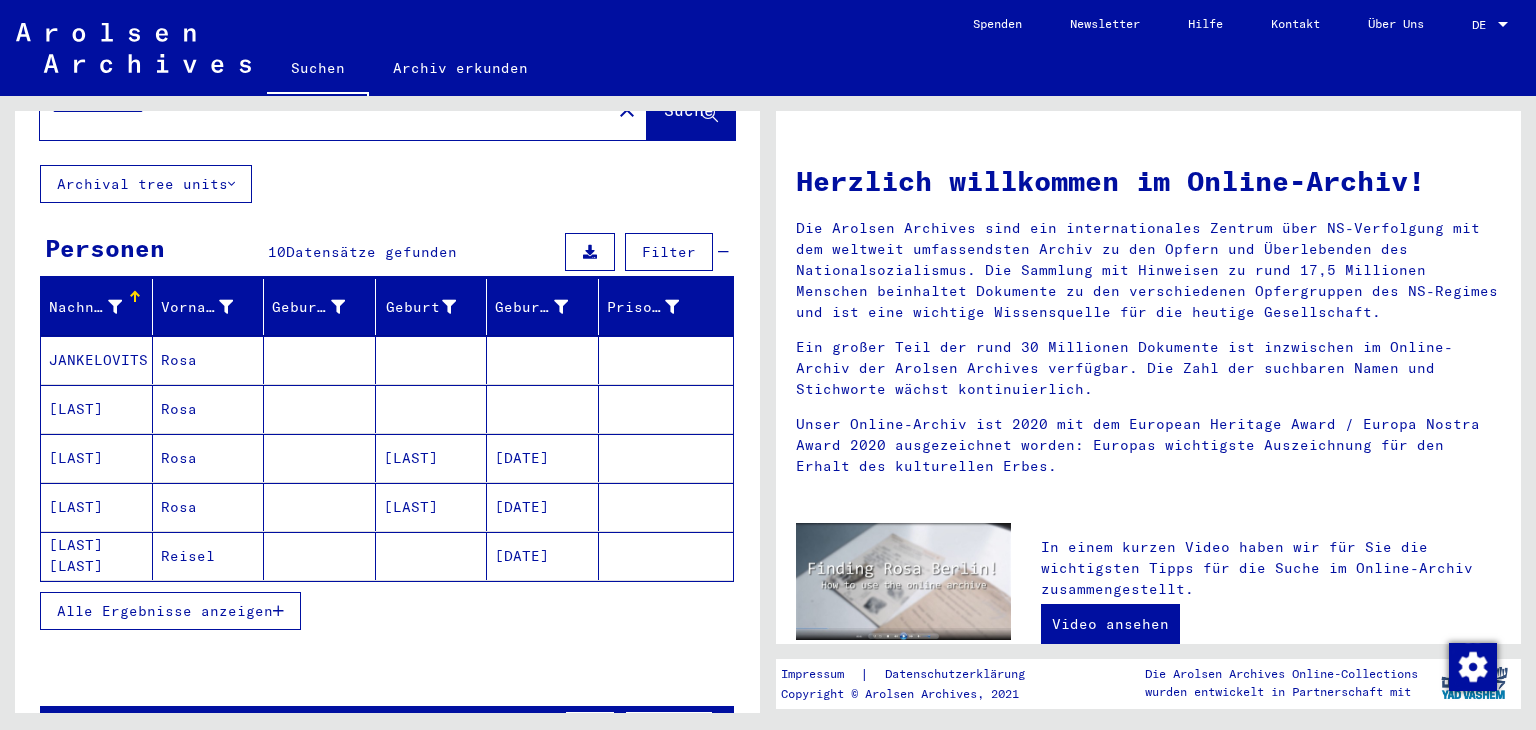 scroll, scrollTop: 114, scrollLeft: 0, axis: vertical 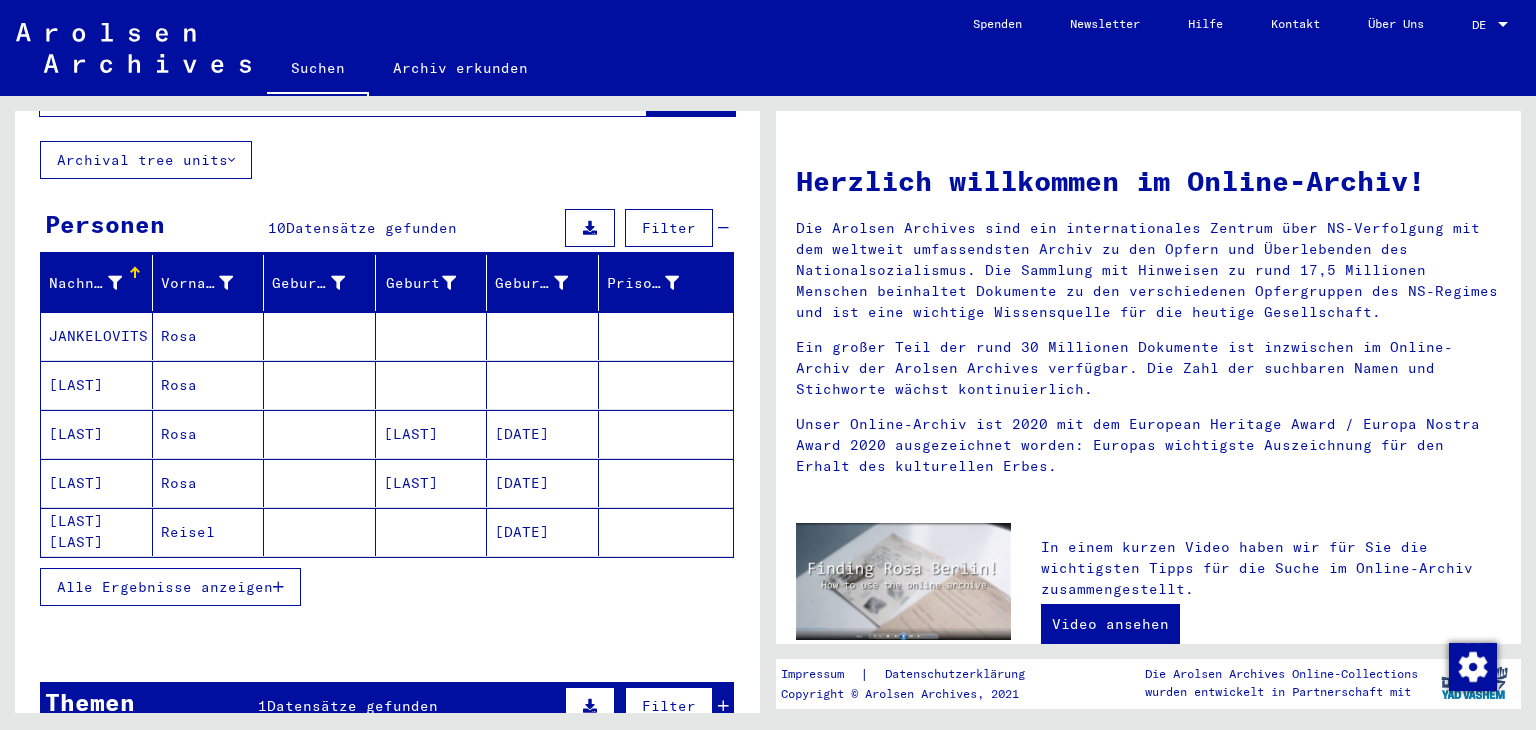 click on "[LAST] [LAST]" 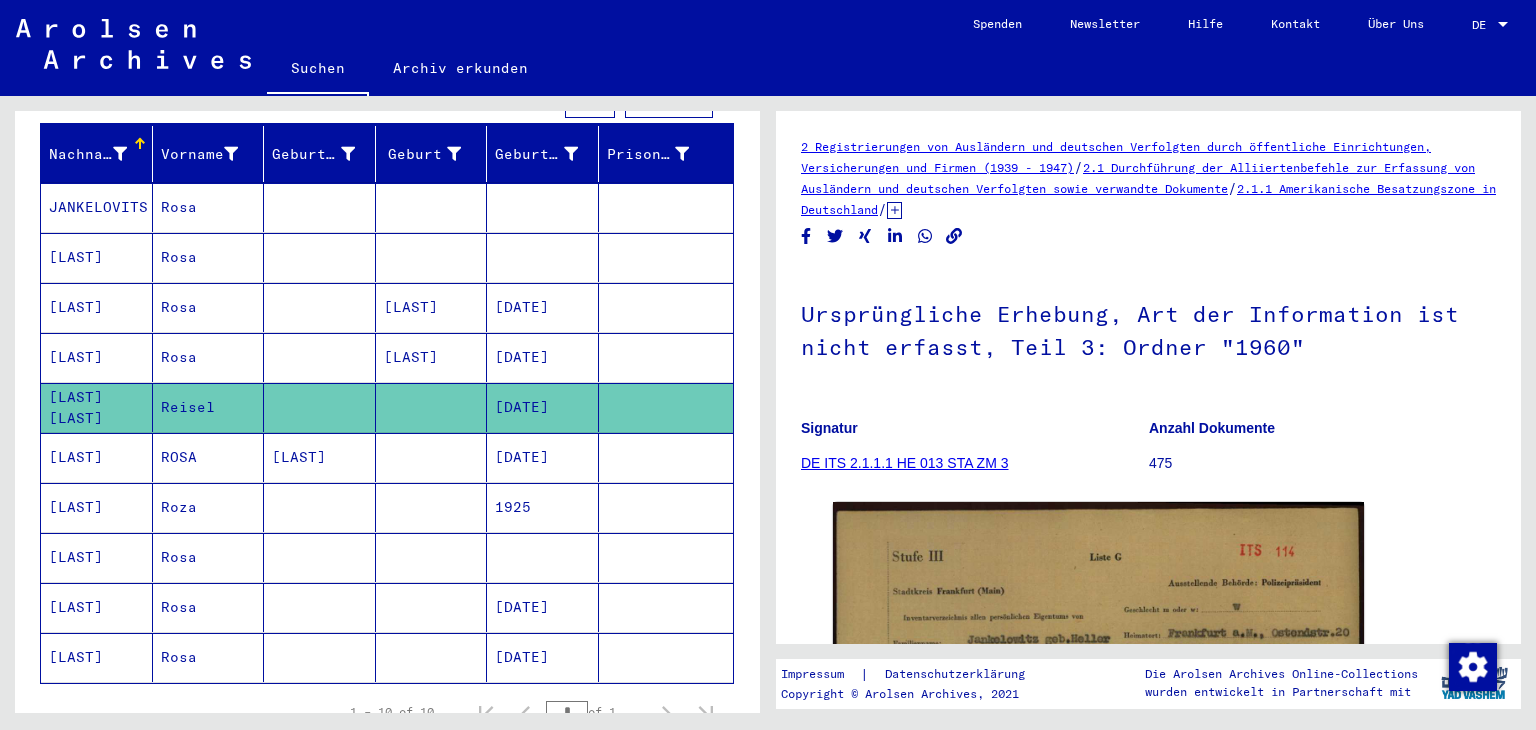 scroll, scrollTop: 248, scrollLeft: 0, axis: vertical 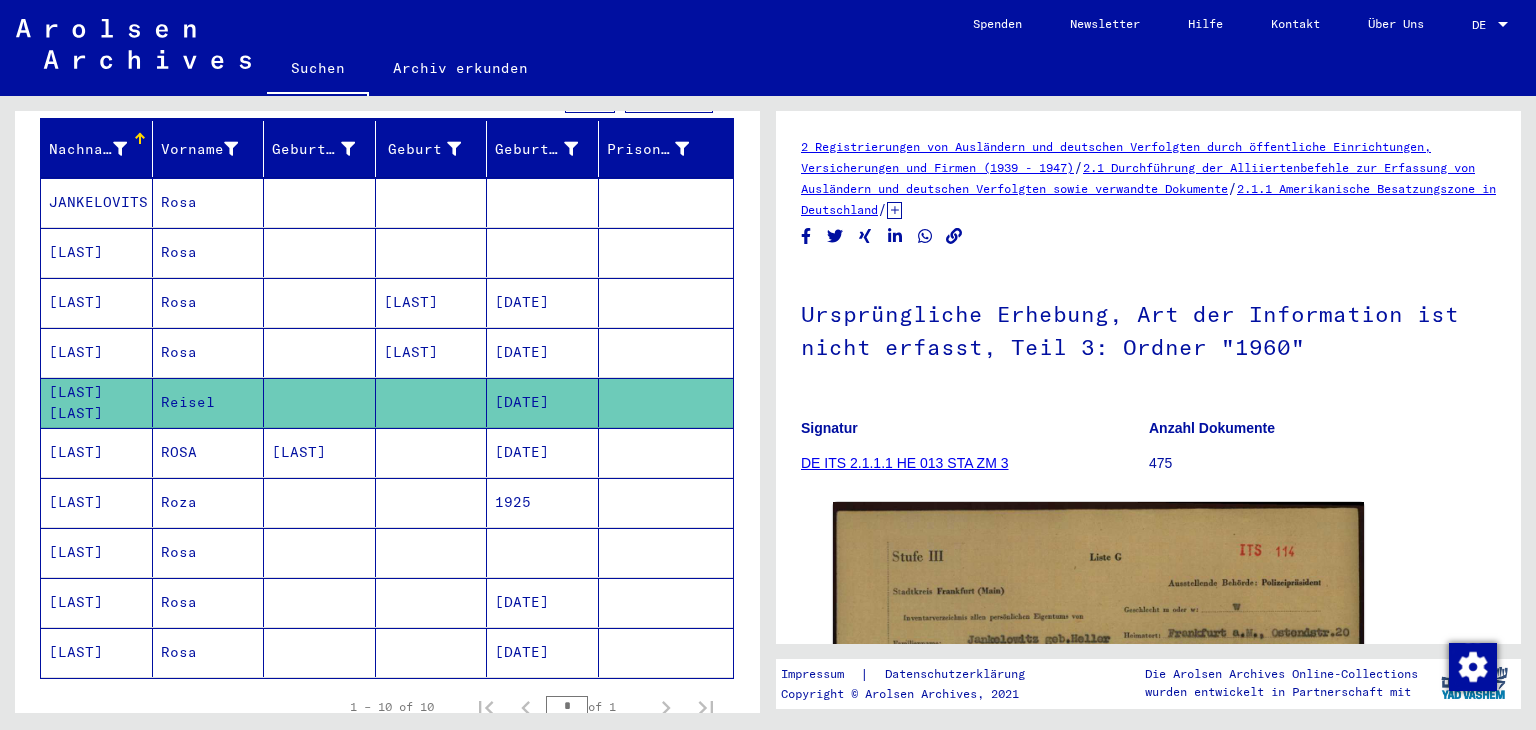 click on "JANKELOVITS" at bounding box center [97, 252] 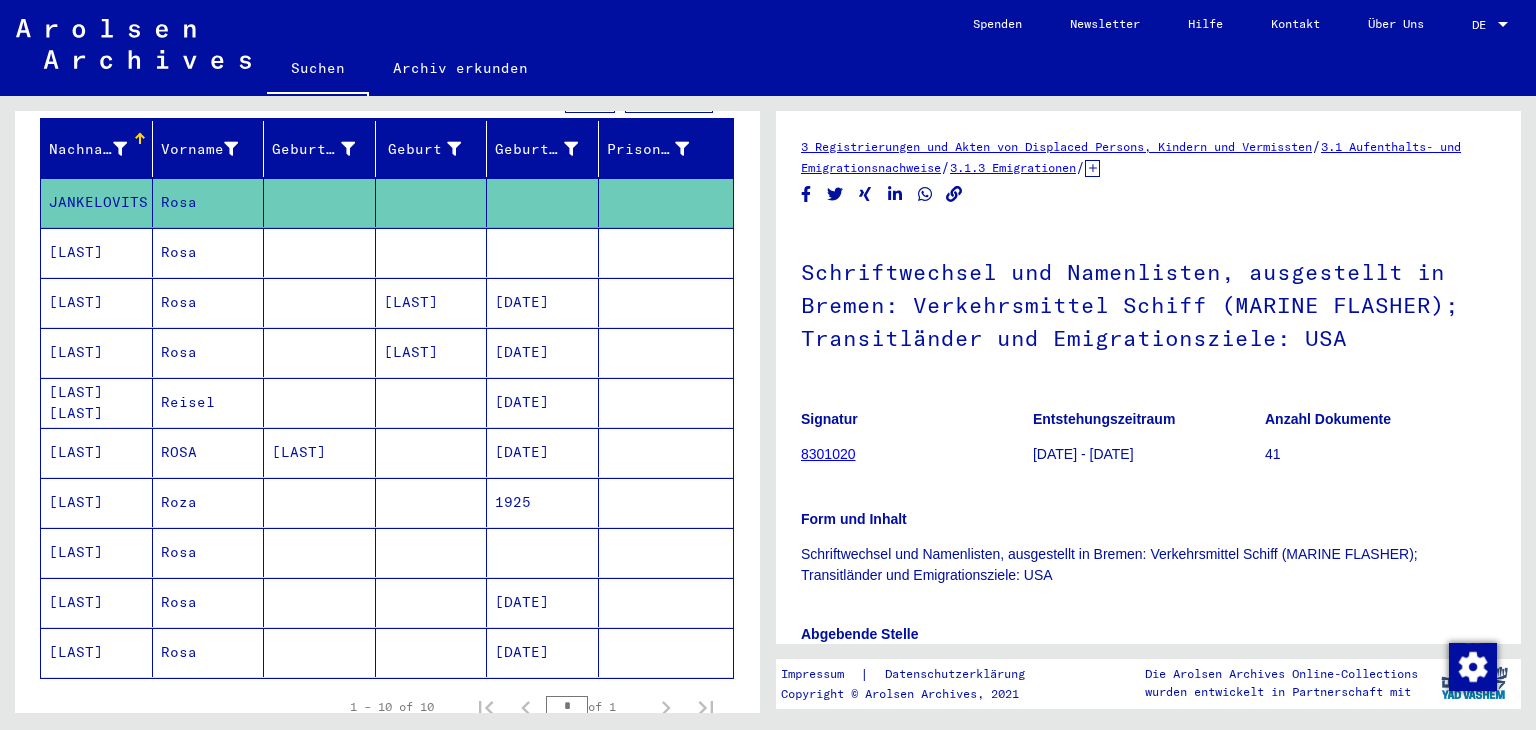 scroll, scrollTop: 415, scrollLeft: 0, axis: vertical 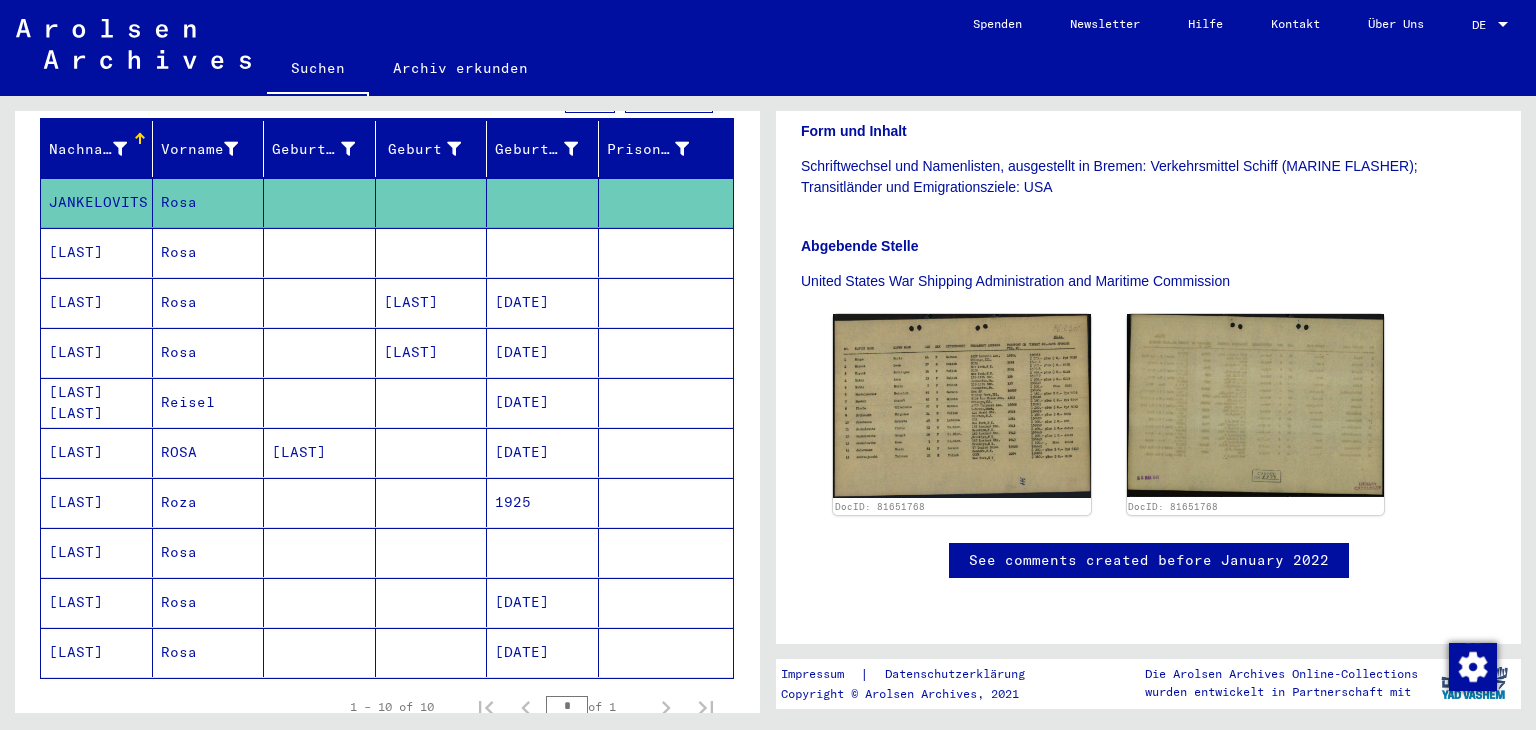 click 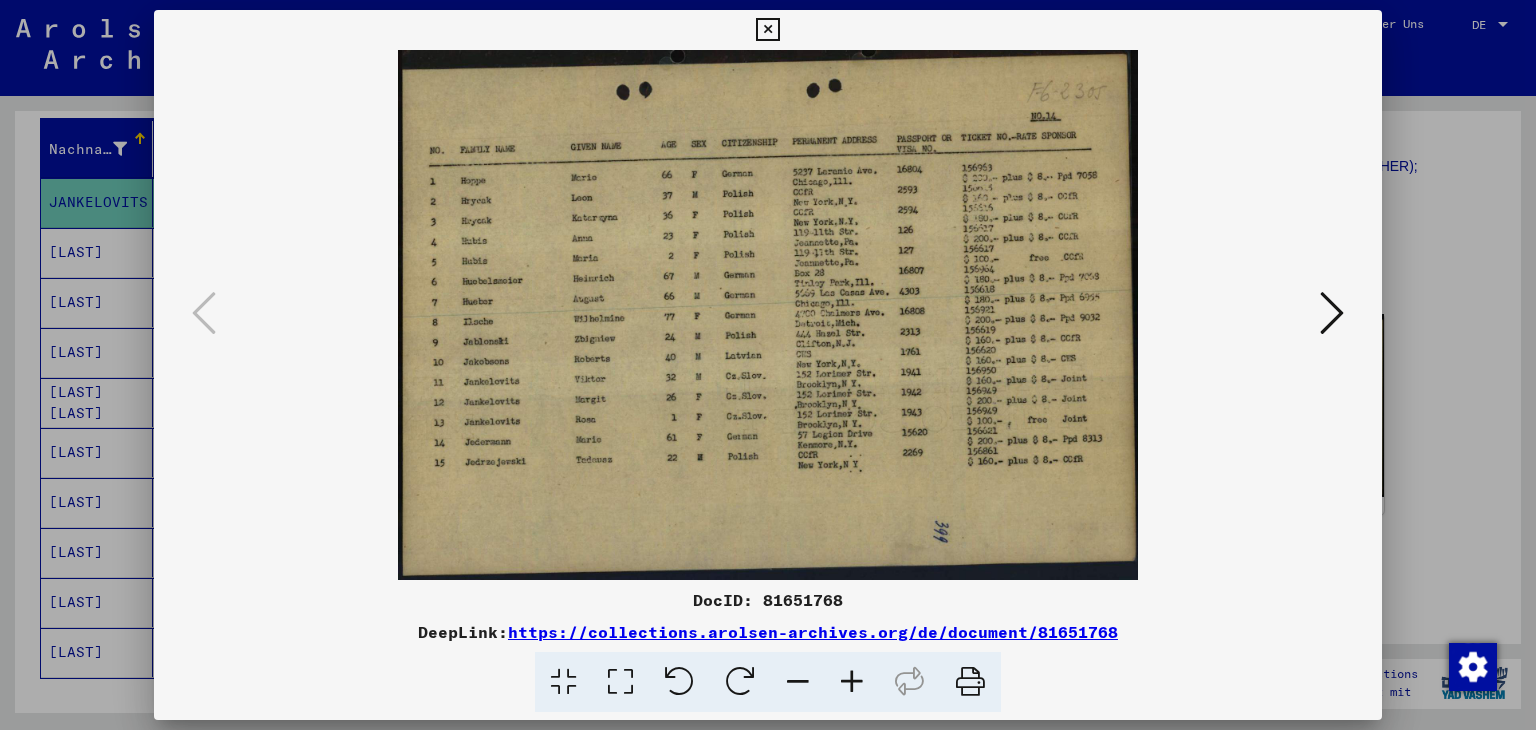 click at bounding box center [768, 365] 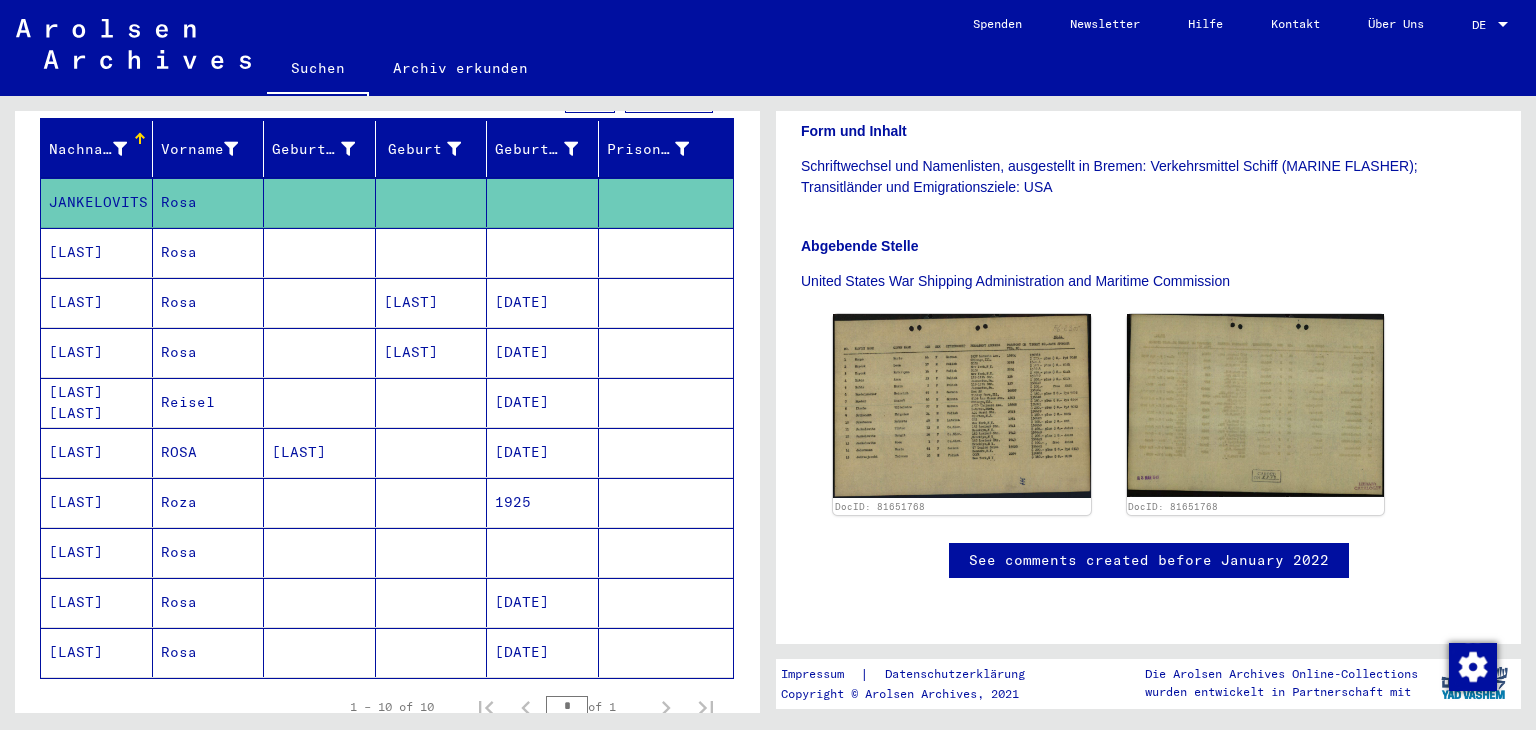 click on "[LAST]" at bounding box center (97, 602) 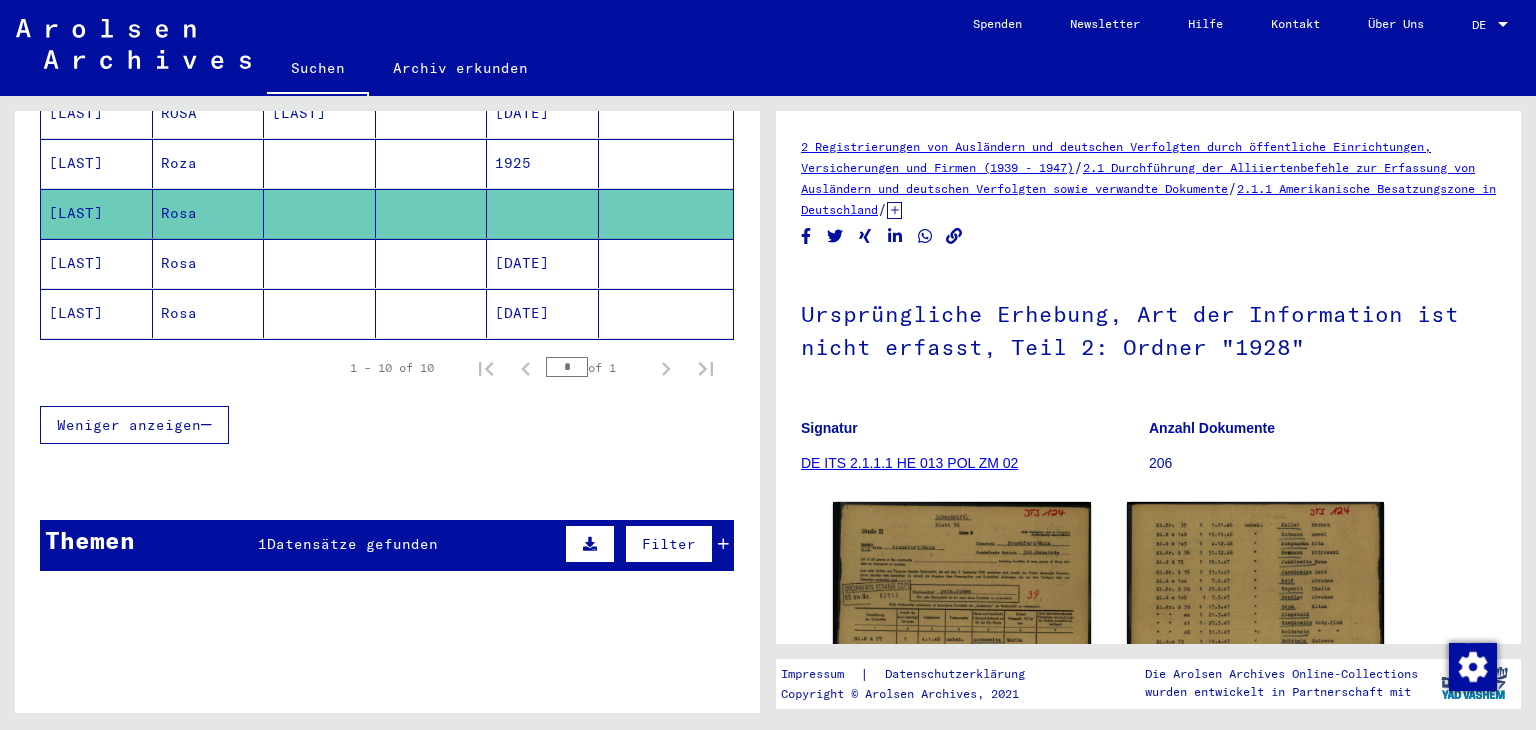 scroll, scrollTop: 0, scrollLeft: 0, axis: both 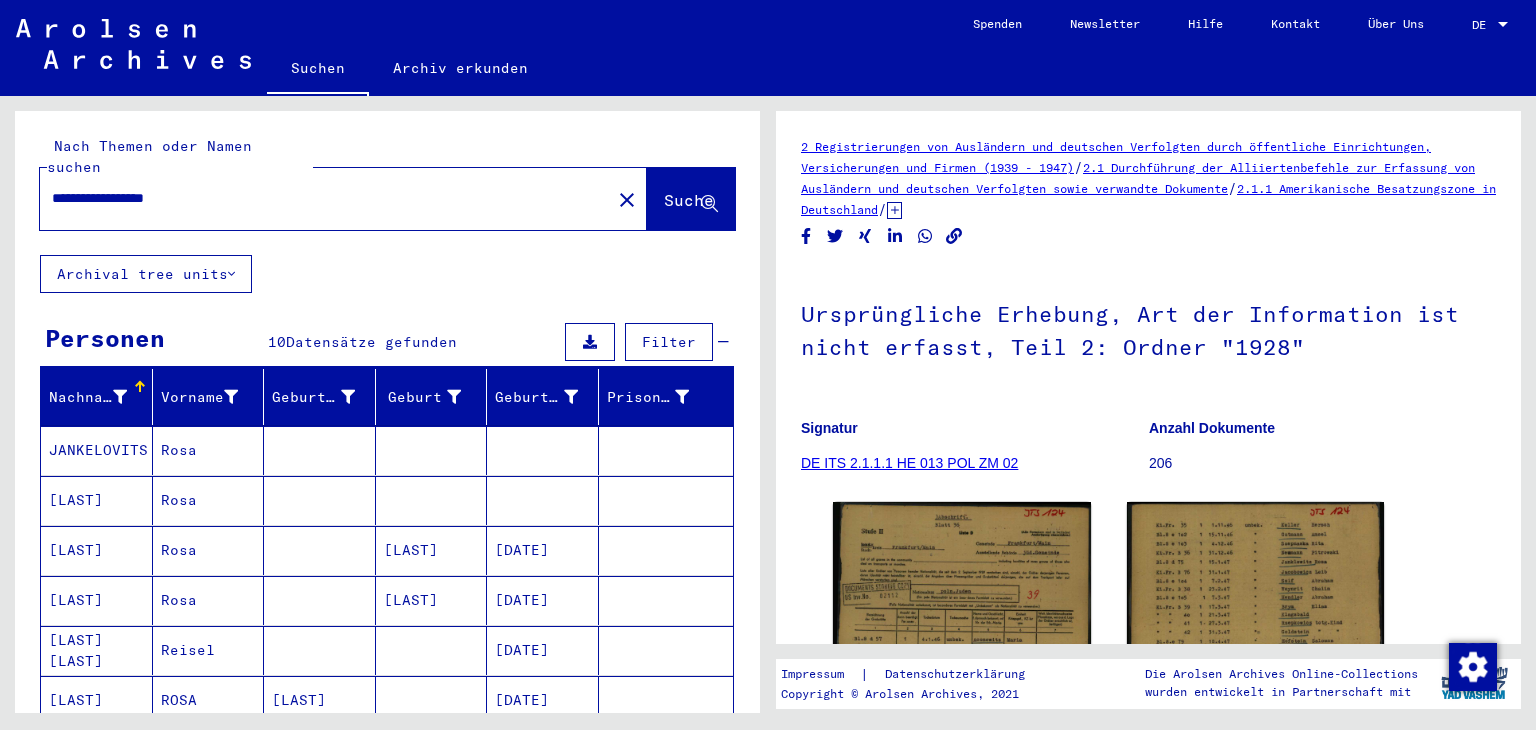 click on "**********" at bounding box center (325, 198) 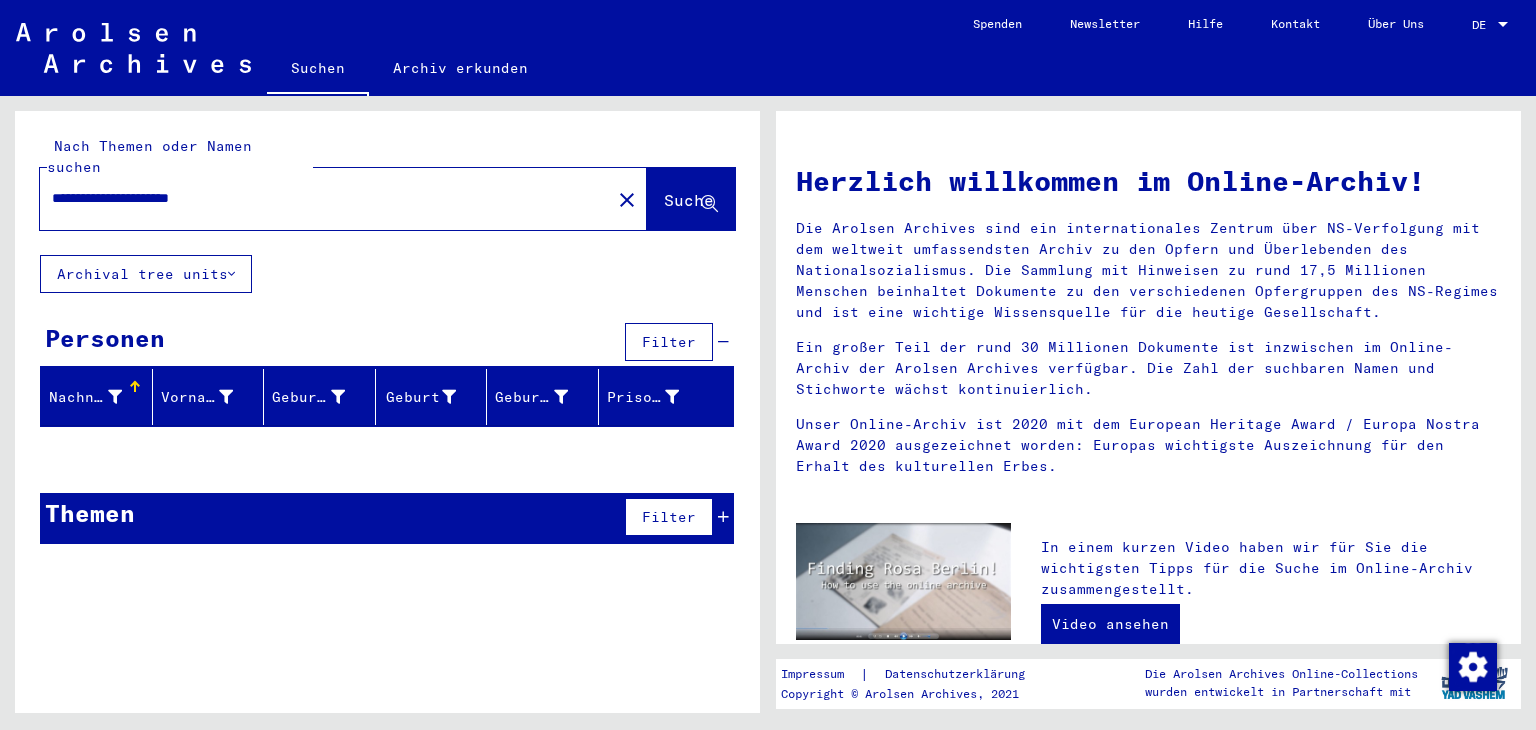 click on "**********" at bounding box center (319, 198) 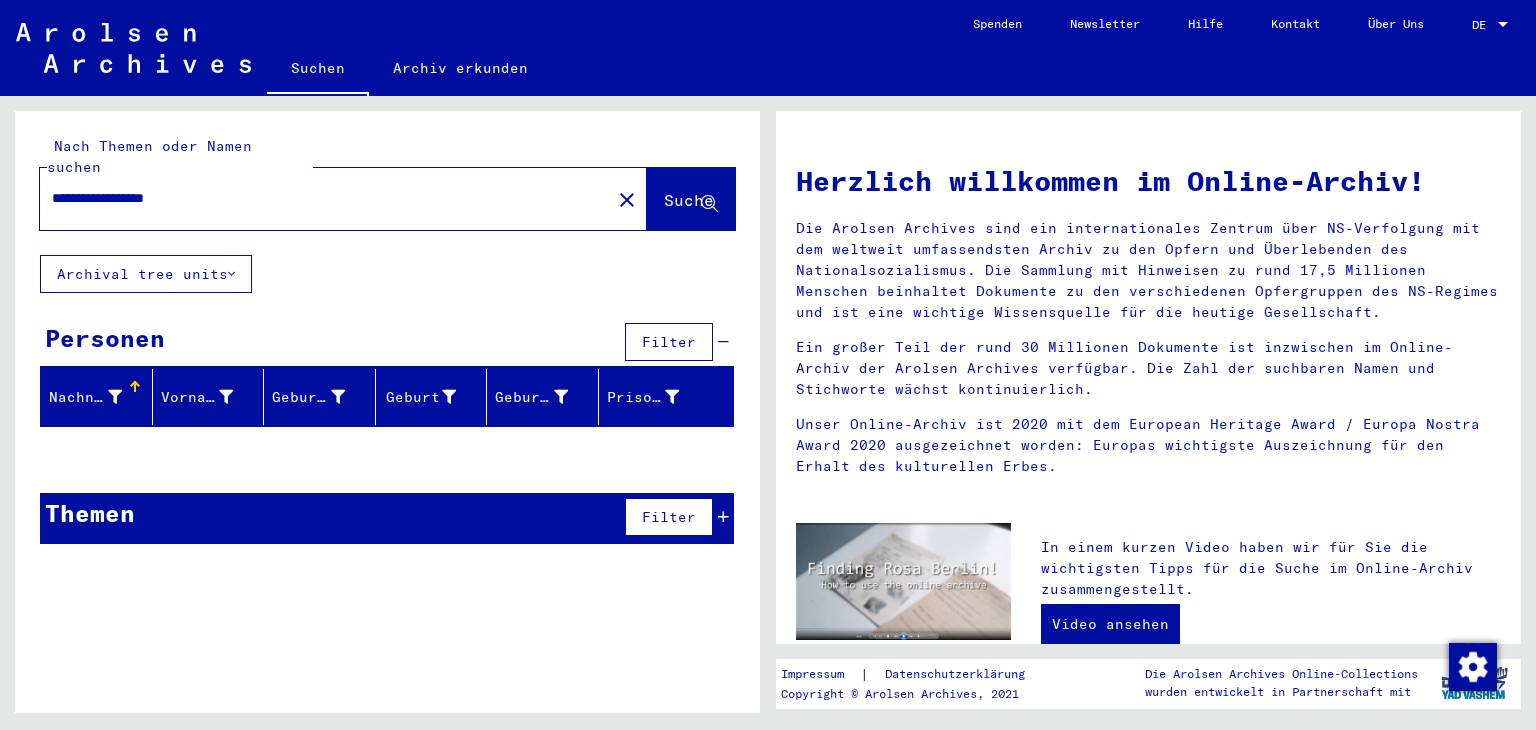 type on "**********" 